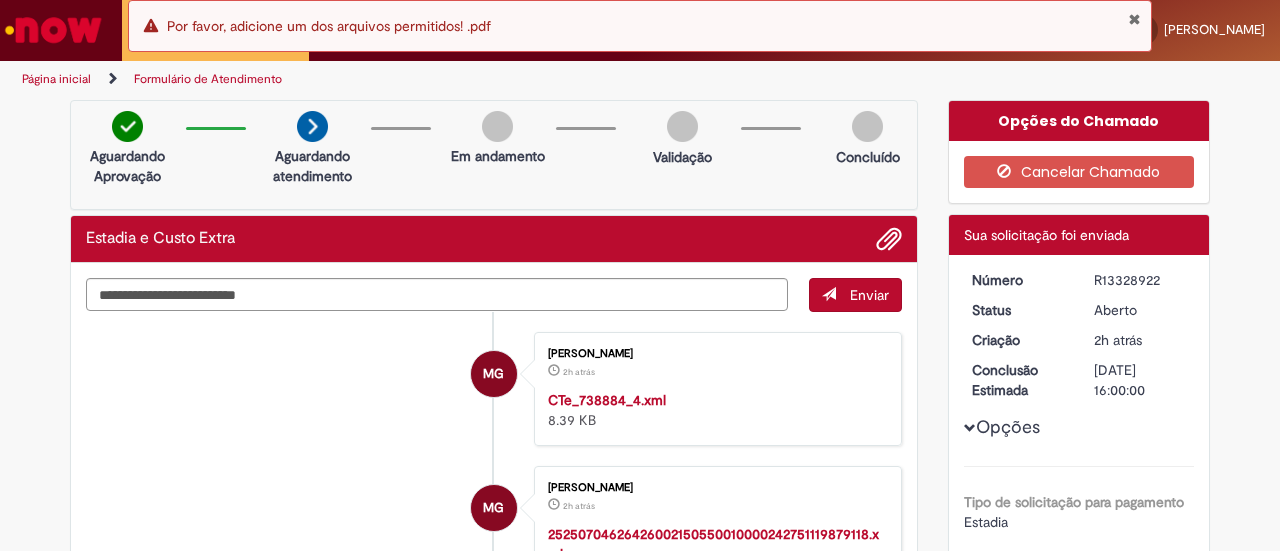 scroll, scrollTop: 0, scrollLeft: 0, axis: both 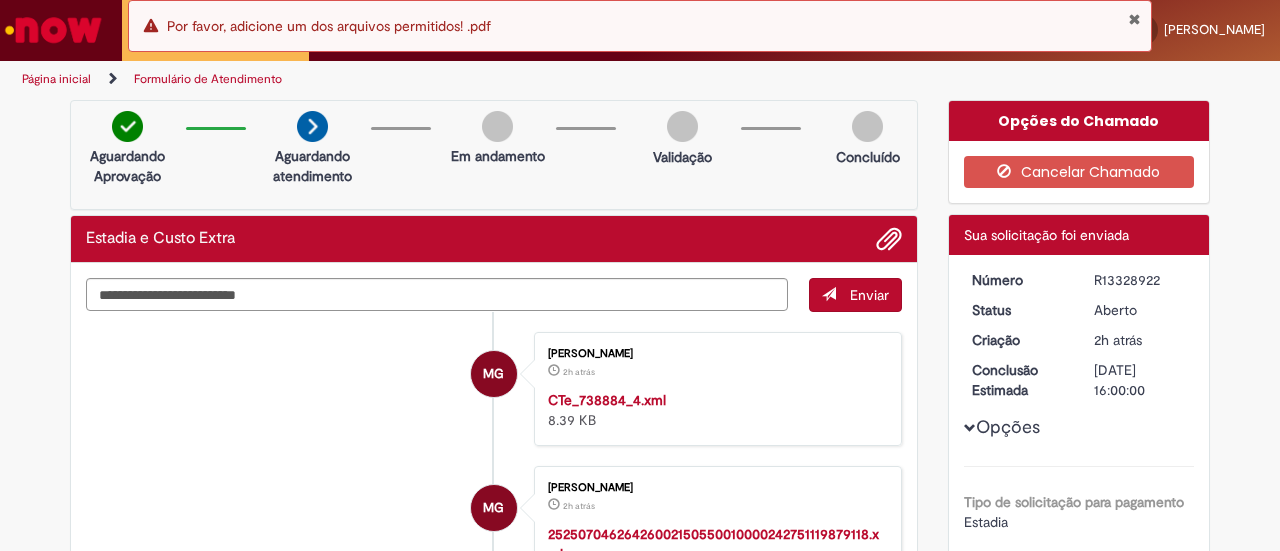 click at bounding box center [53, 30] 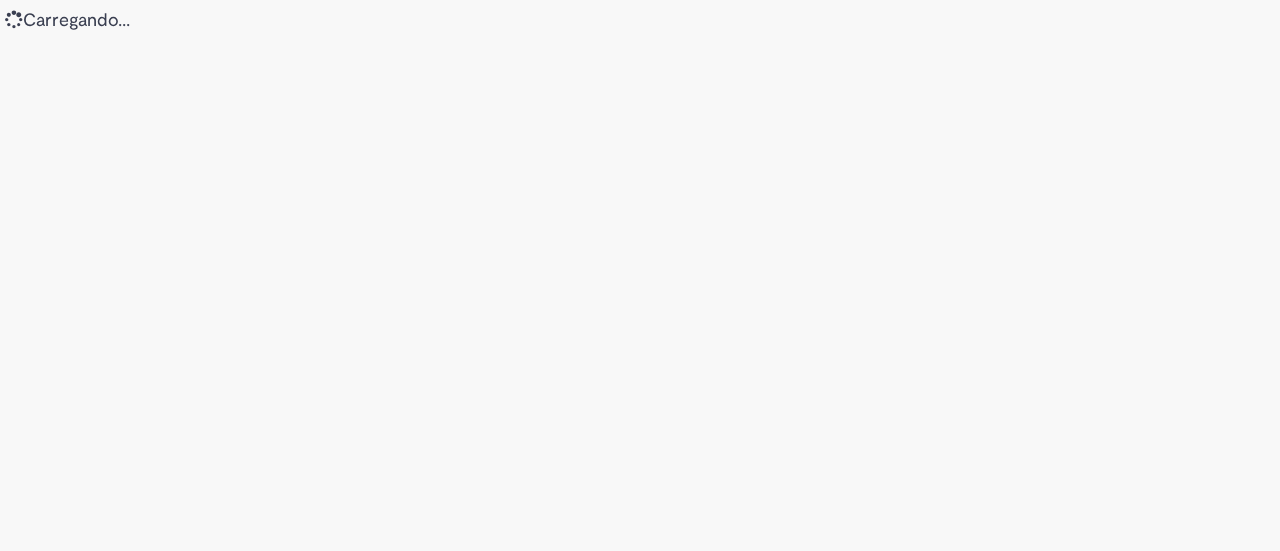 scroll, scrollTop: 0, scrollLeft: 0, axis: both 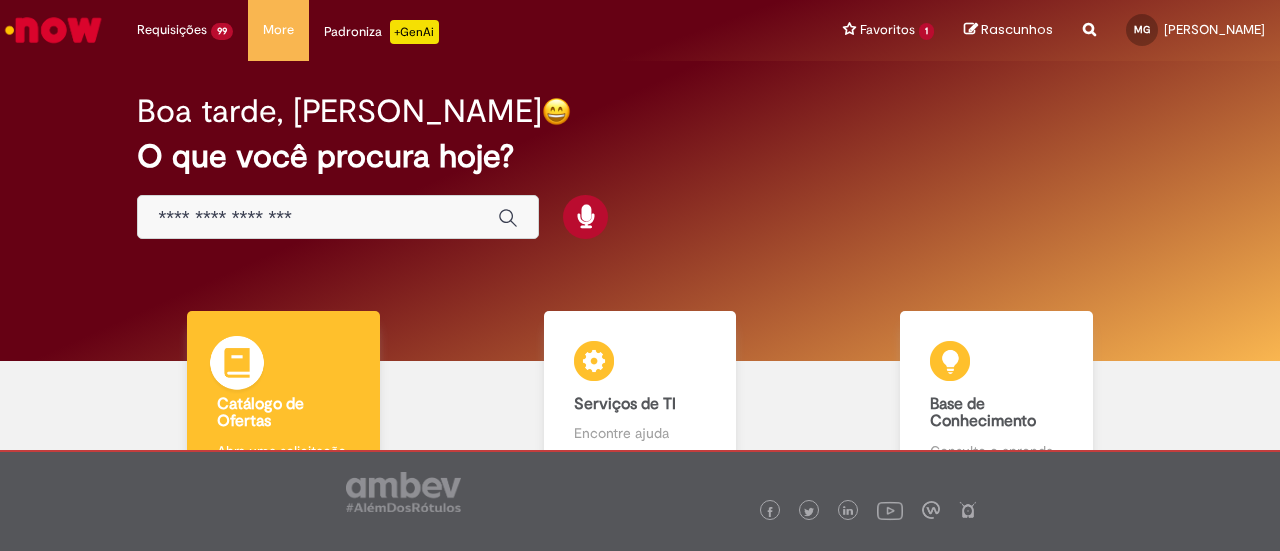 click on "Catálogo de Ofertas
Catálogo de Ofertas
Abra uma solicitação" at bounding box center (283, 396) 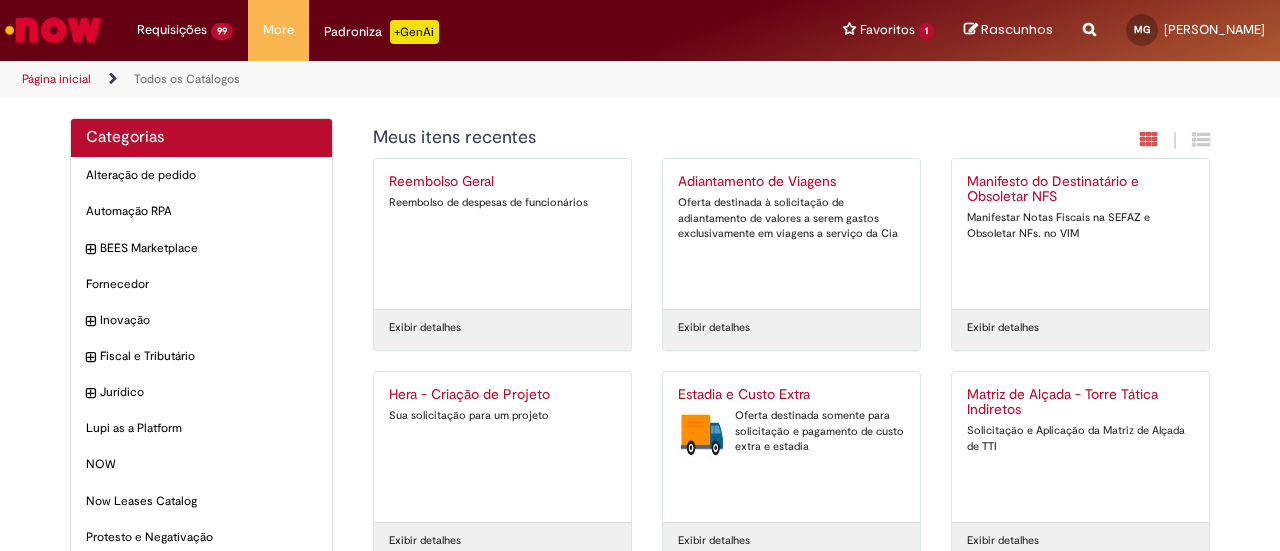 click on "Oferta destinada somente para solicitação e pagamento de custo extra e estadia" at bounding box center [791, 431] 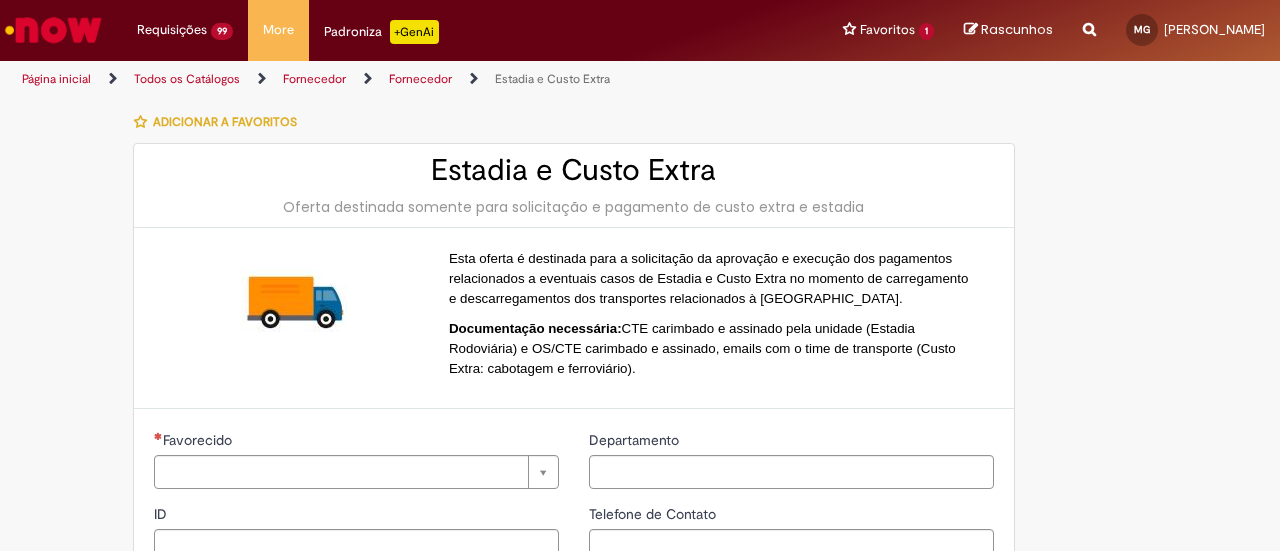 type on "**********" 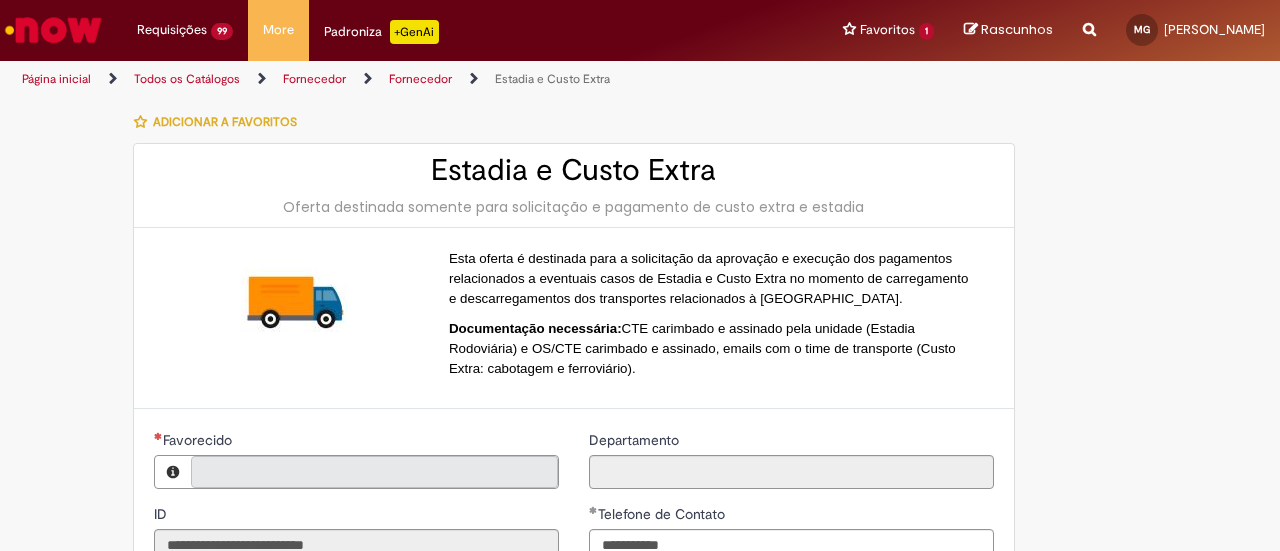 type on "**********" 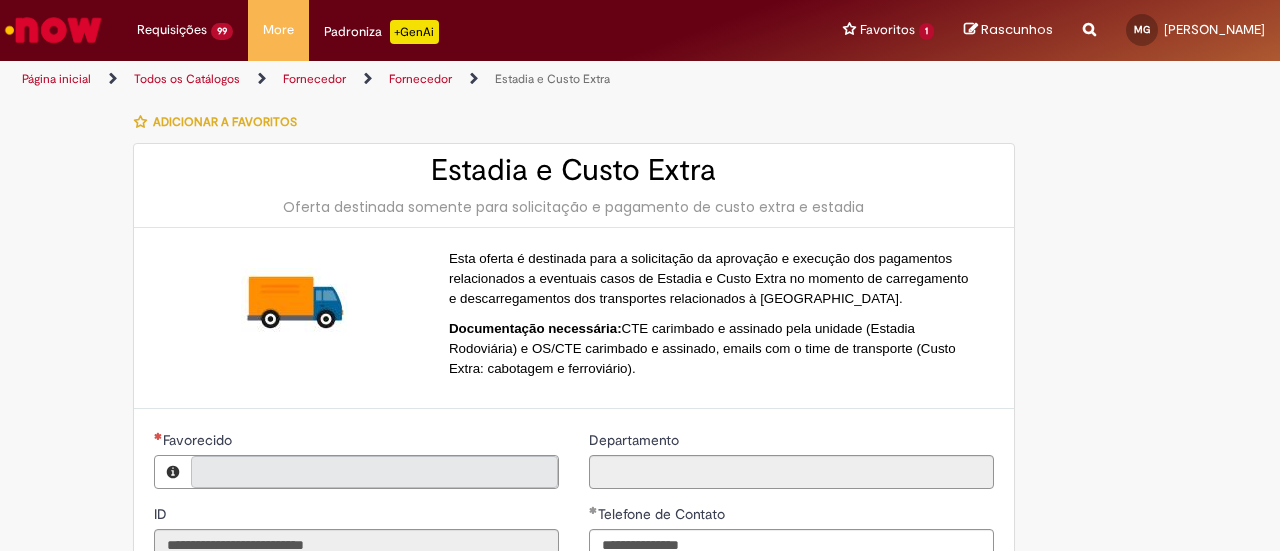 type on "**********" 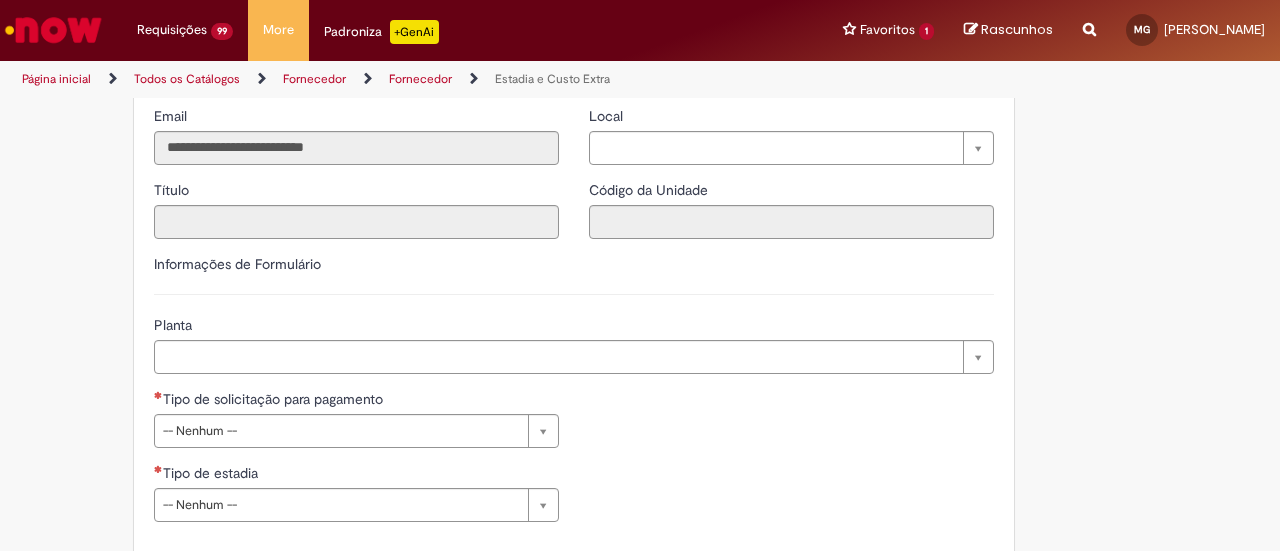 scroll, scrollTop: 500, scrollLeft: 0, axis: vertical 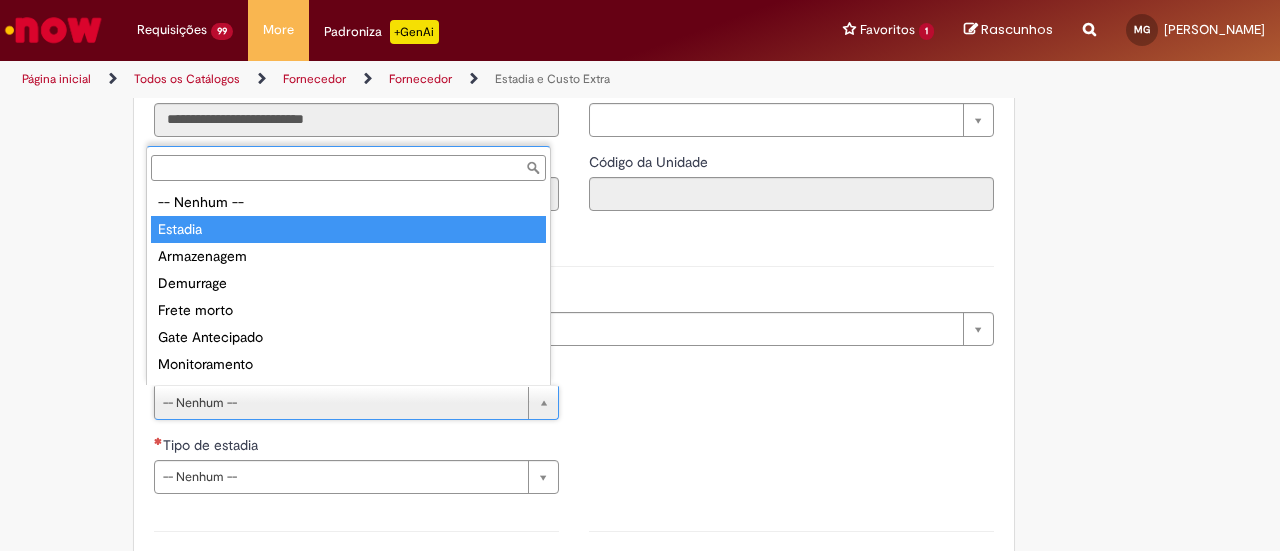 type on "*******" 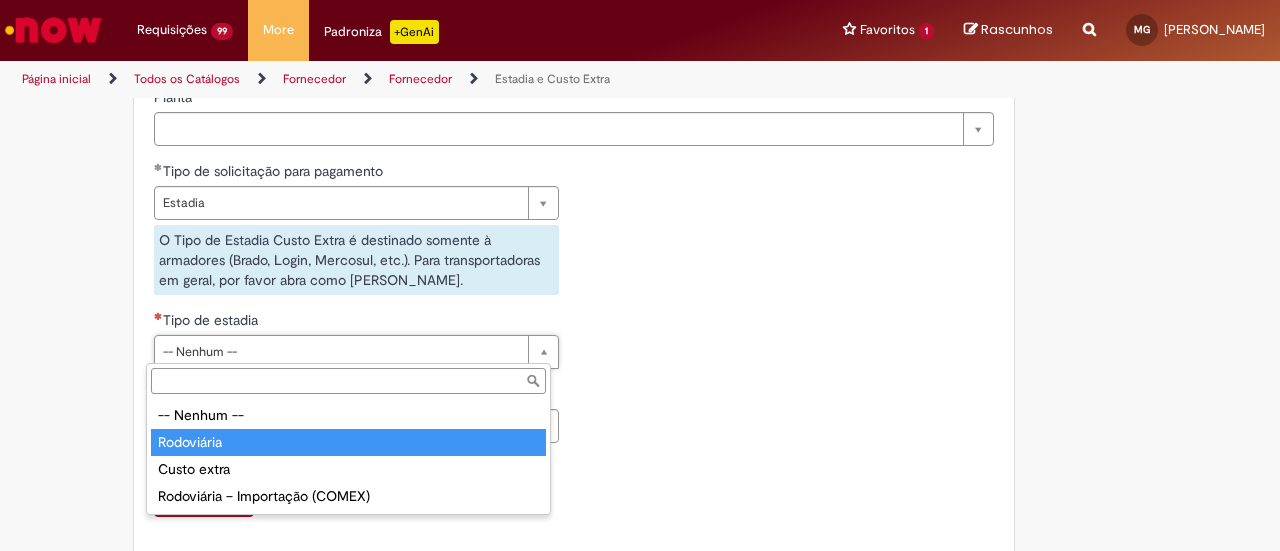 type on "**********" 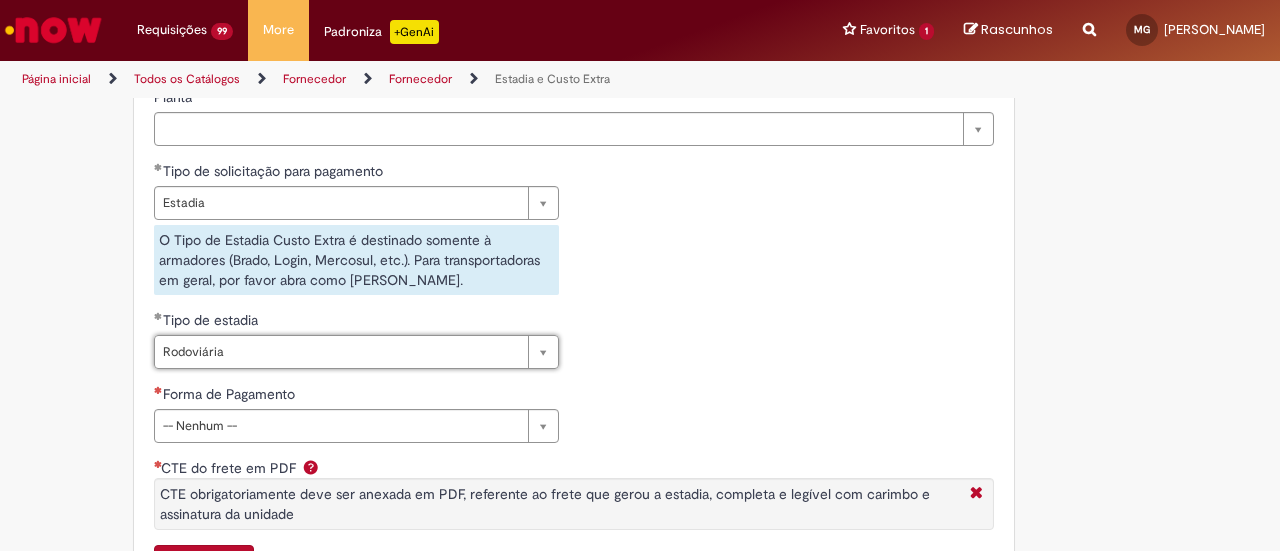 scroll, scrollTop: 900, scrollLeft: 0, axis: vertical 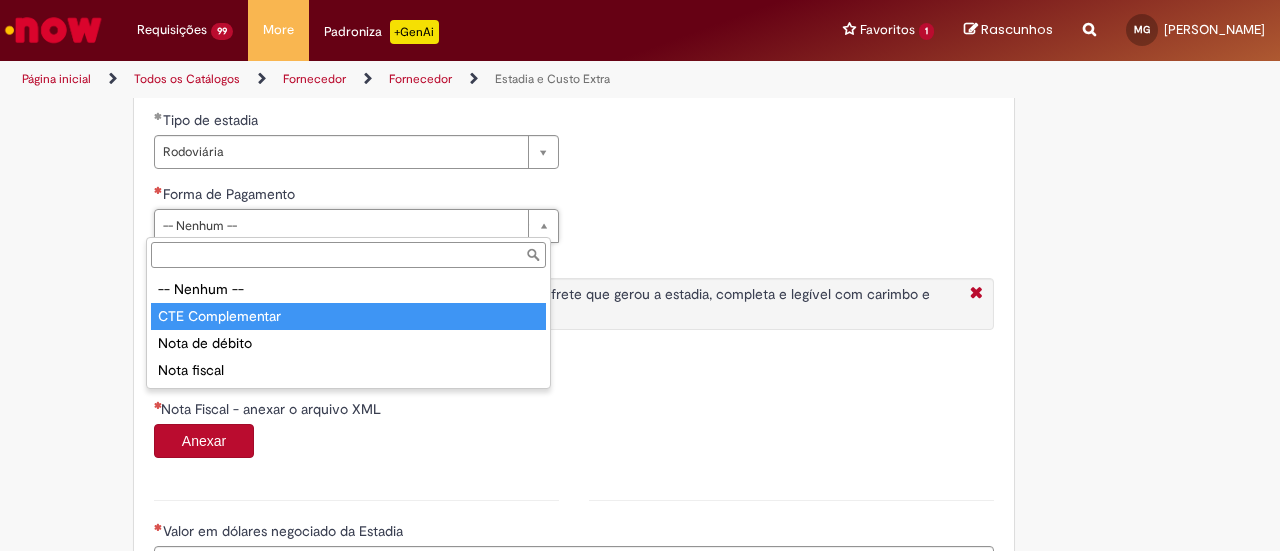 type on "**********" 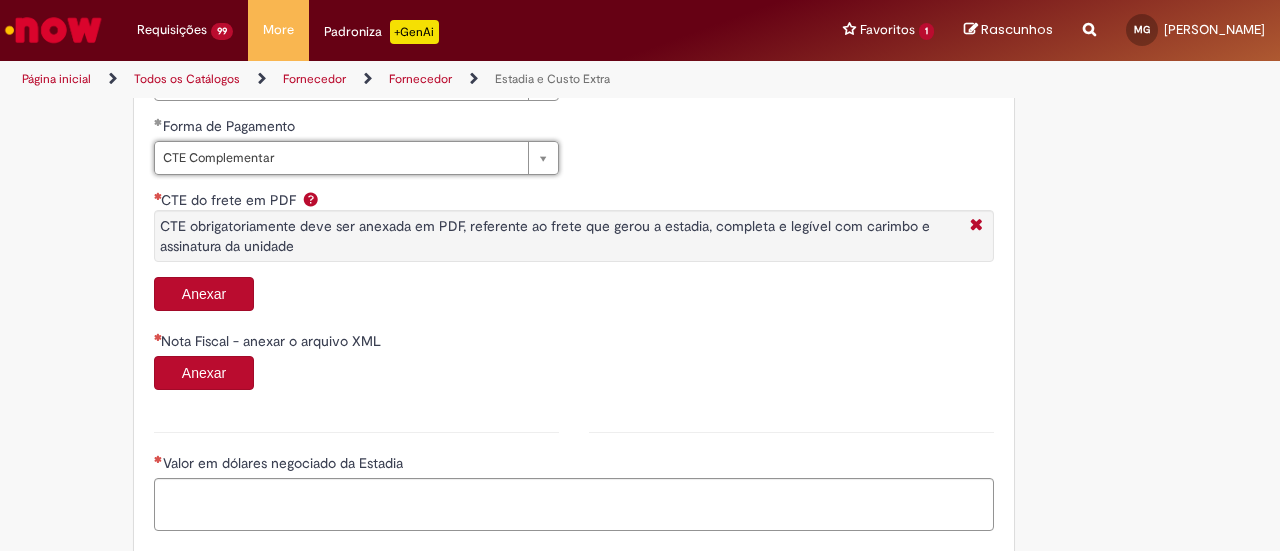 scroll, scrollTop: 1000, scrollLeft: 0, axis: vertical 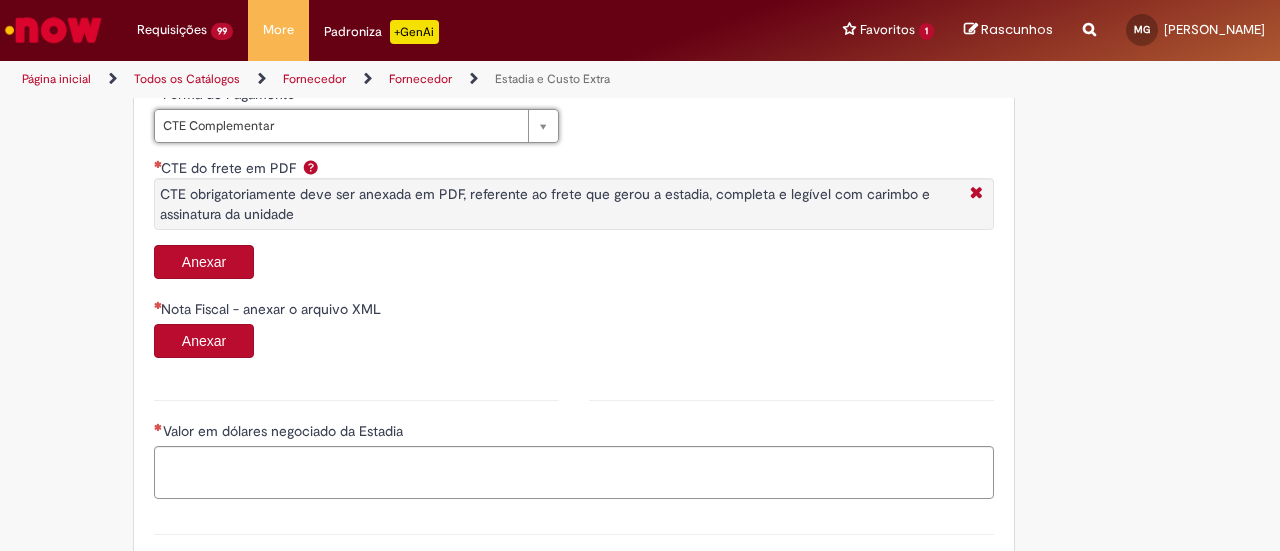 click on "Anexar" at bounding box center [204, 262] 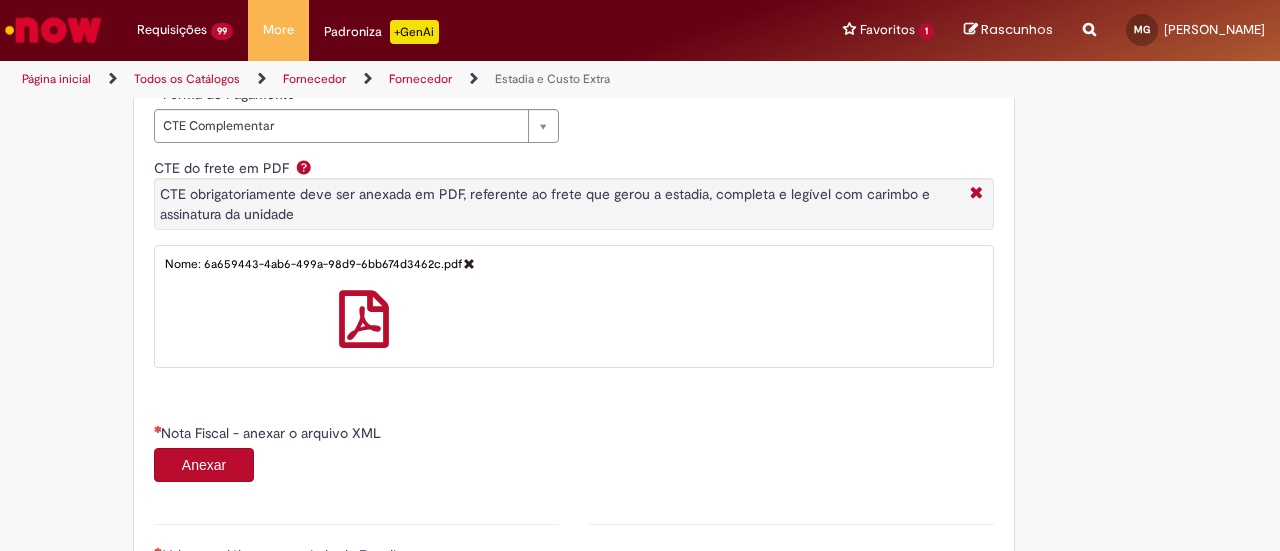 scroll, scrollTop: 1100, scrollLeft: 0, axis: vertical 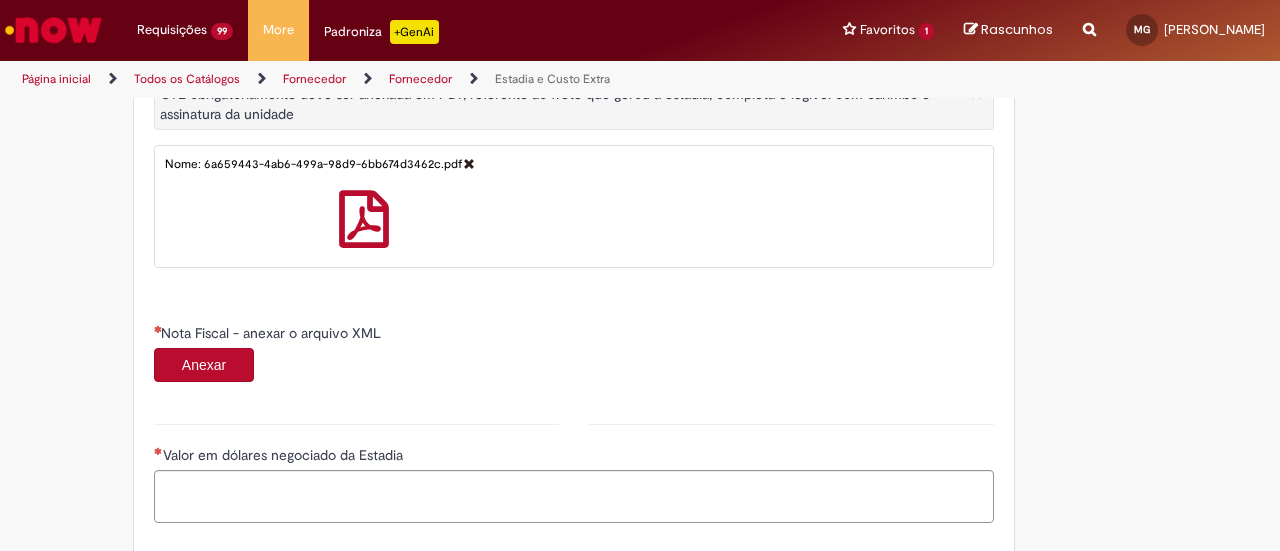 click on "Anexar" at bounding box center [204, 365] 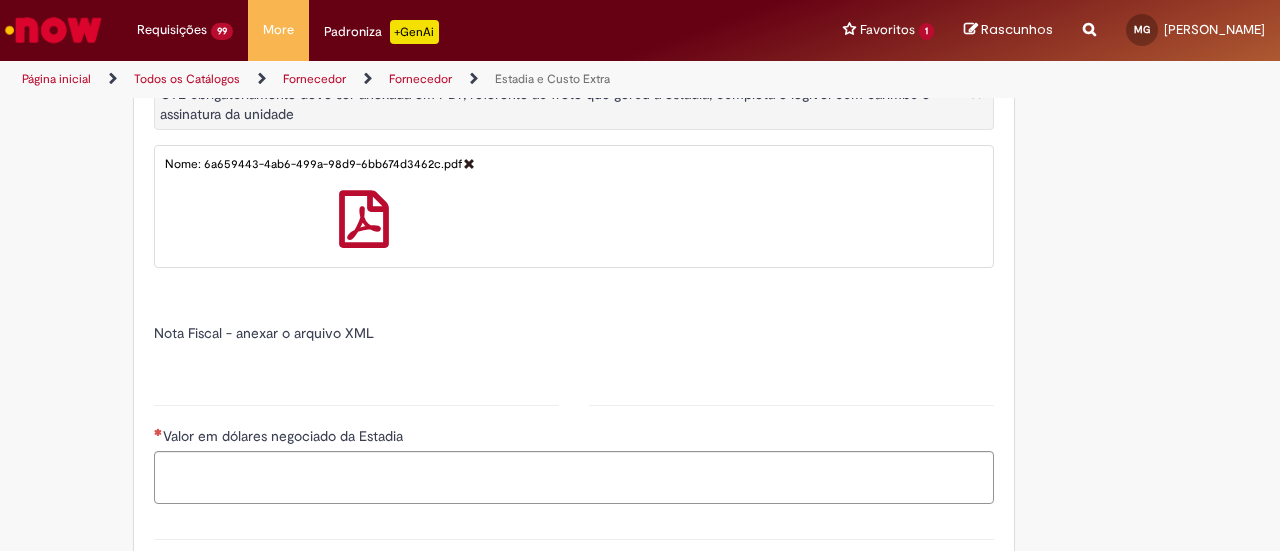 type on "******" 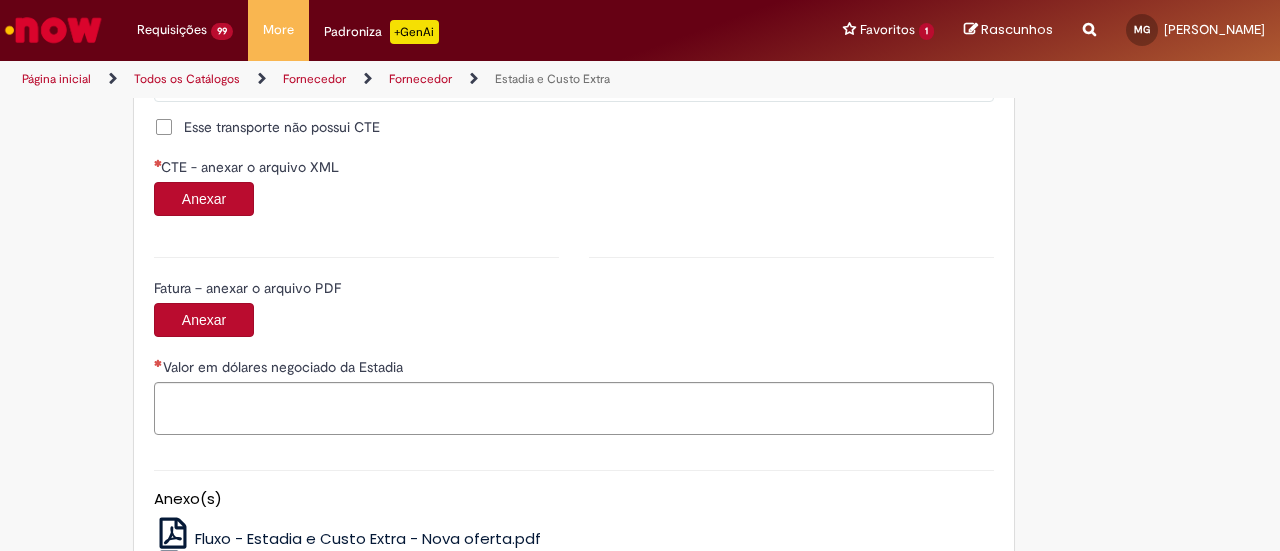 scroll, scrollTop: 2100, scrollLeft: 0, axis: vertical 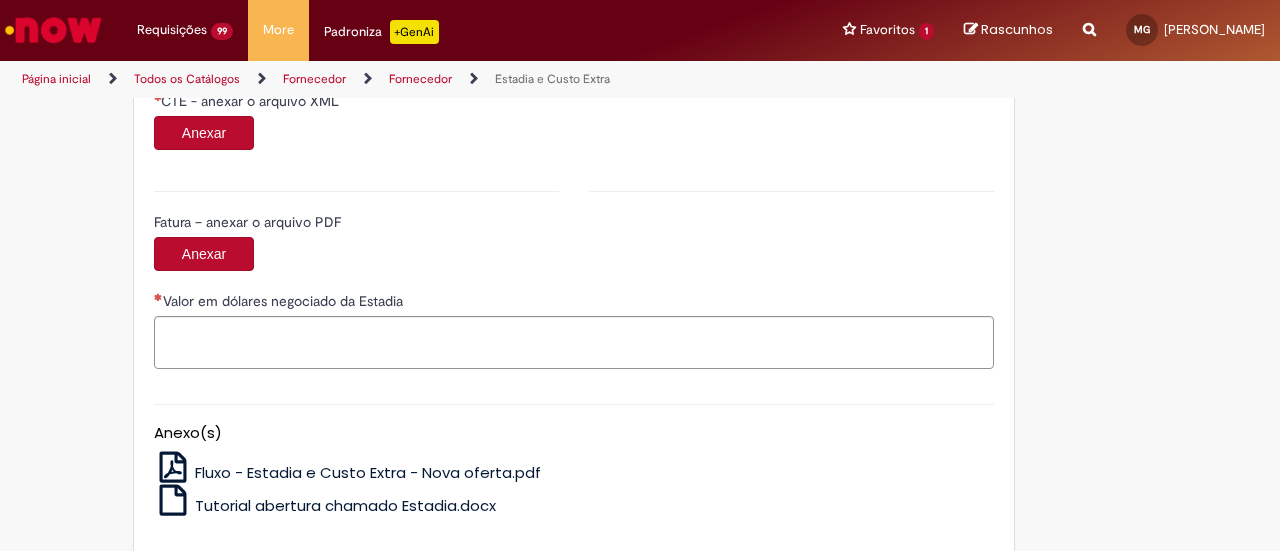 click on "Anexar" at bounding box center (204, 133) 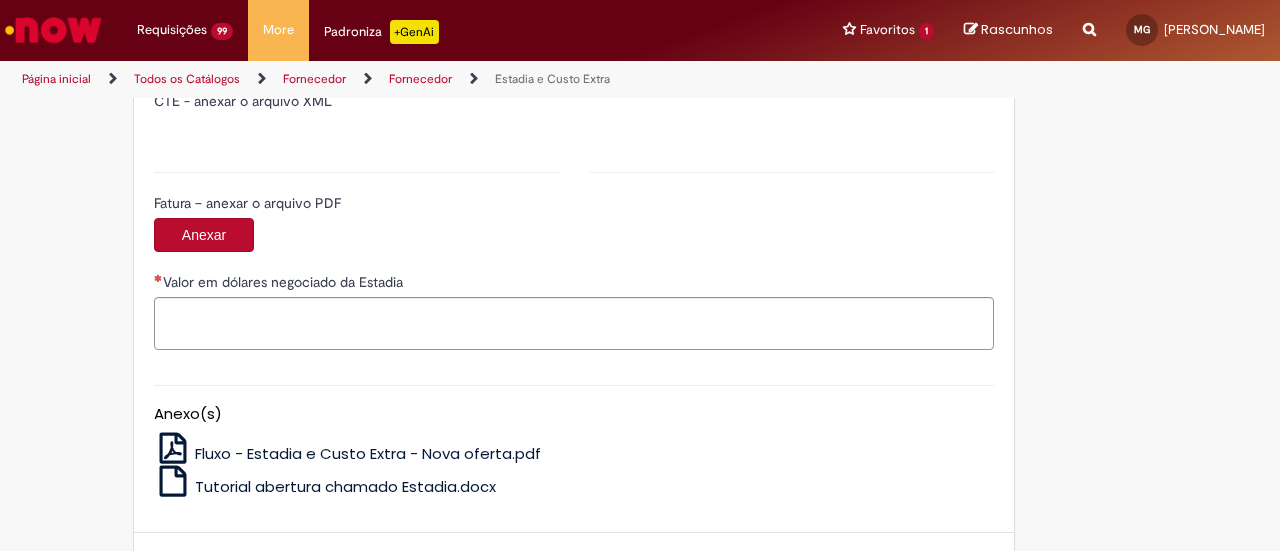 type on "**********" 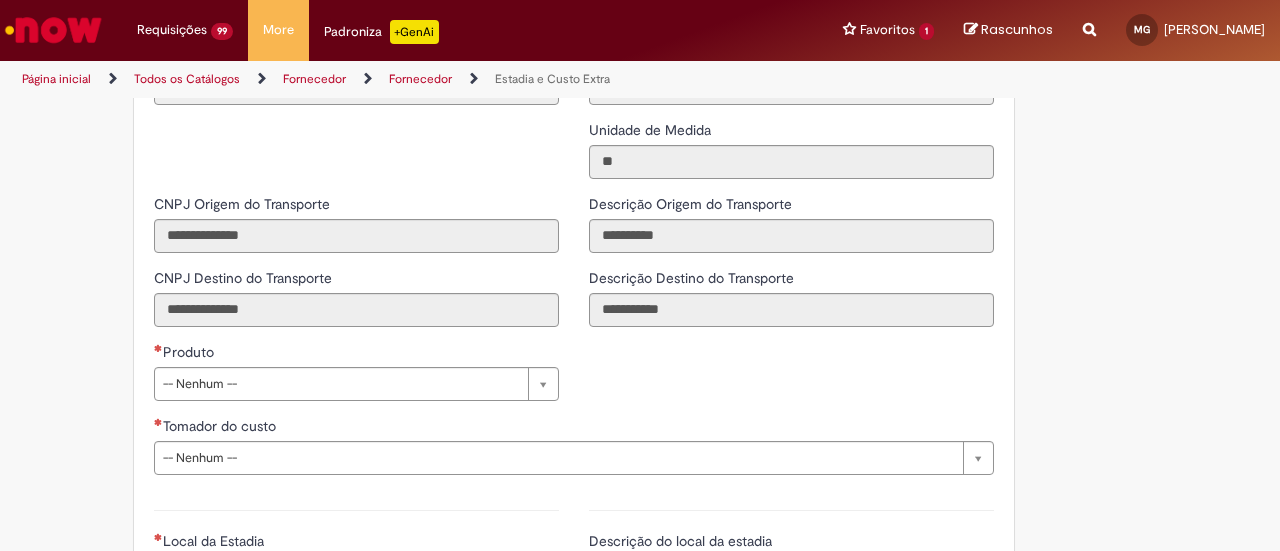 scroll, scrollTop: 2800, scrollLeft: 0, axis: vertical 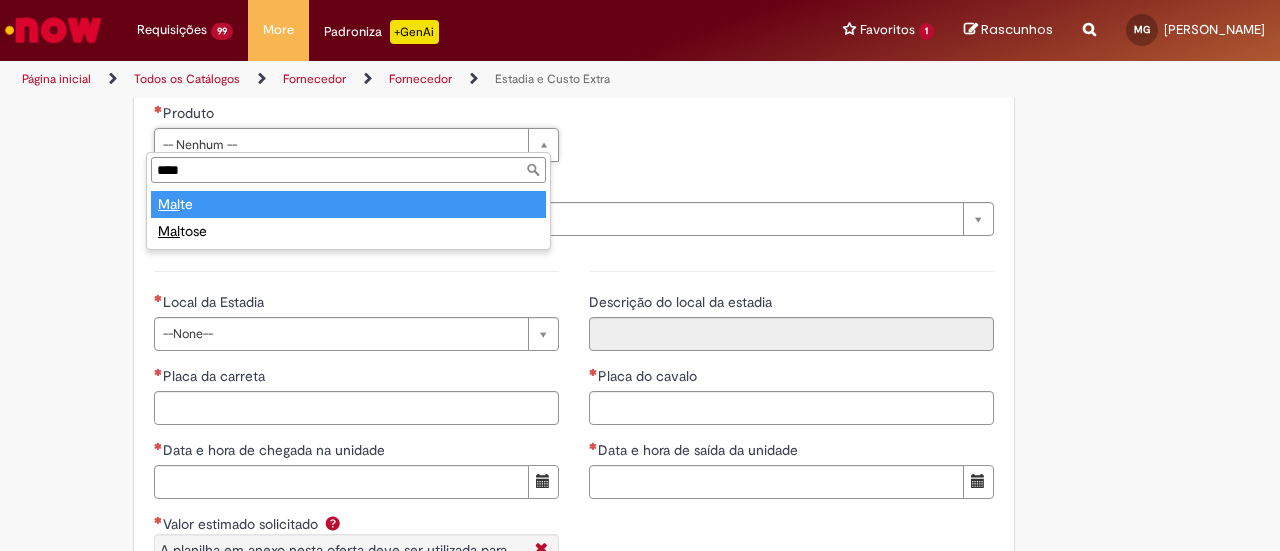 type on "*****" 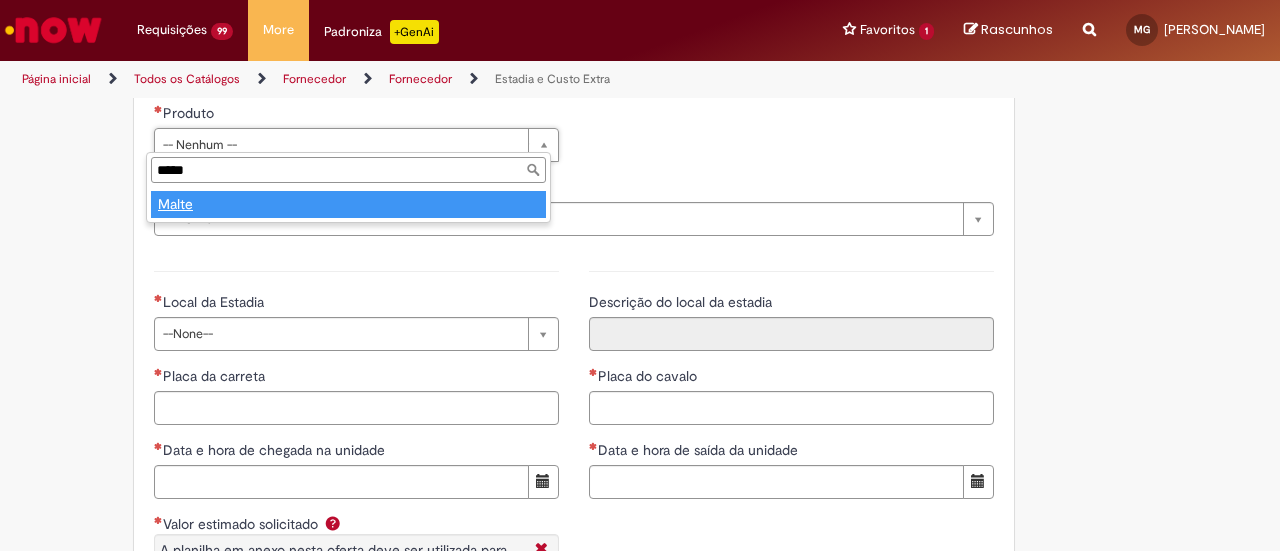 type on "*****" 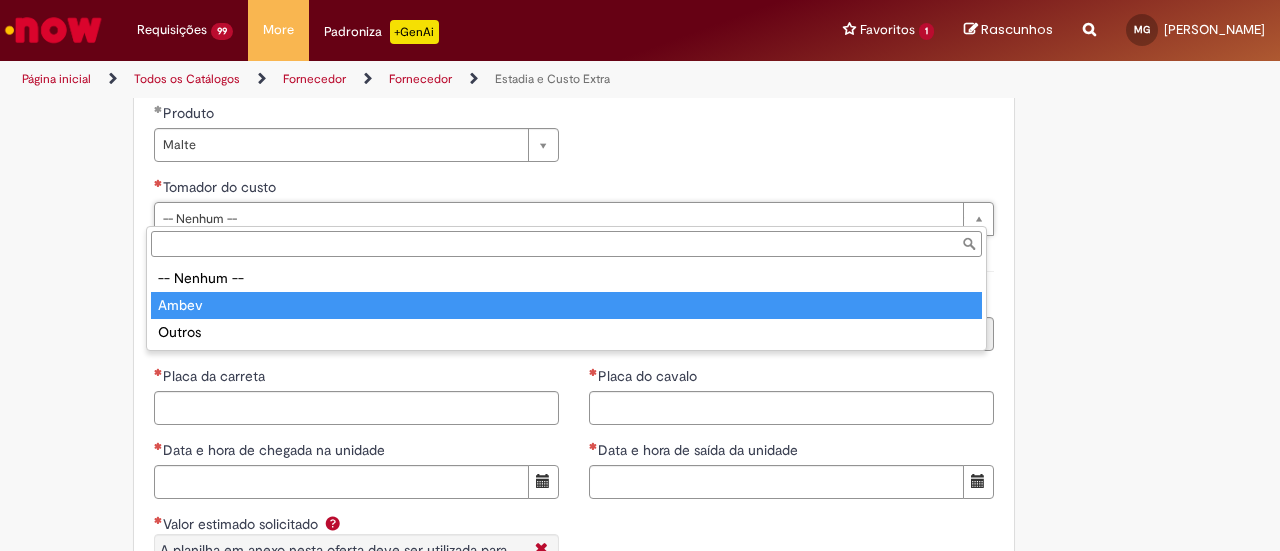 type on "*****" 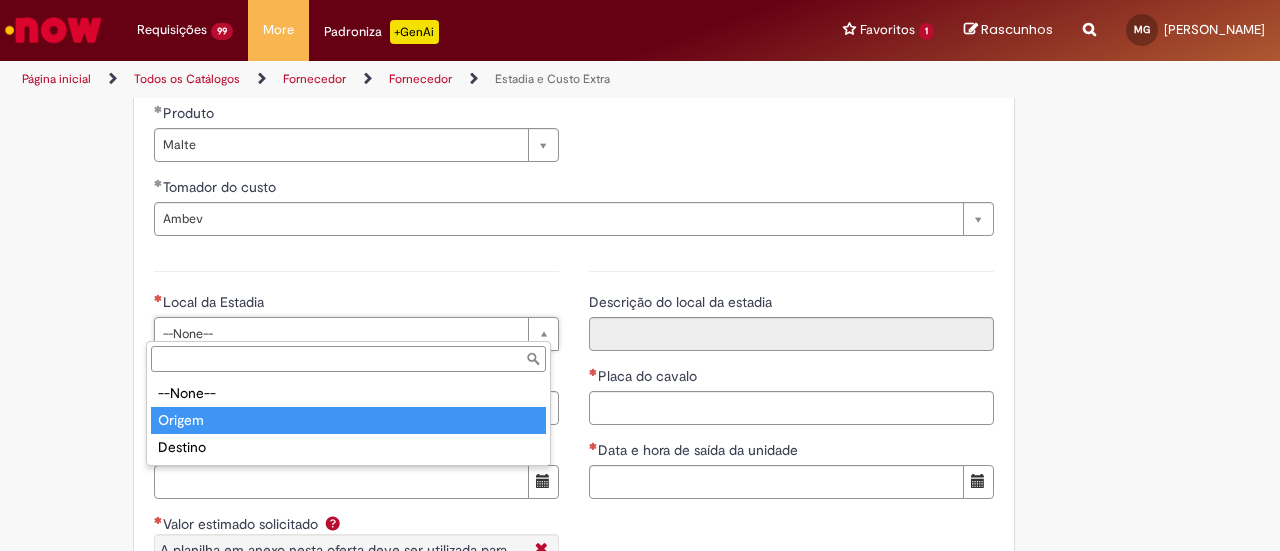 type on "******" 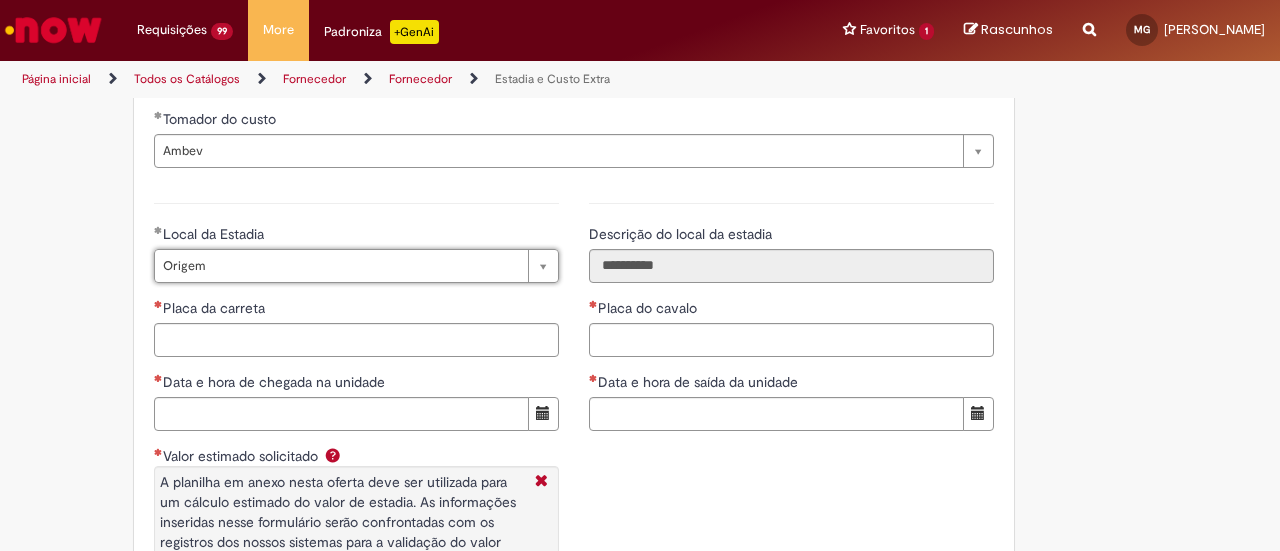 scroll, scrollTop: 2900, scrollLeft: 0, axis: vertical 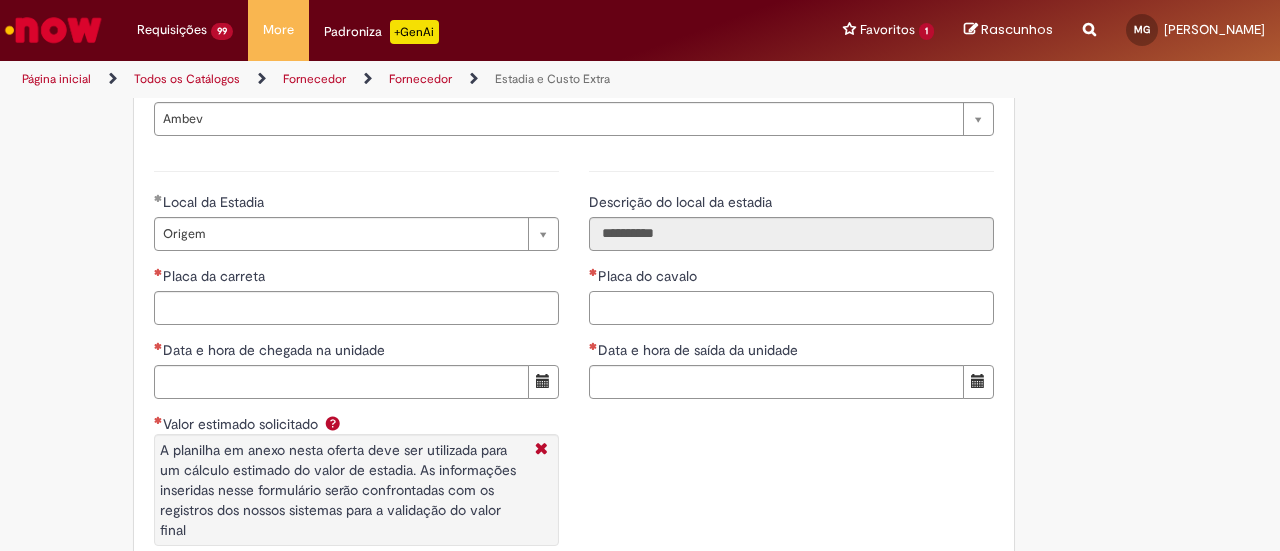 click on "Placa do cavalo" at bounding box center [791, 308] 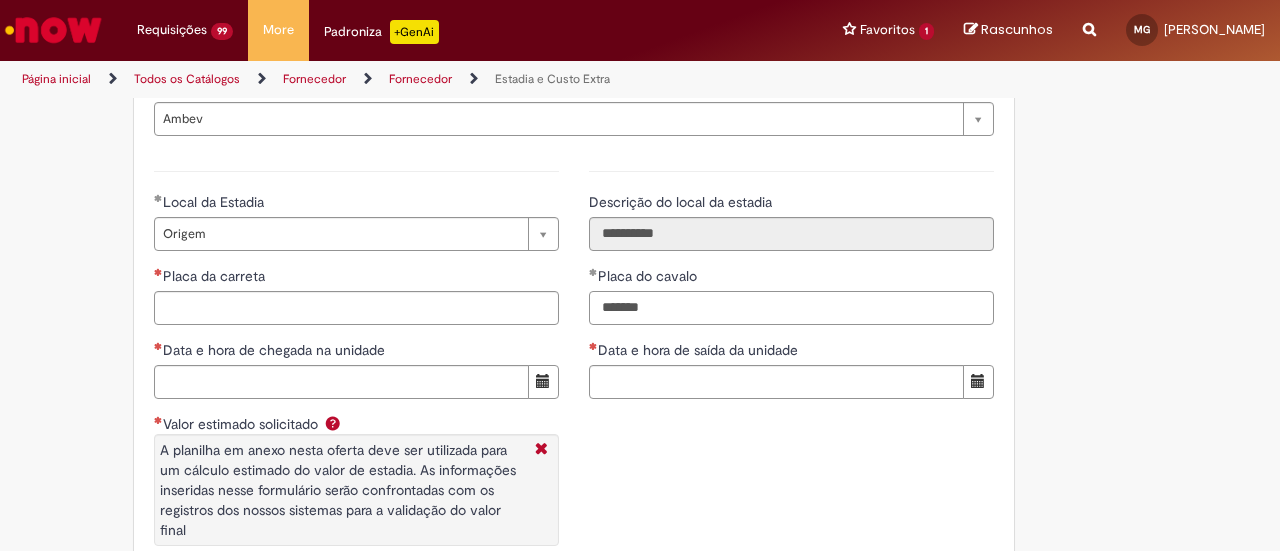 type on "*******" 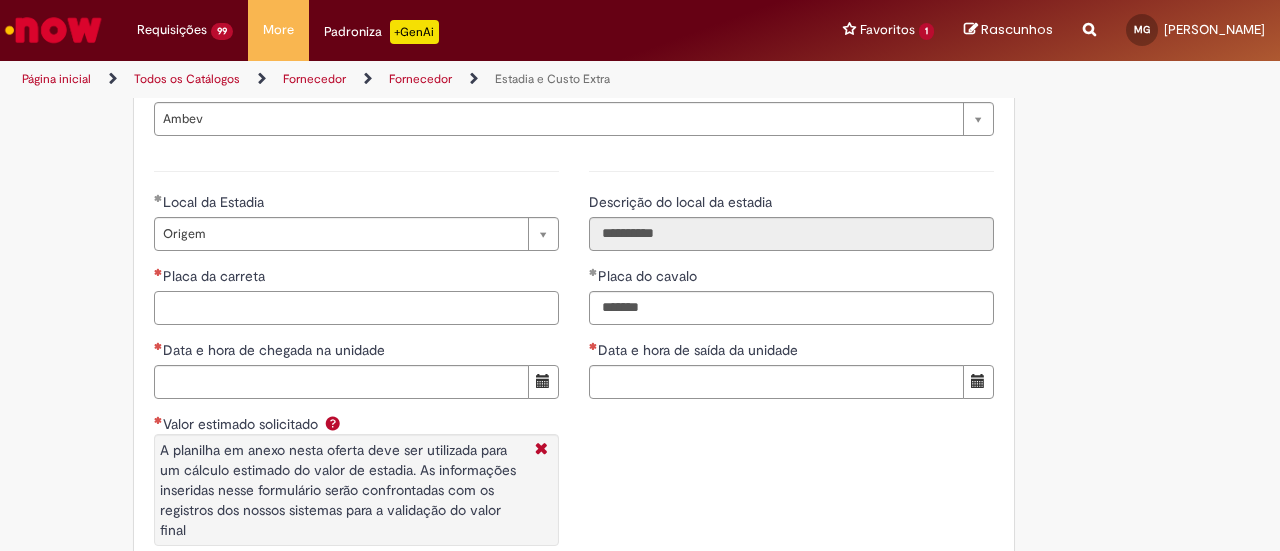 click on "Placa da carreta" at bounding box center (356, 308) 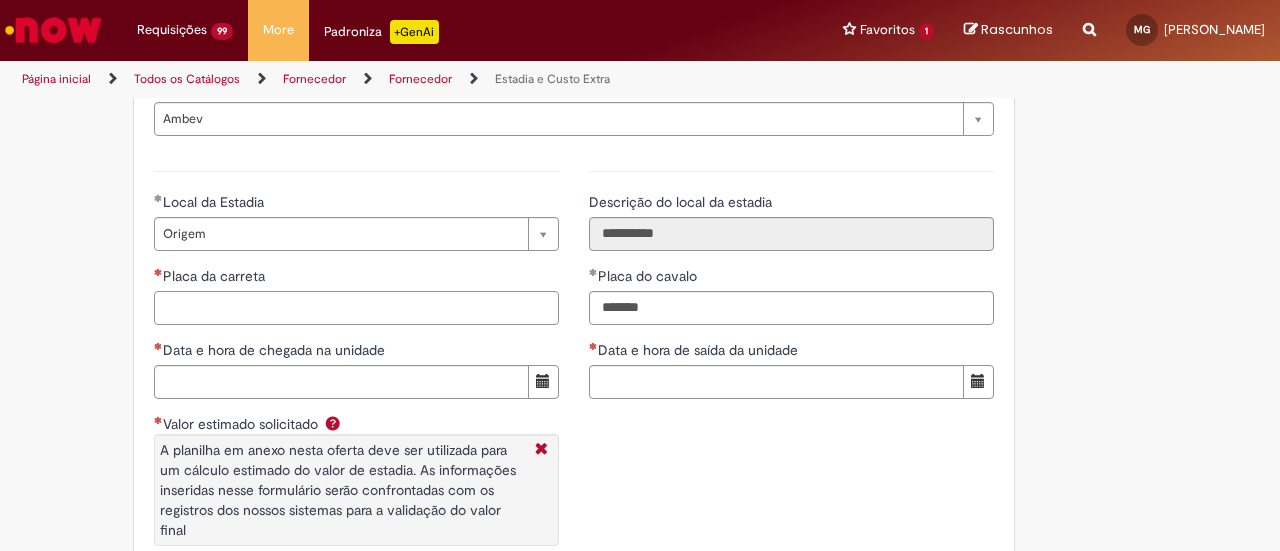 paste on "*******" 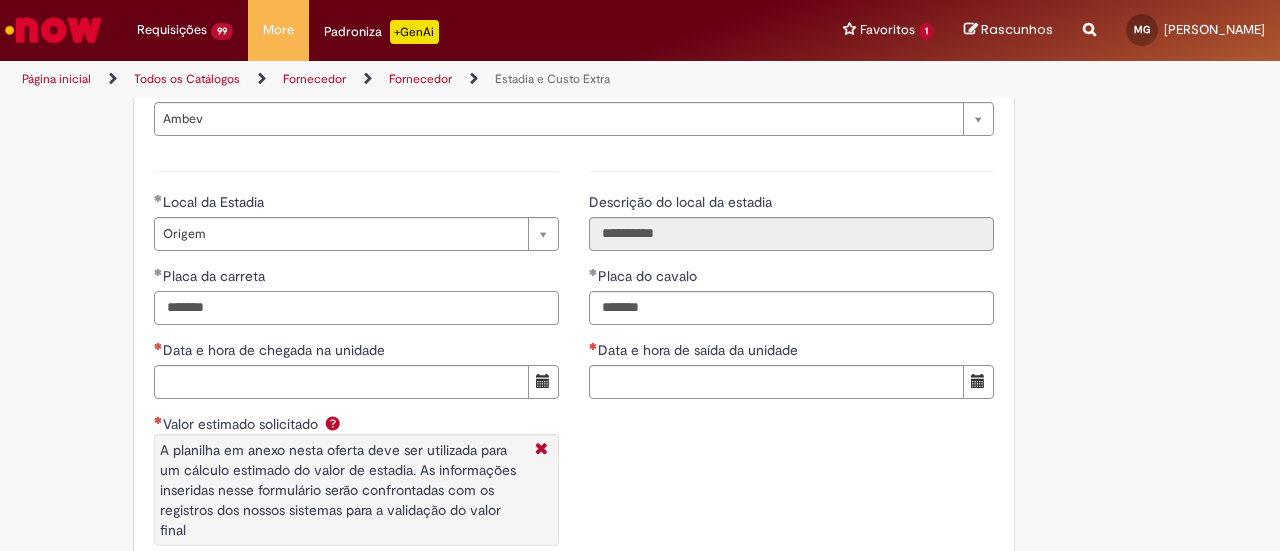type on "*******" 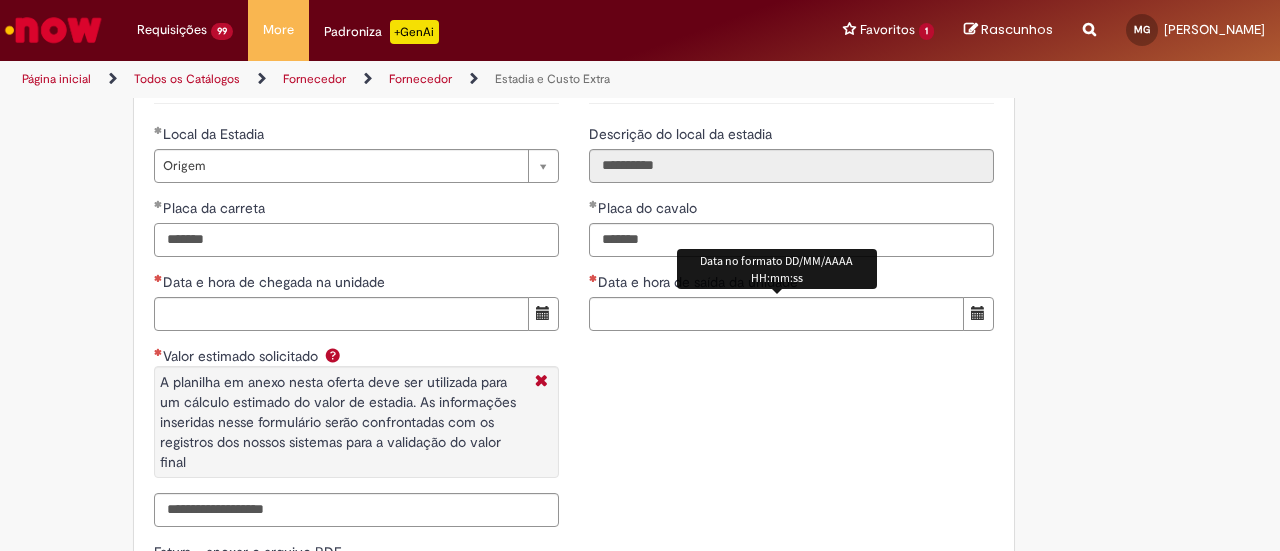 scroll, scrollTop: 3000, scrollLeft: 0, axis: vertical 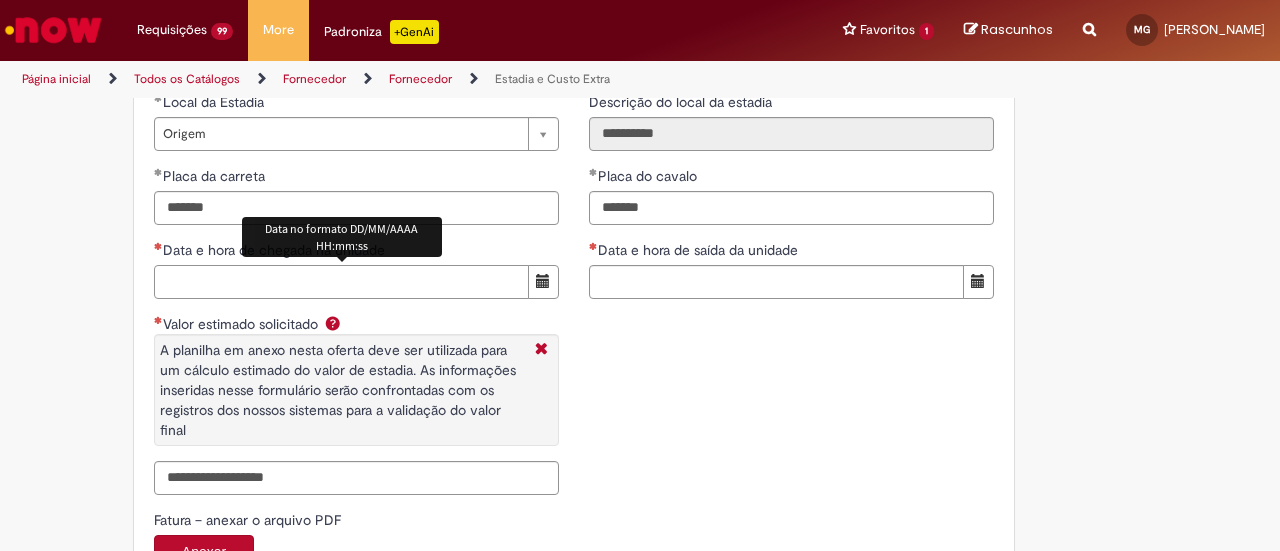 click on "Data e hora de chegada na unidade" at bounding box center [341, 282] 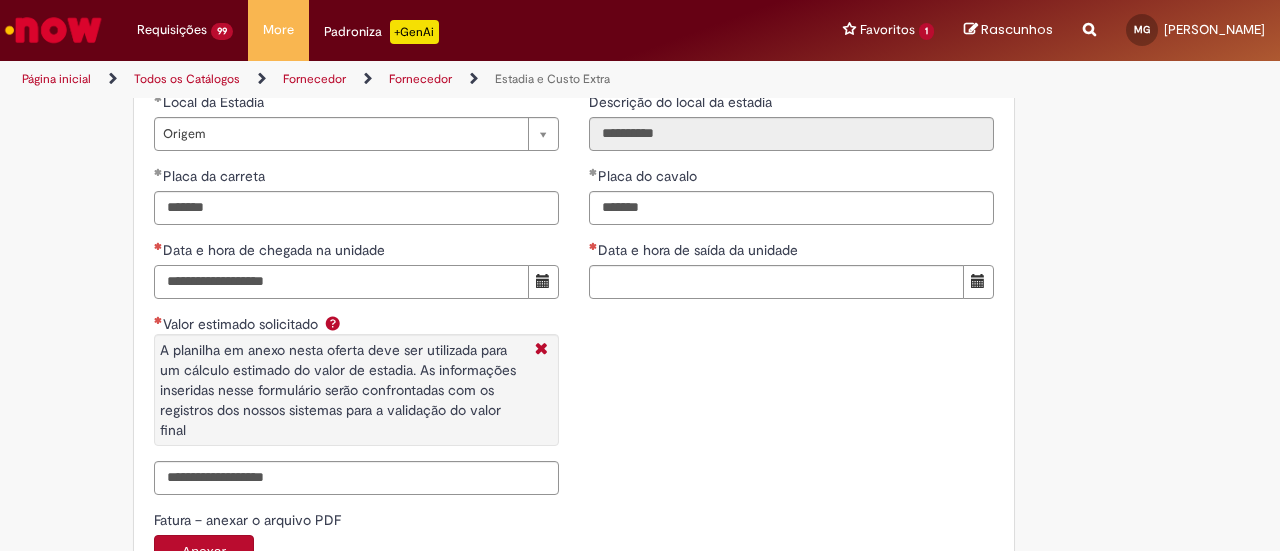 type on "**********" 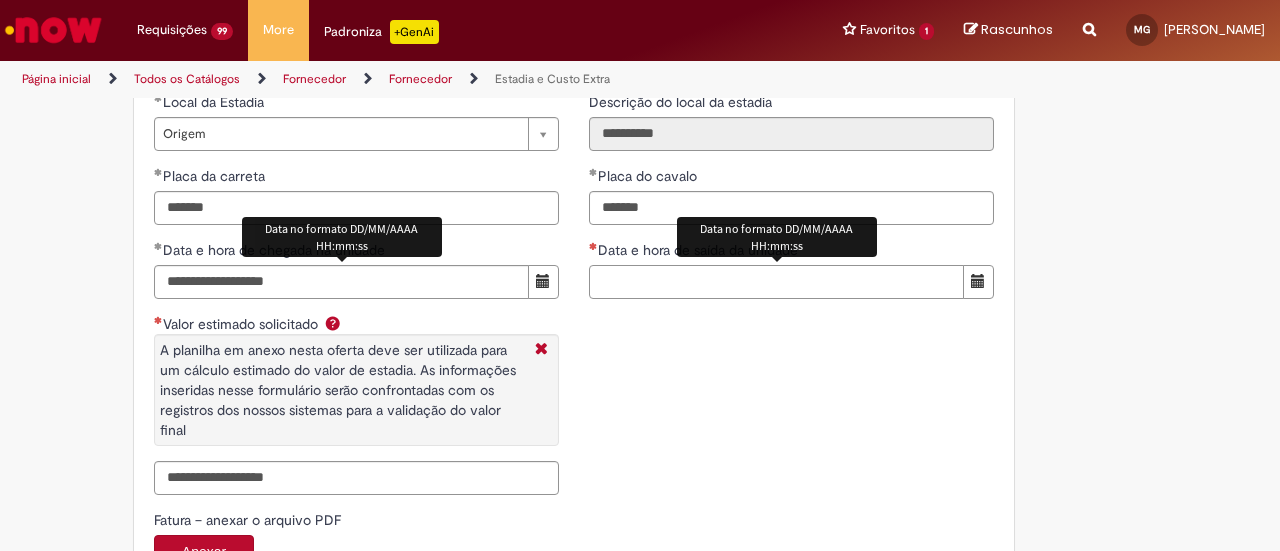 click on "Data e hora de saída da unidade" at bounding box center [776, 282] 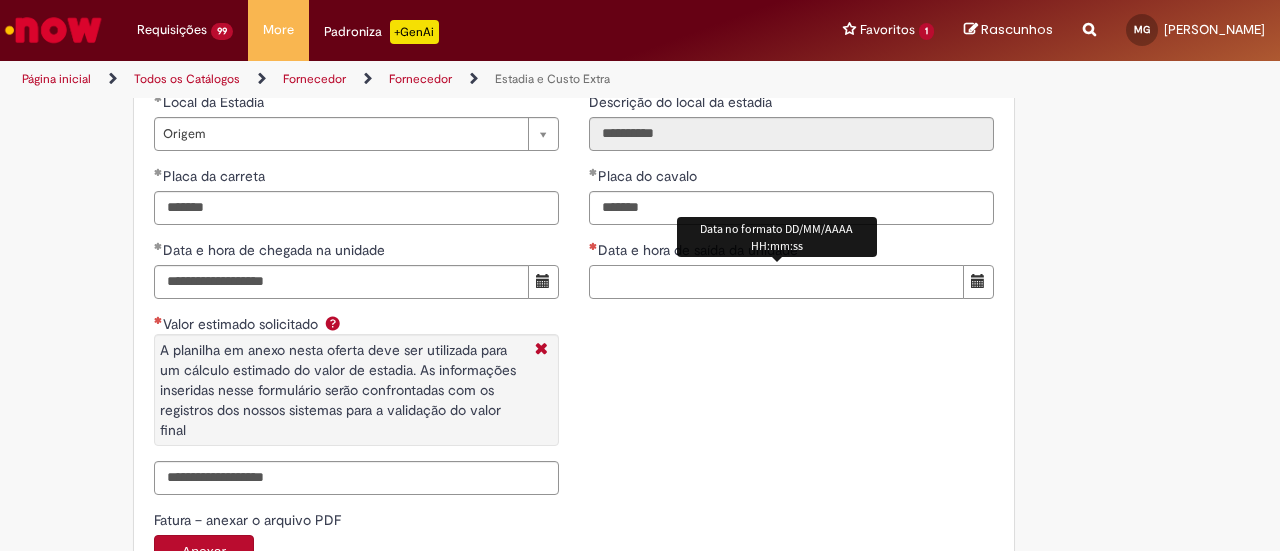 paste on "**********" 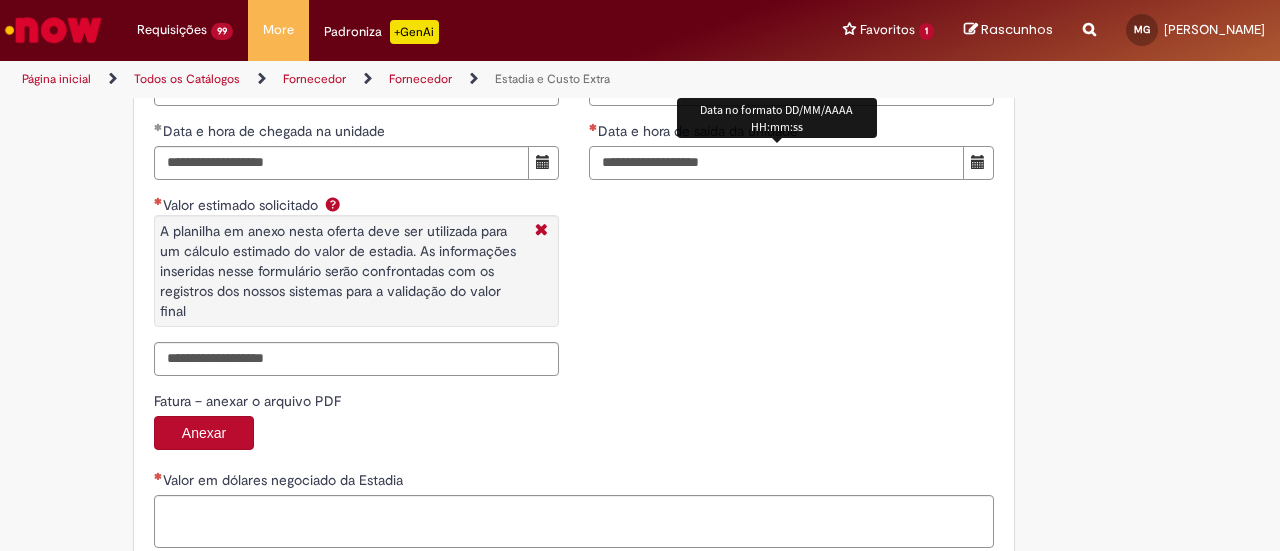 scroll, scrollTop: 3200, scrollLeft: 0, axis: vertical 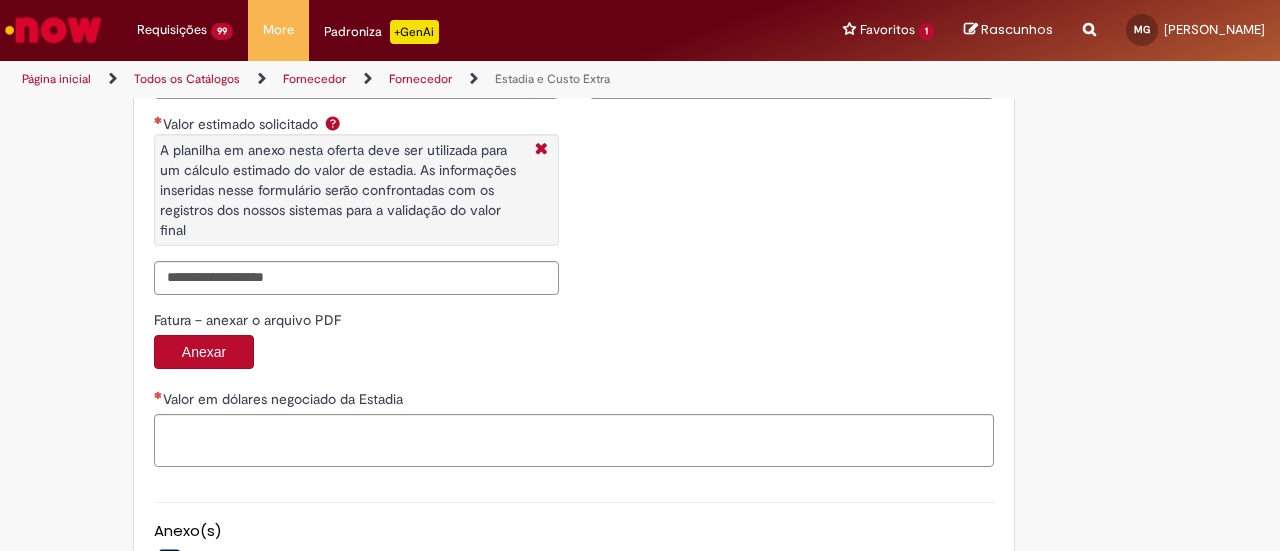 type on "**********" 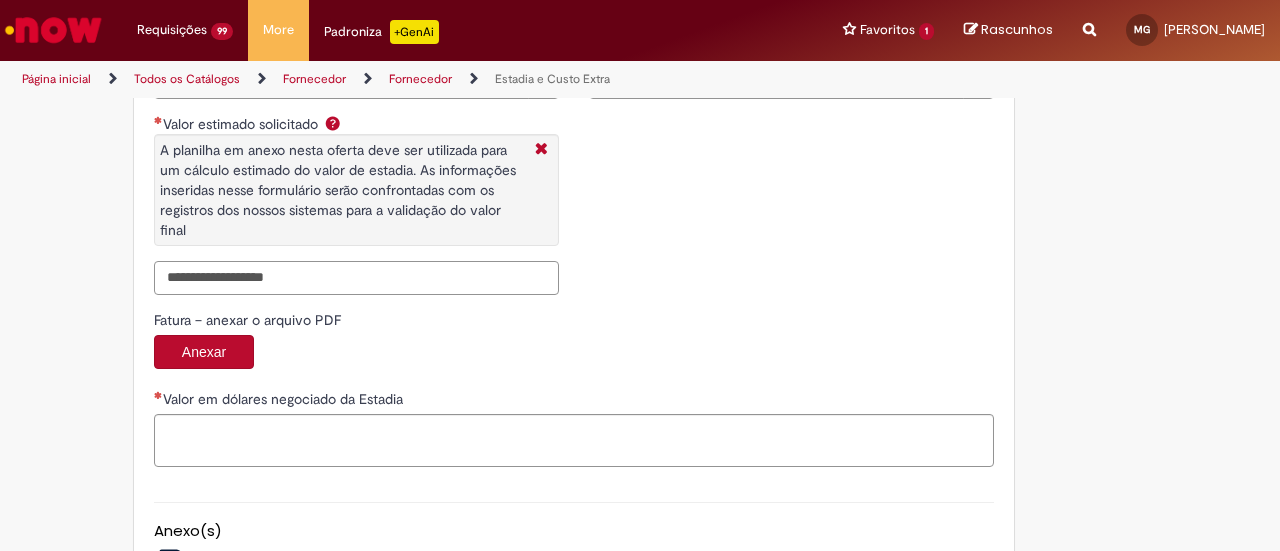click on "Valor estimado solicitado A planilha em anexo nesta oferta deve ser utilizada para um cálculo estimado do valor de estadia. As informações inseridas nesse formulário serão confrontadas com os registros dos nossos sistemas para a validação do valor final" at bounding box center [356, 278] 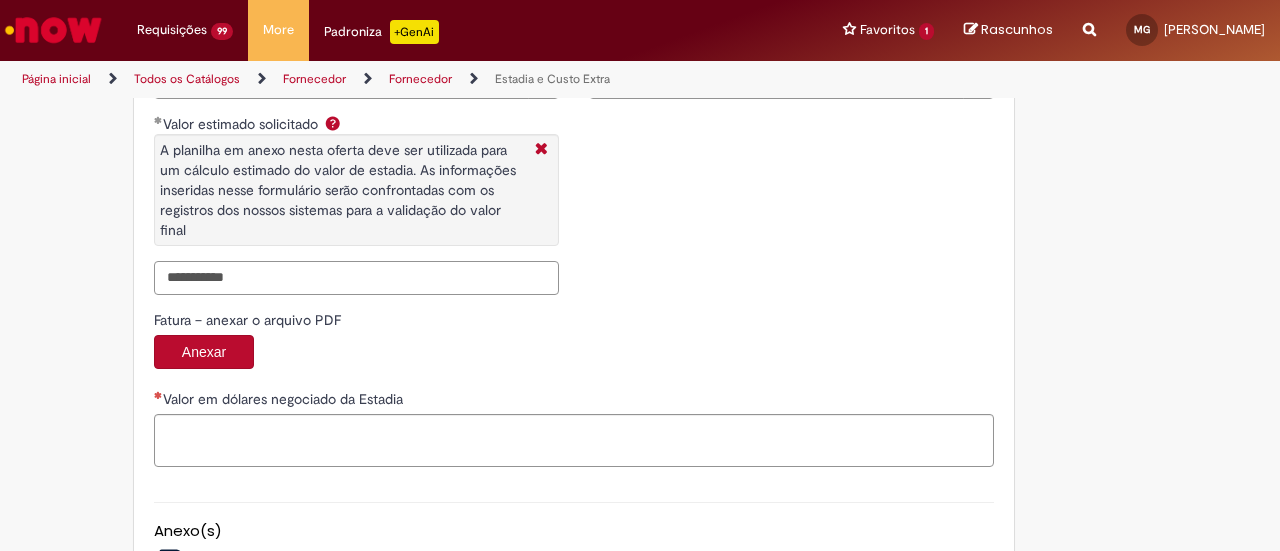 scroll, scrollTop: 3388, scrollLeft: 0, axis: vertical 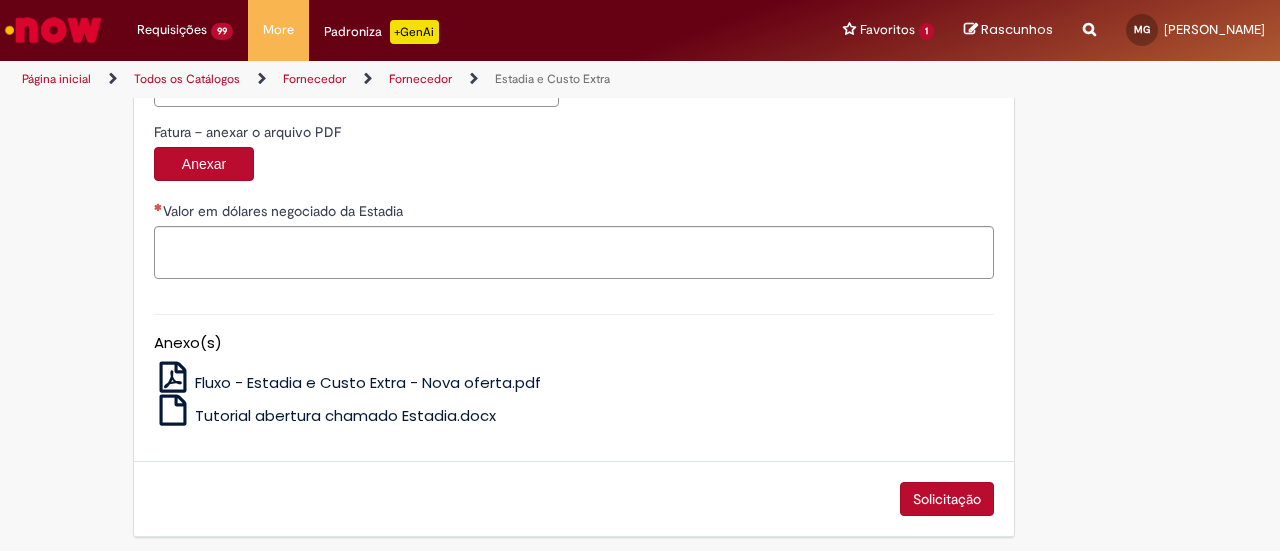 type on "**********" 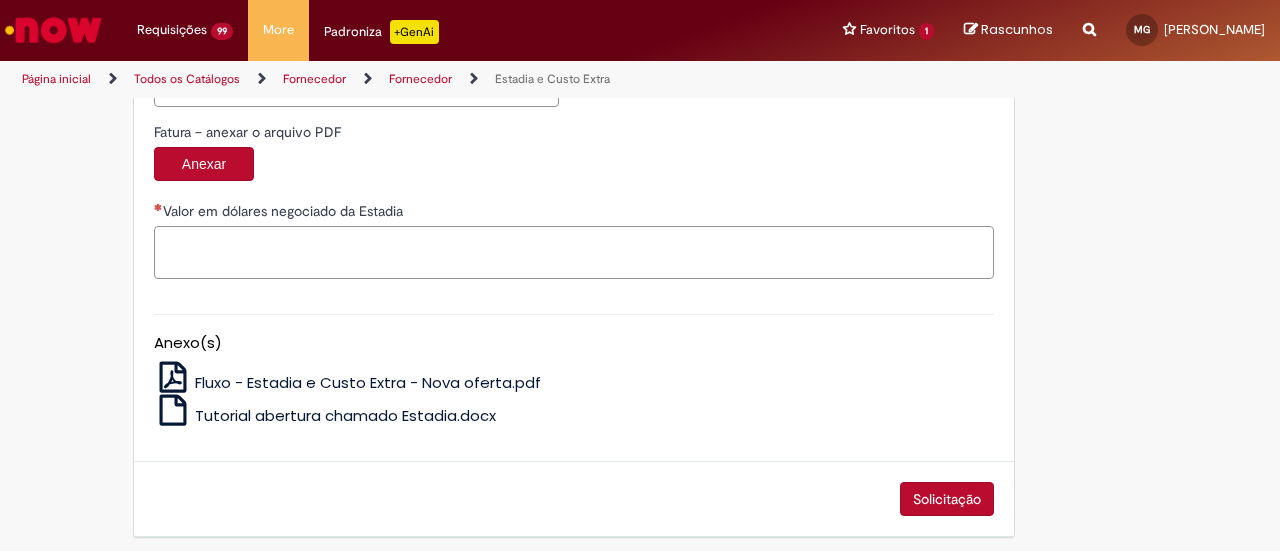 click on "Valor em dólares negociado da Estadia" at bounding box center [574, 252] 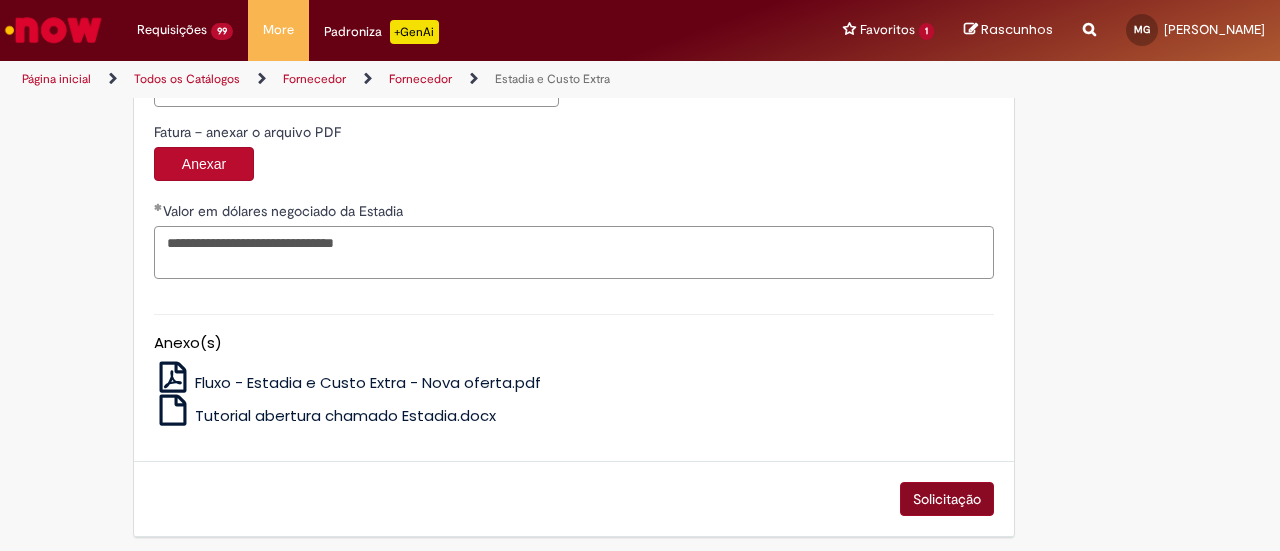 type on "**********" 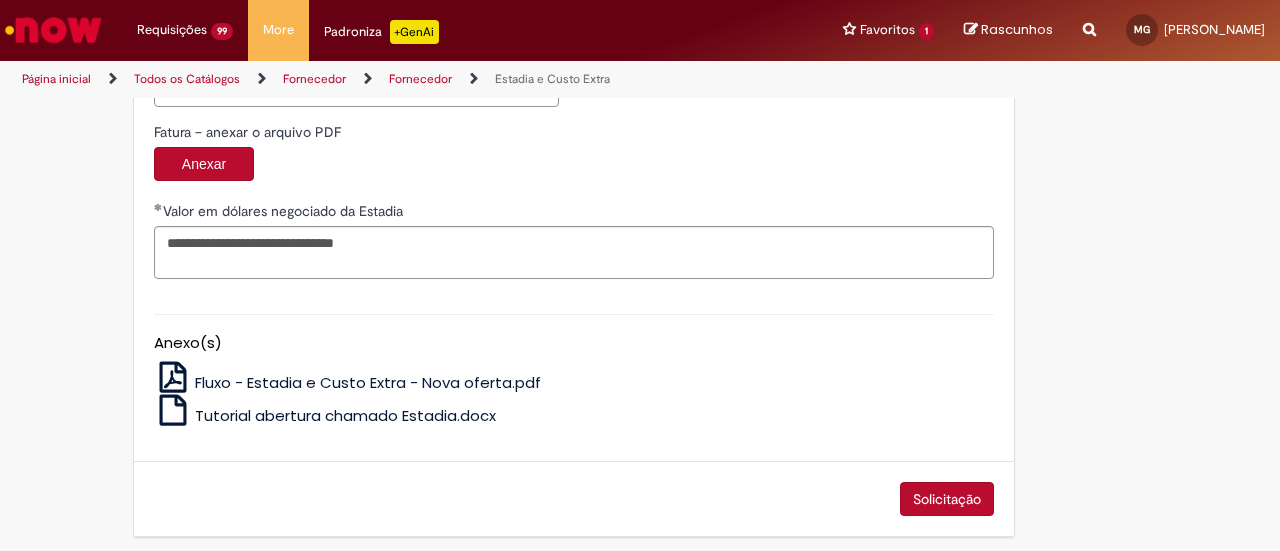 click on "Solicitação" at bounding box center [947, 499] 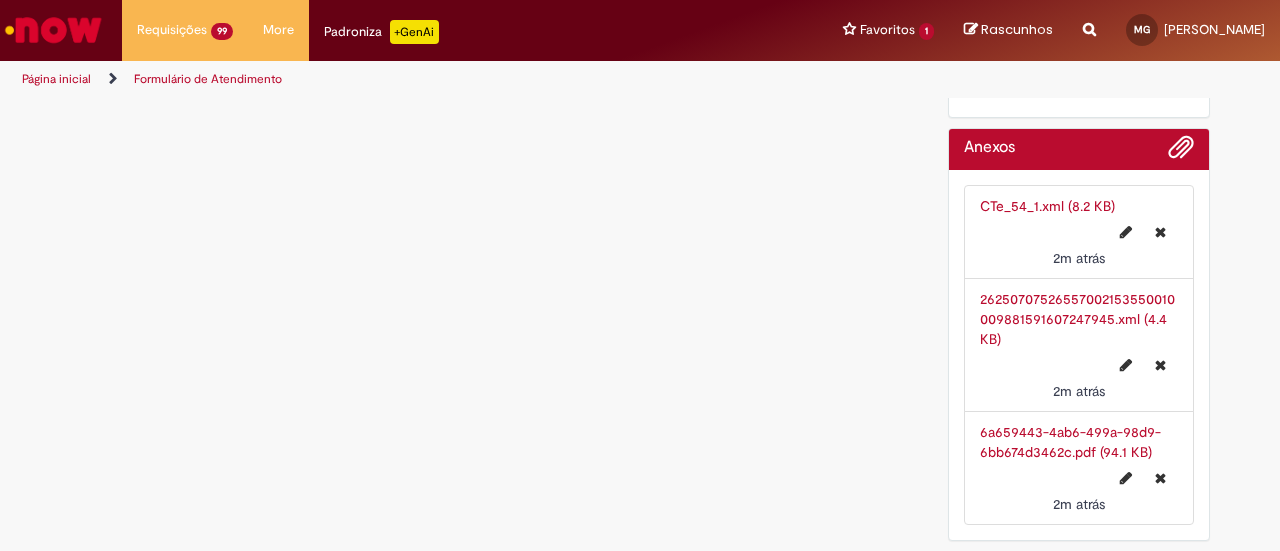scroll, scrollTop: 0, scrollLeft: 0, axis: both 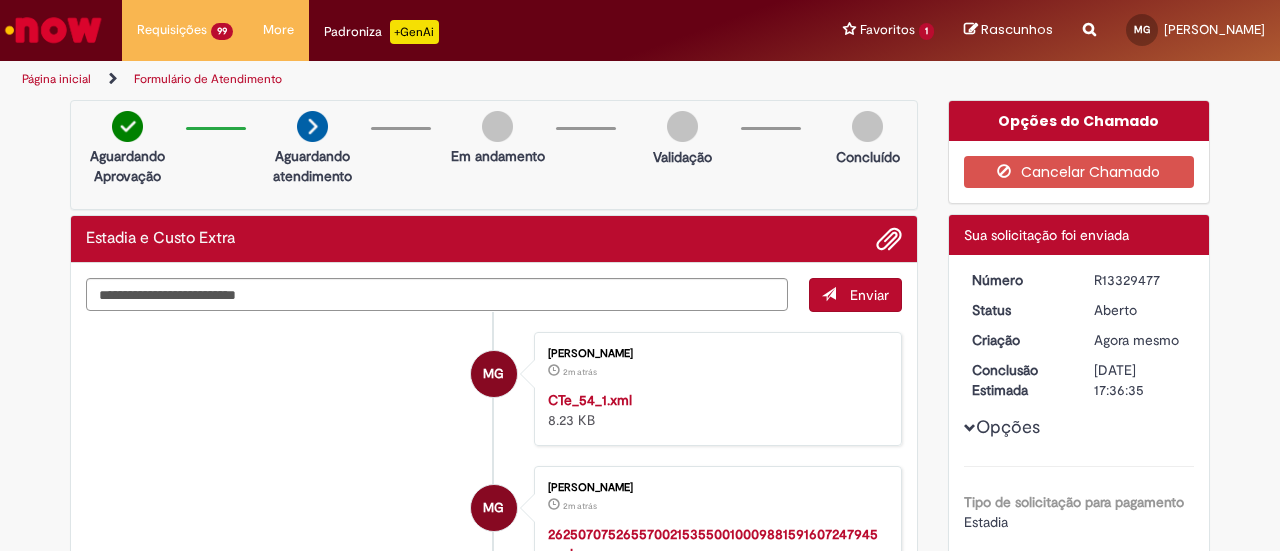 click on "R13329477" at bounding box center [1140, 280] 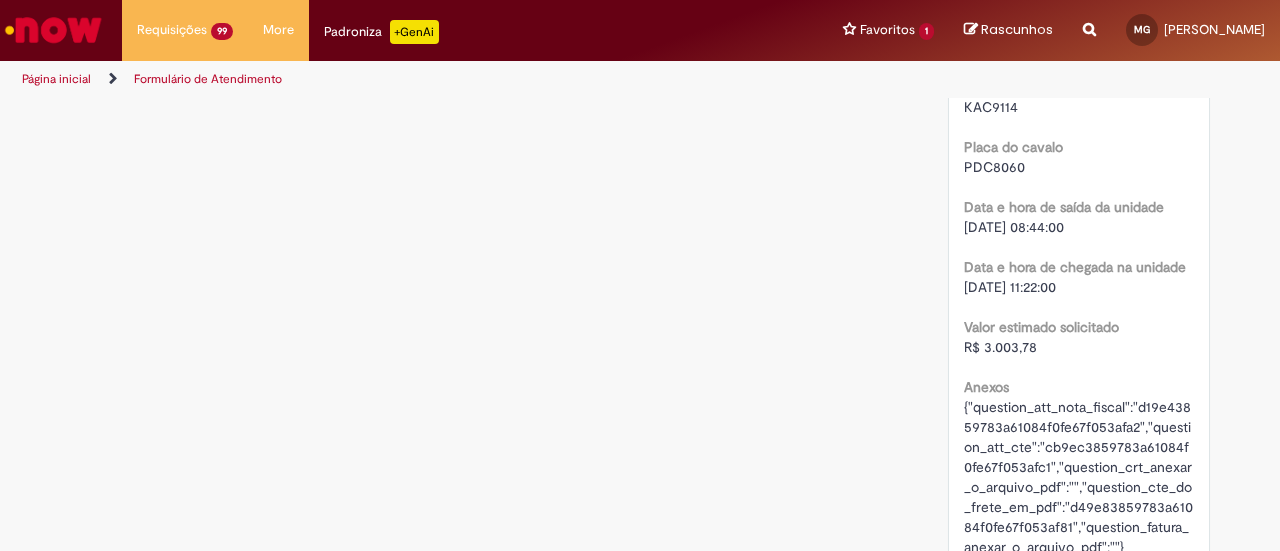 scroll, scrollTop: 2600, scrollLeft: 0, axis: vertical 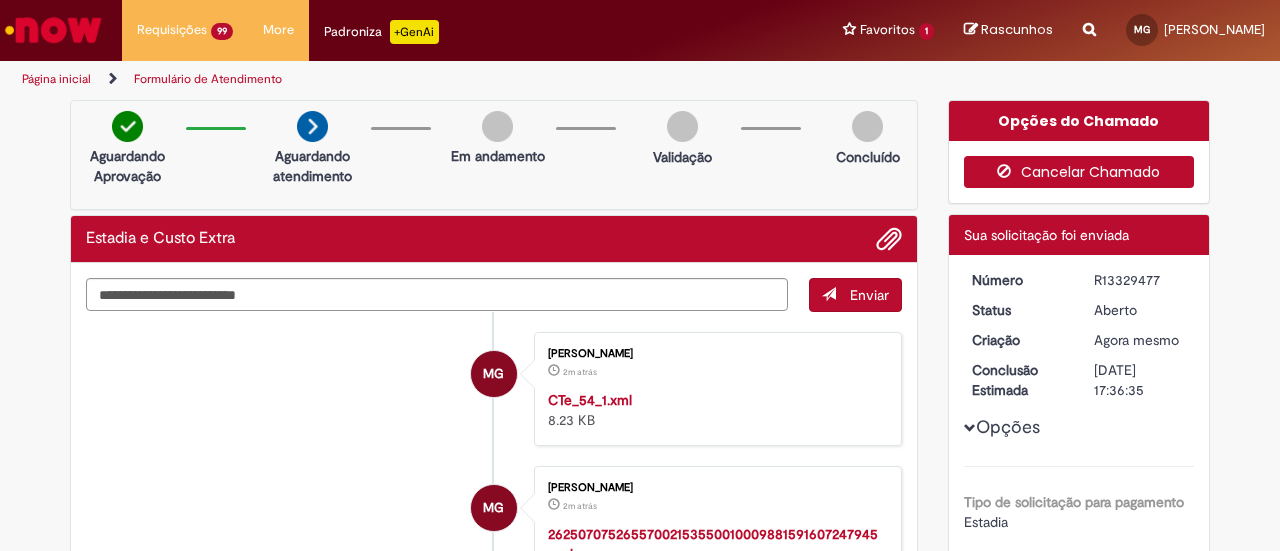 click on "Cancelar Chamado" at bounding box center (1079, 172) 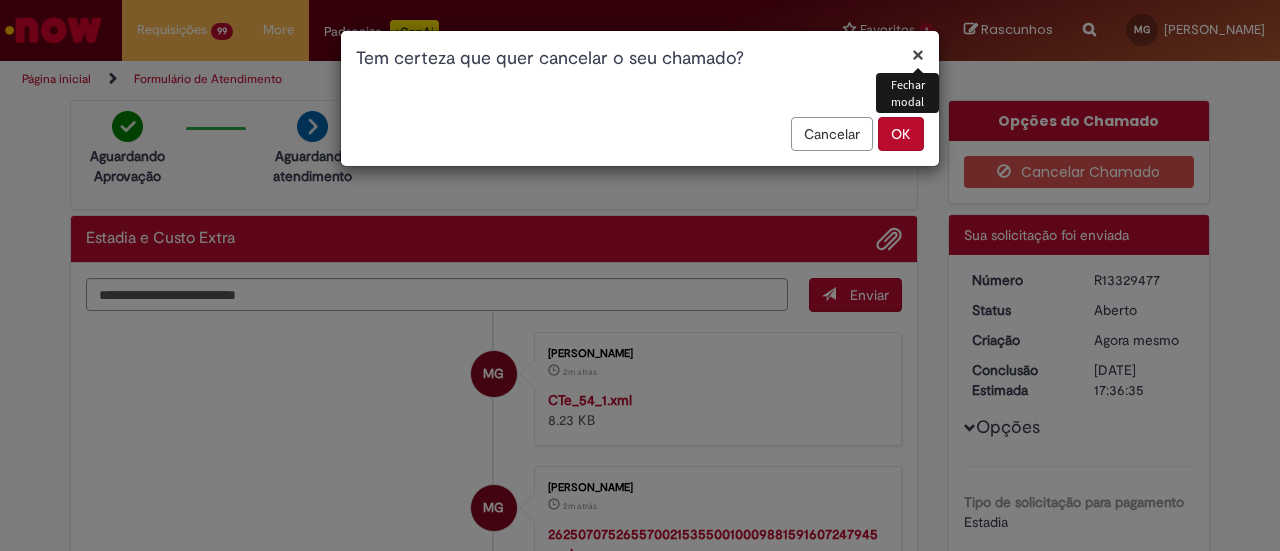 click on "OK" at bounding box center [901, 134] 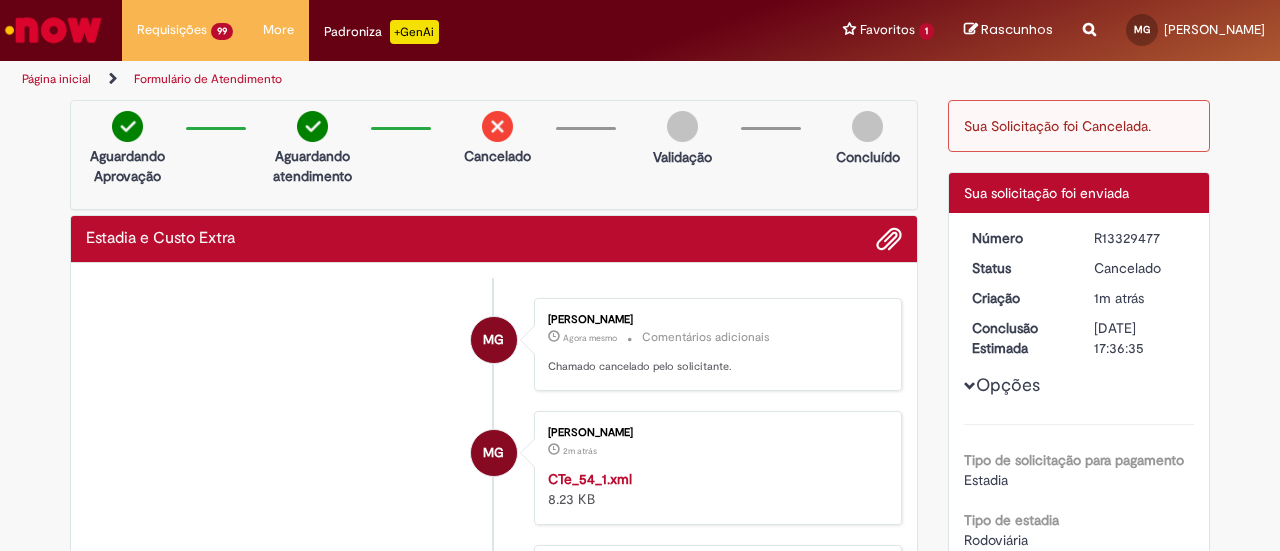 click at bounding box center (53, 30) 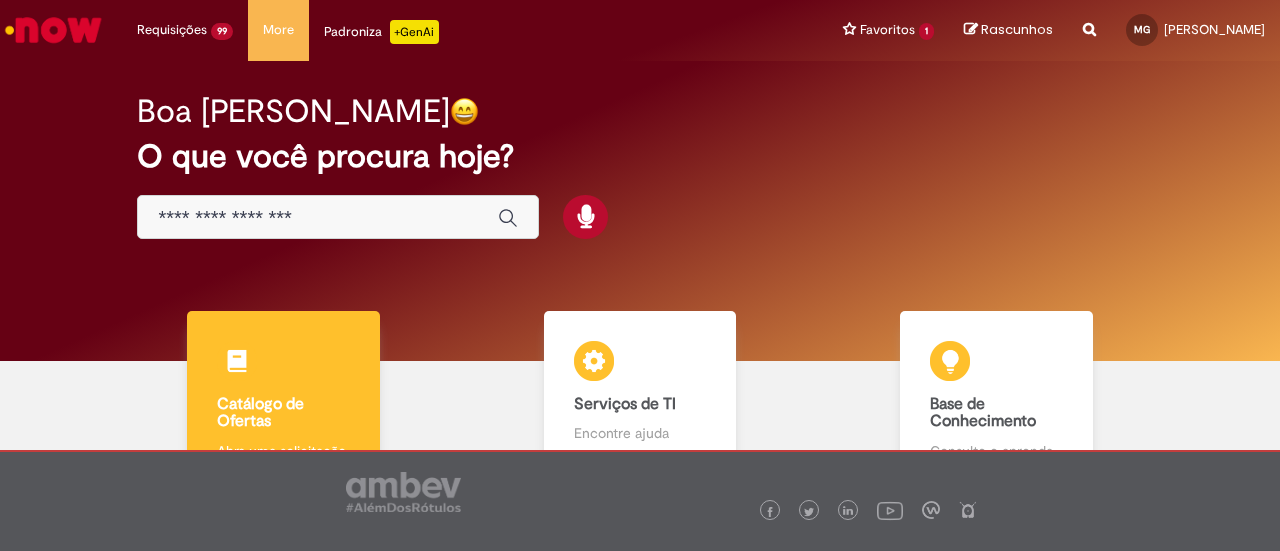 scroll, scrollTop: 0, scrollLeft: 0, axis: both 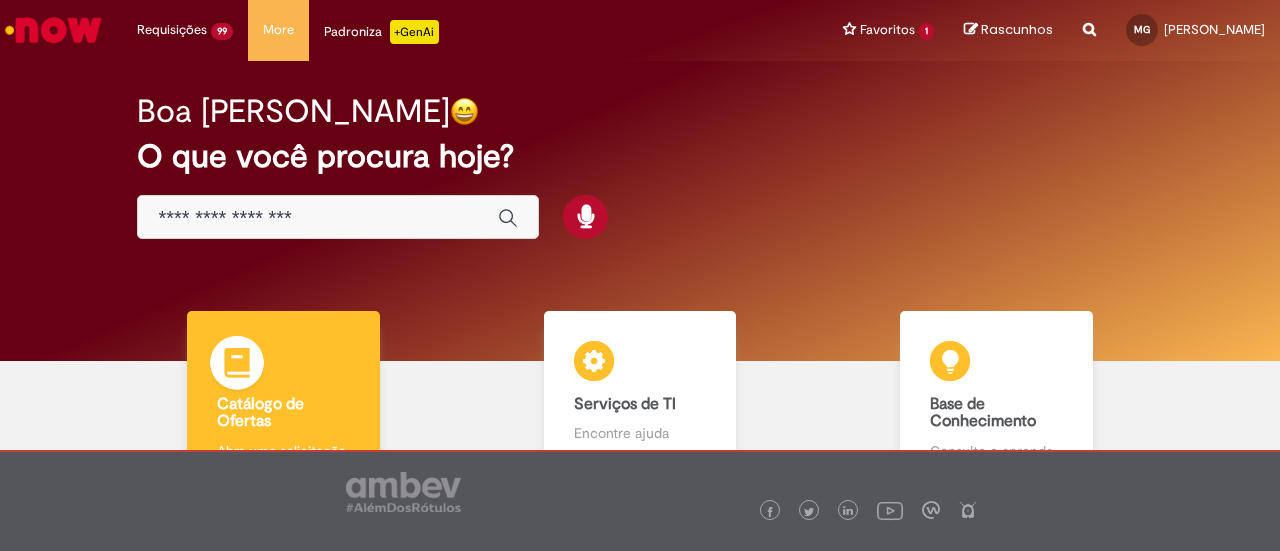 click on "Catálogo de Ofertas
Catálogo de Ofertas
Abra uma solicitação" at bounding box center (283, 396) 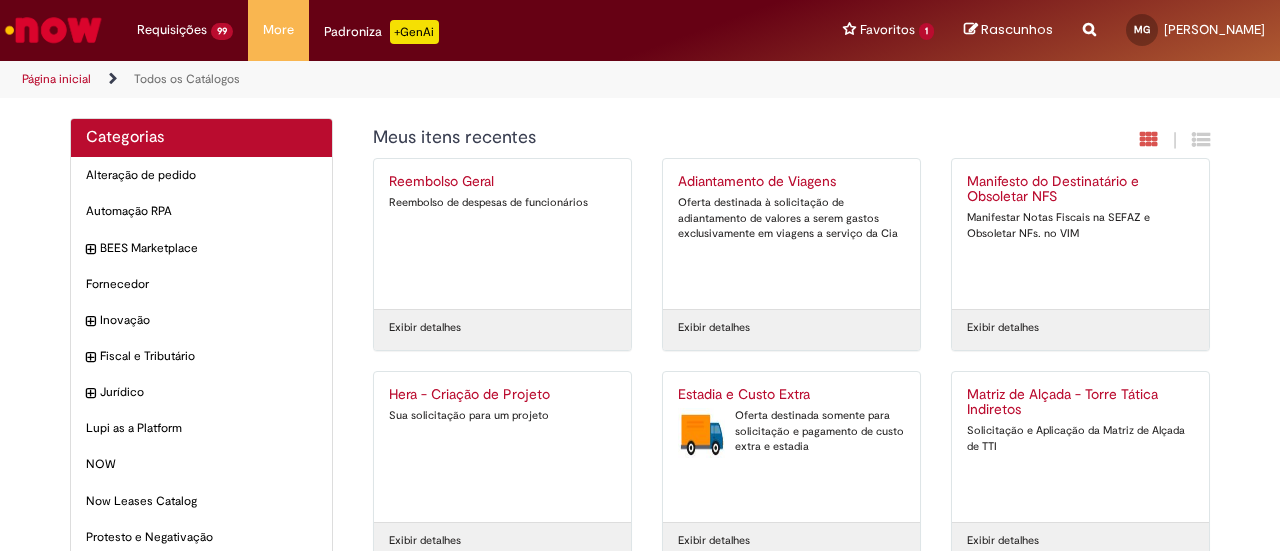 click on "Oferta destinada somente para solicitação e pagamento de custo extra e estadia" at bounding box center (791, 431) 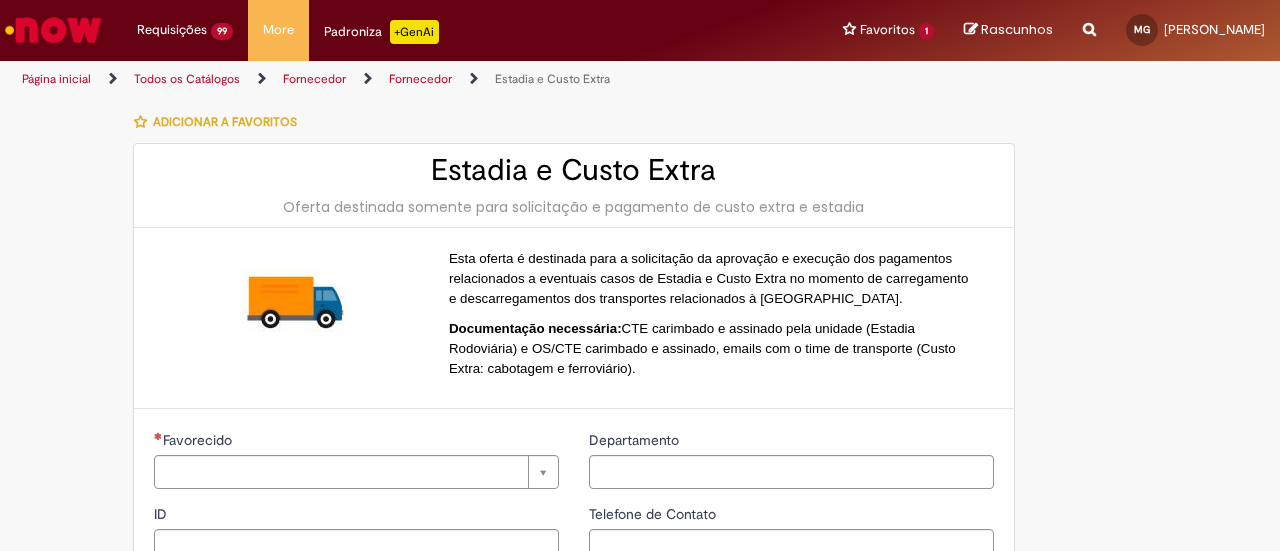 type on "**********" 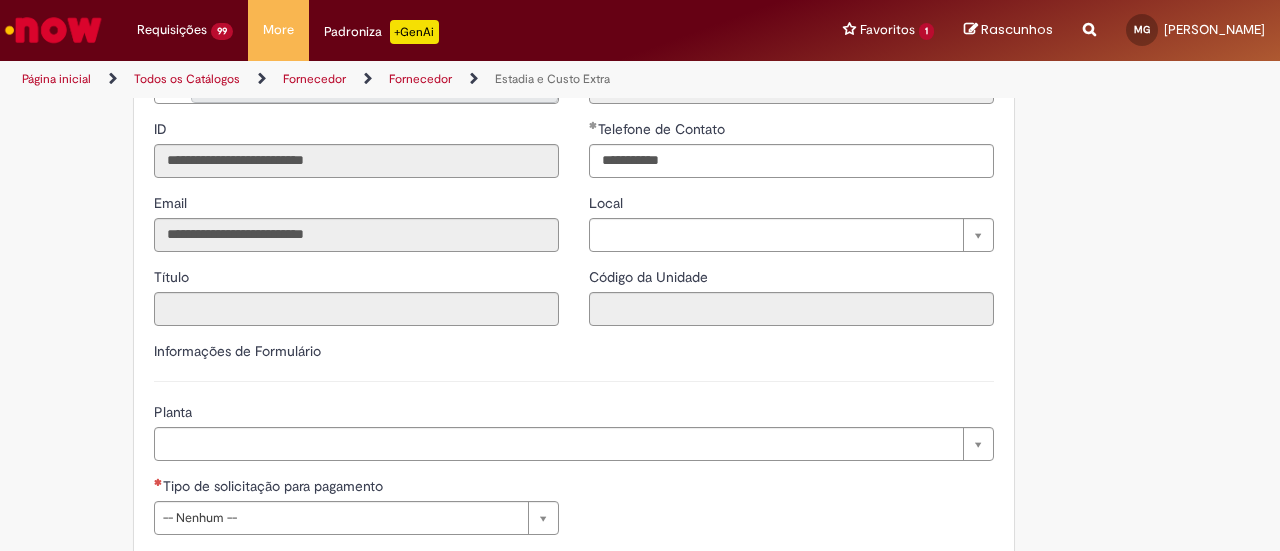 type on "**********" 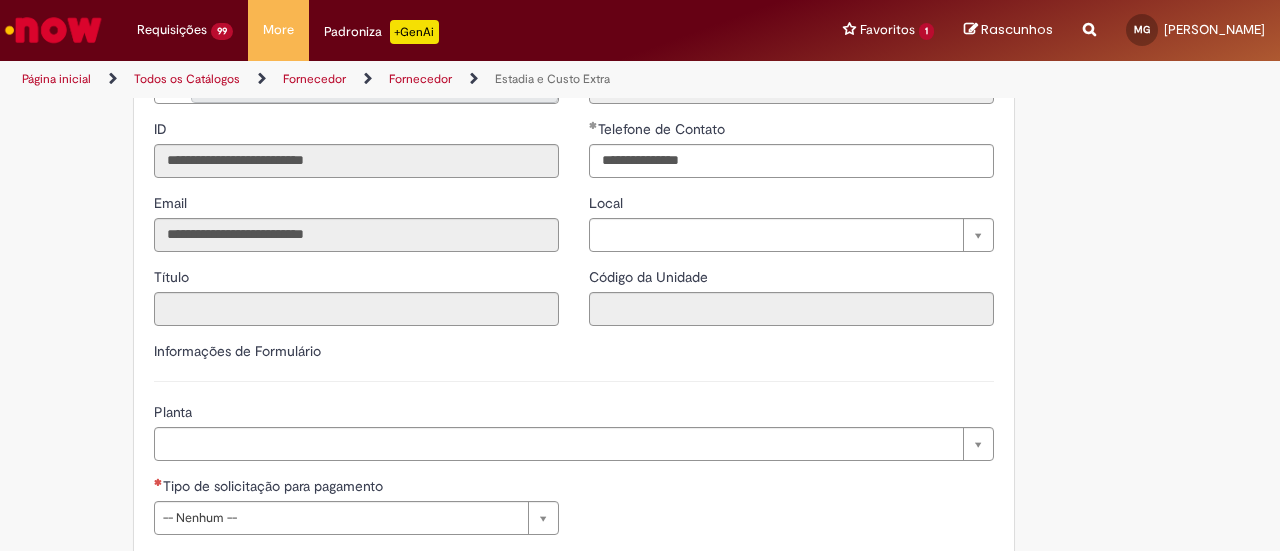 type on "**********" 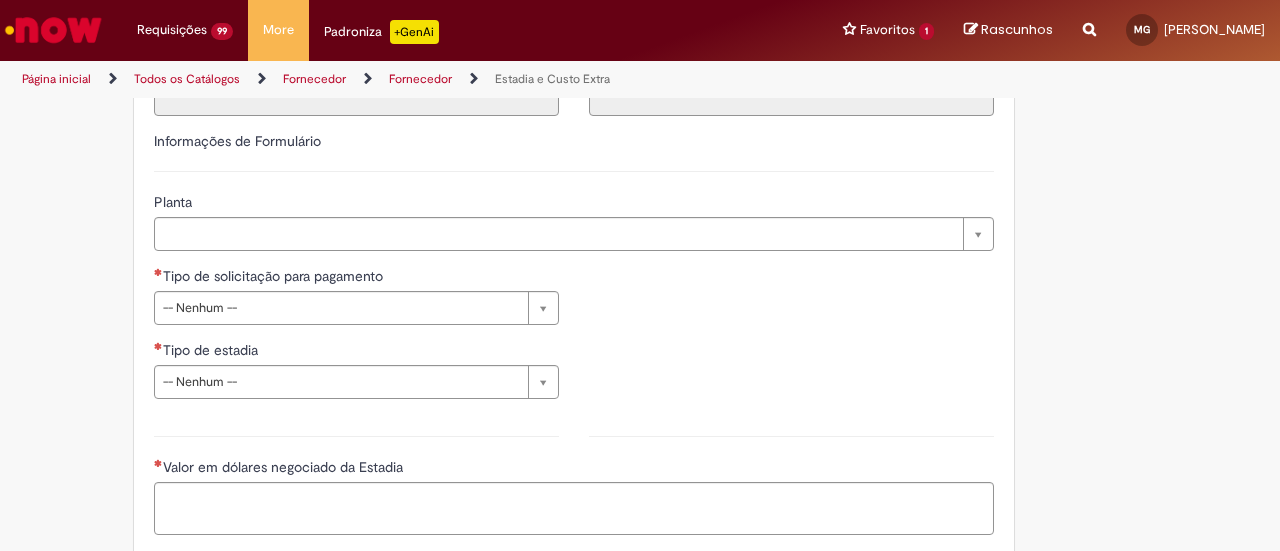 scroll, scrollTop: 600, scrollLeft: 0, axis: vertical 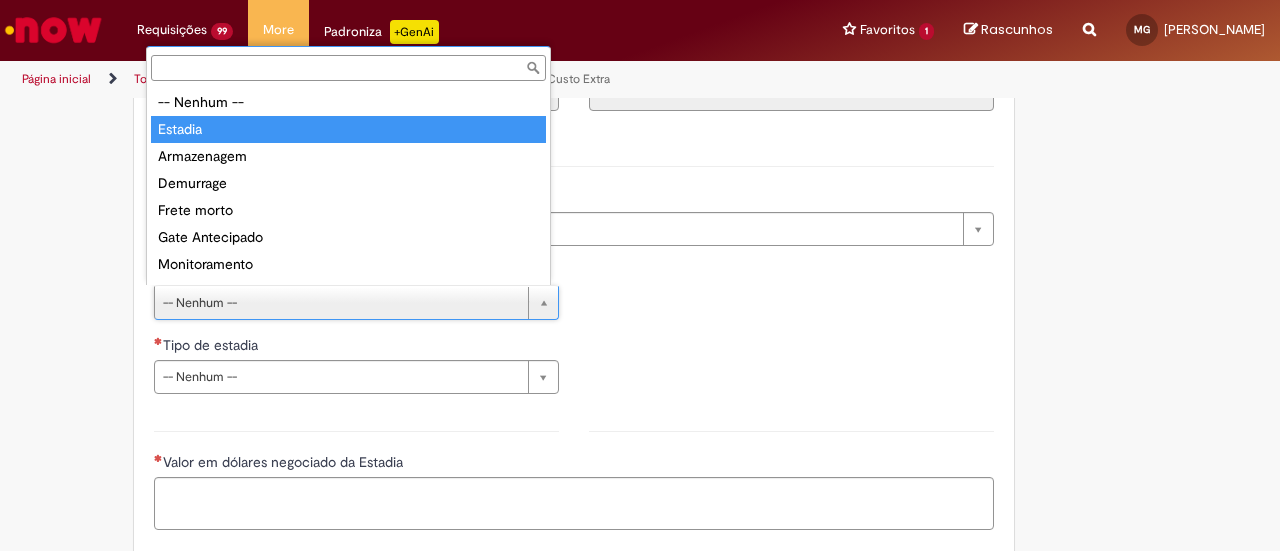 type on "*******" 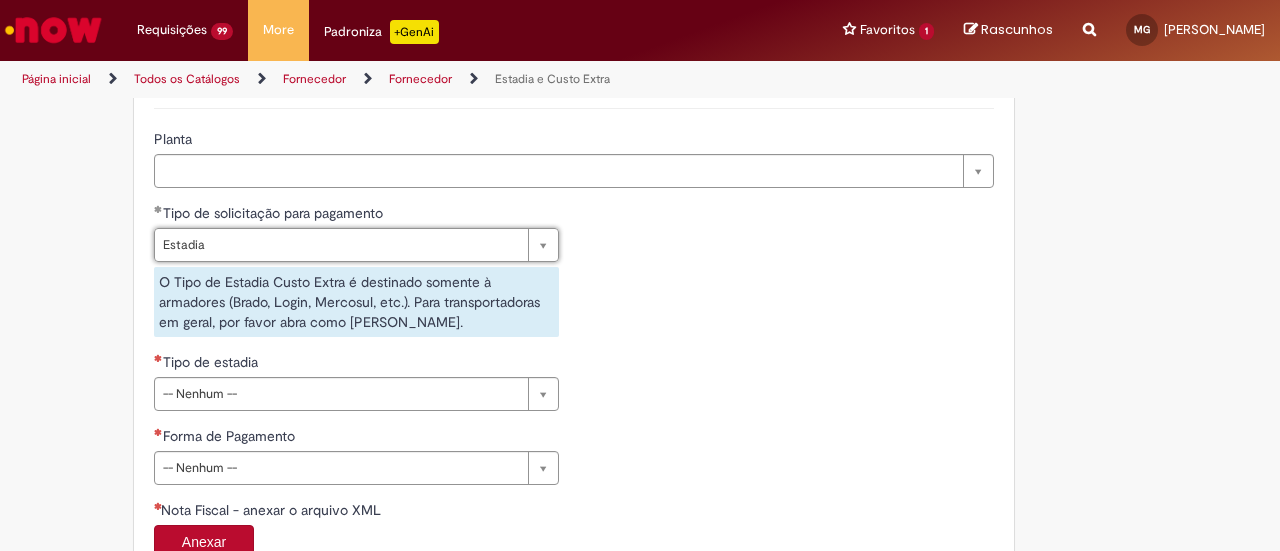 scroll, scrollTop: 700, scrollLeft: 0, axis: vertical 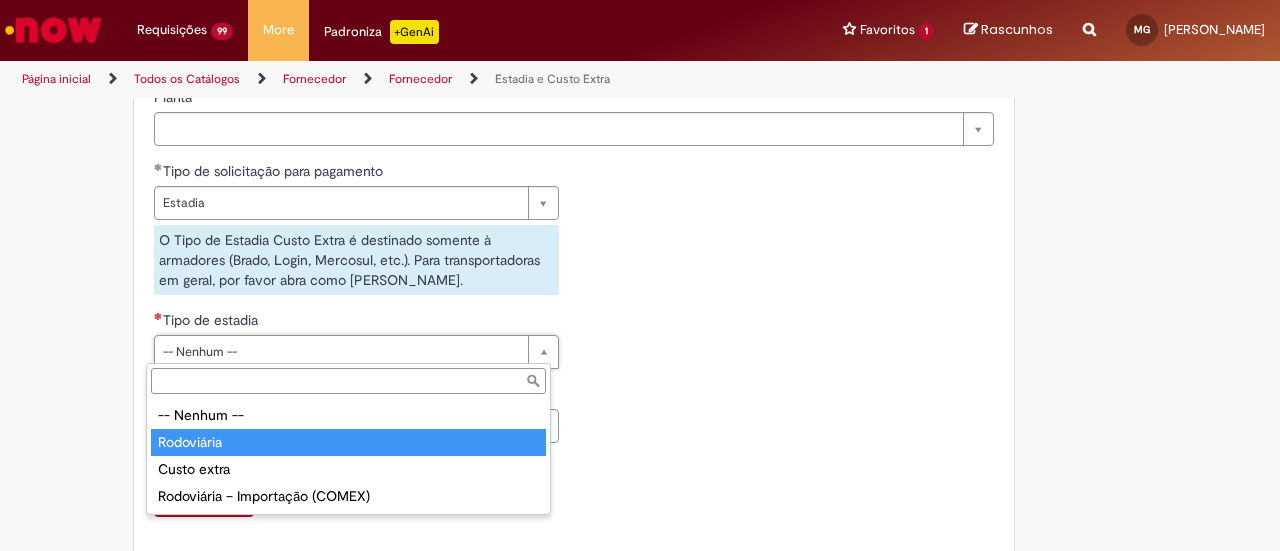type on "**********" 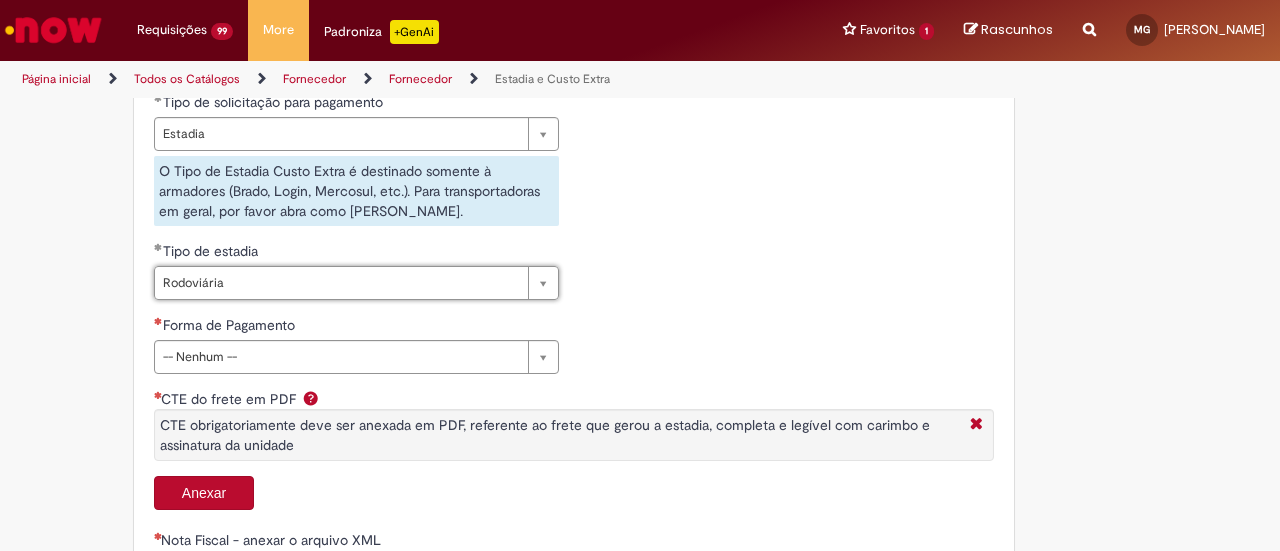 scroll, scrollTop: 800, scrollLeft: 0, axis: vertical 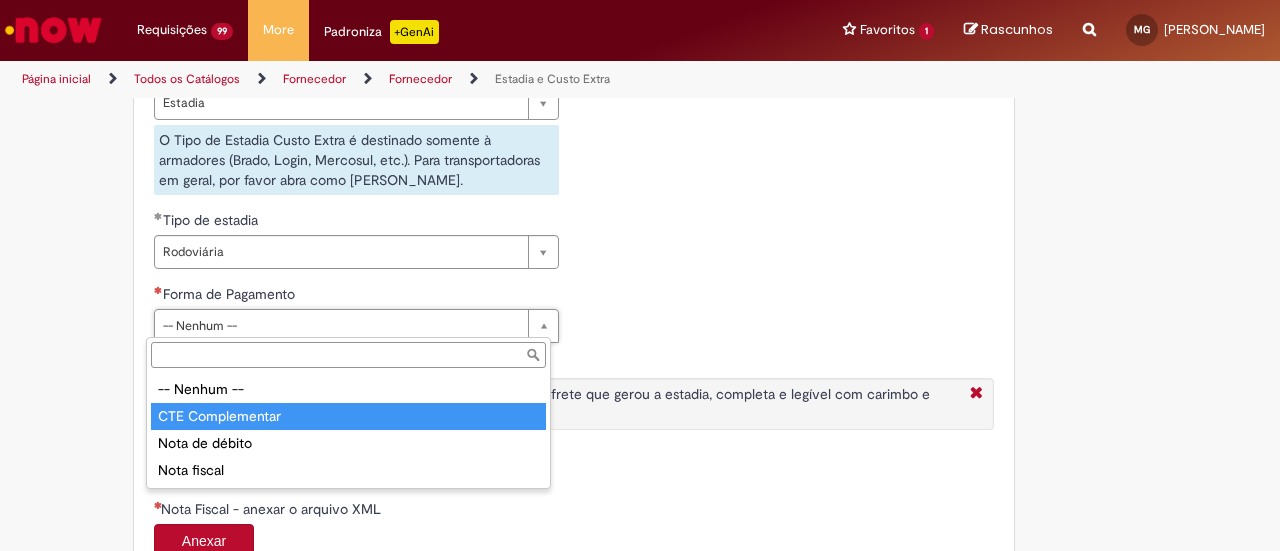 type on "**********" 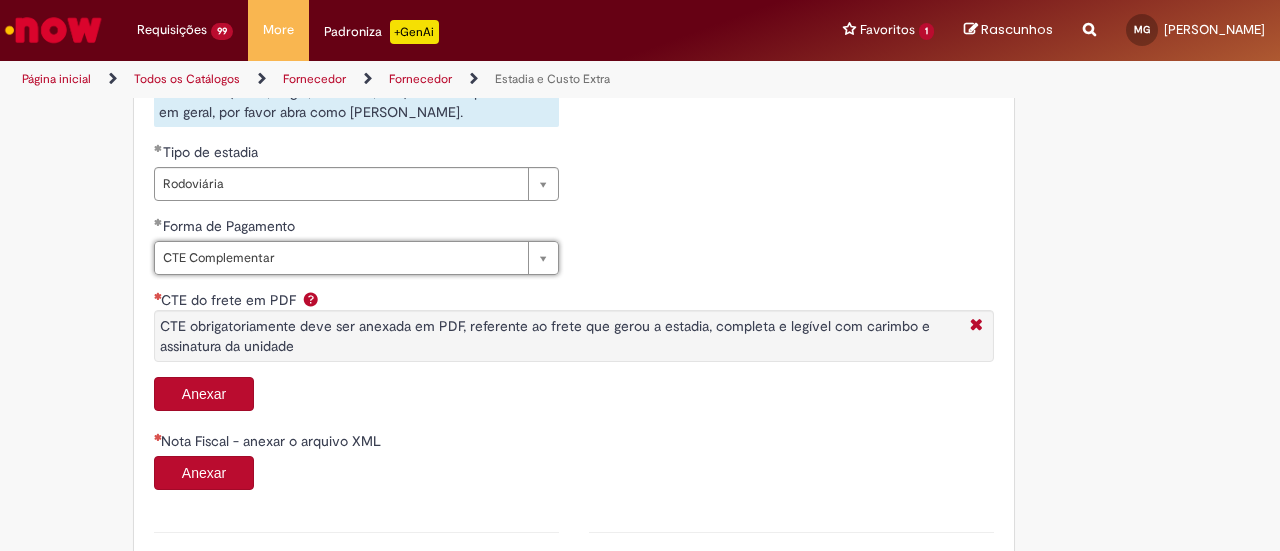 scroll, scrollTop: 900, scrollLeft: 0, axis: vertical 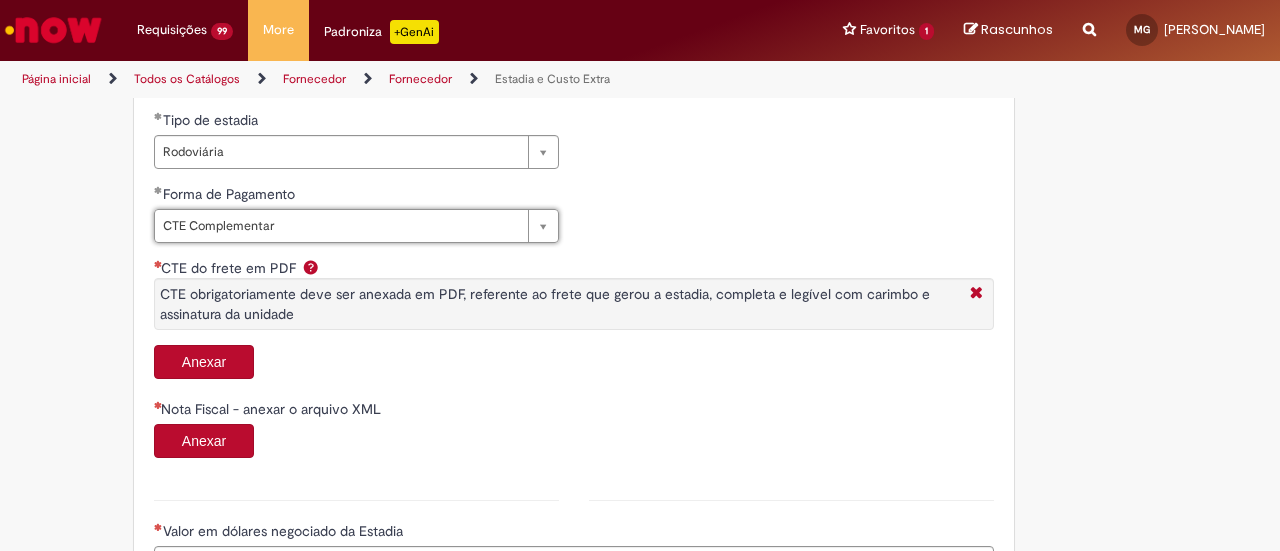 click on "Anexar" at bounding box center [204, 362] 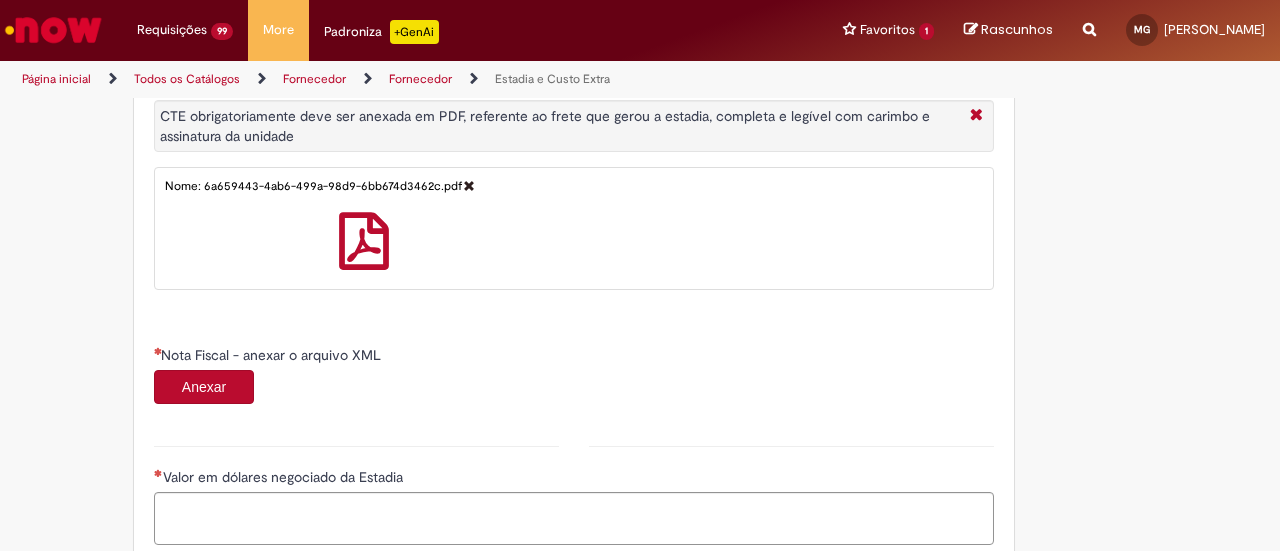 scroll, scrollTop: 1200, scrollLeft: 0, axis: vertical 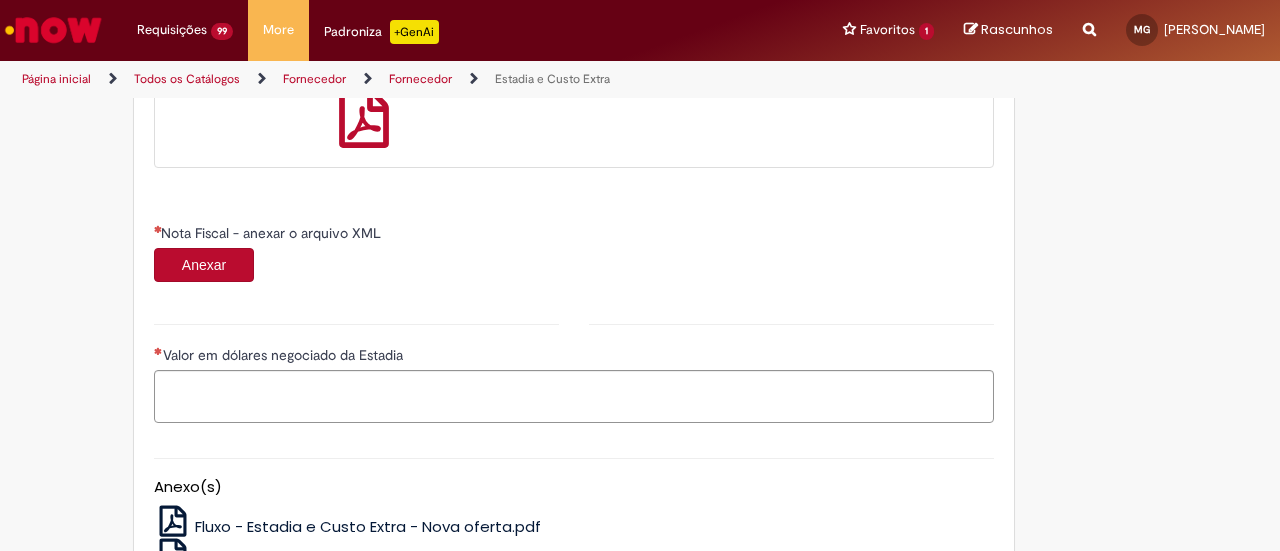click on "Anexar" at bounding box center [204, 265] 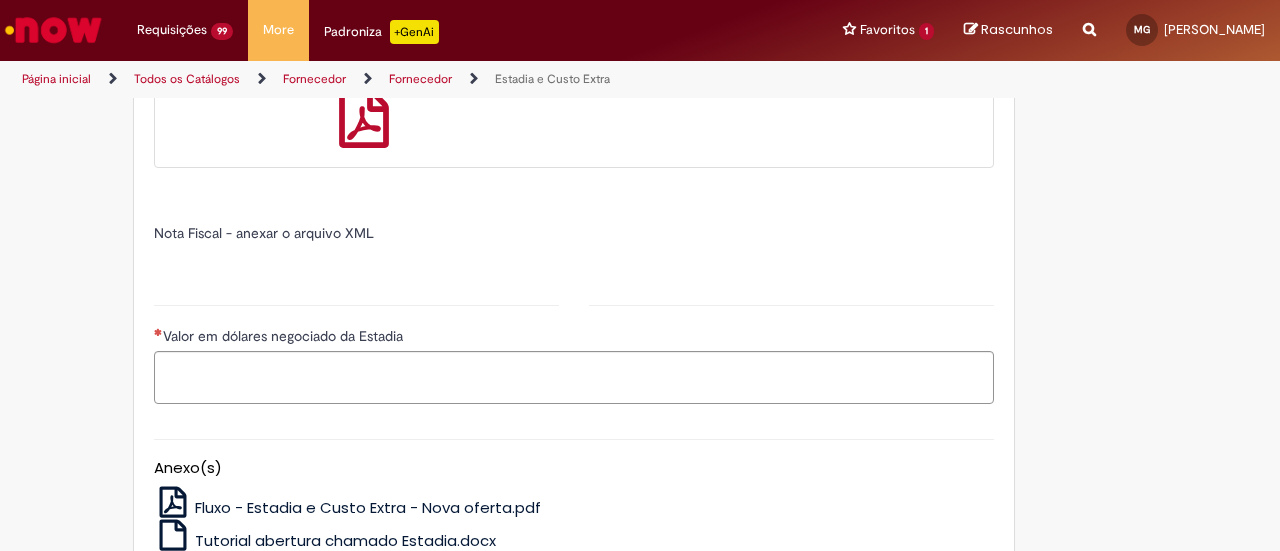 type on "******" 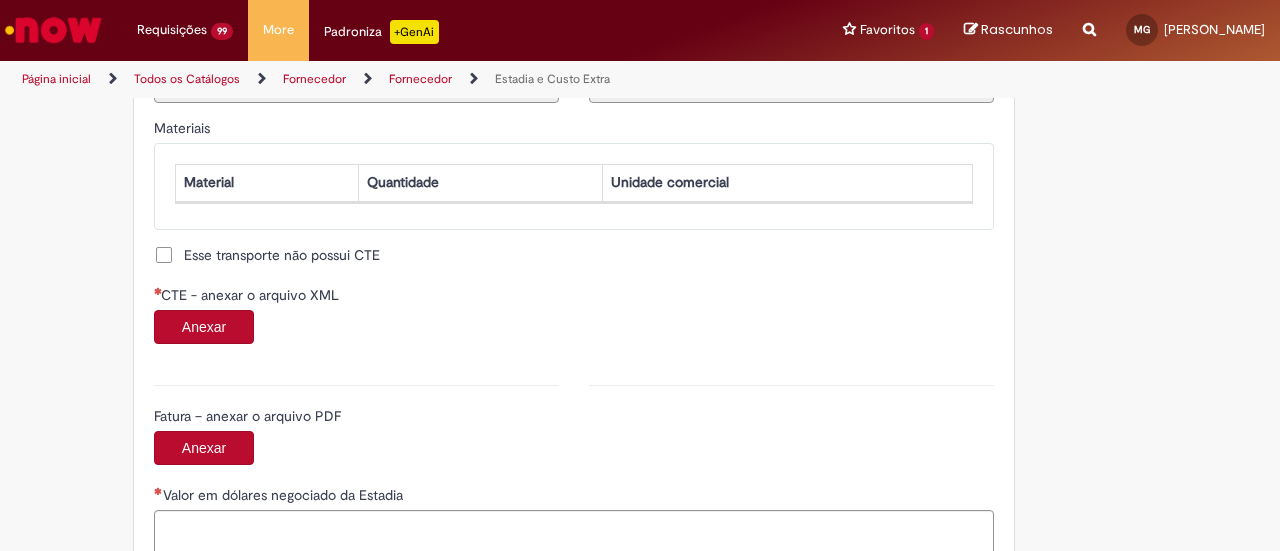 scroll, scrollTop: 1900, scrollLeft: 0, axis: vertical 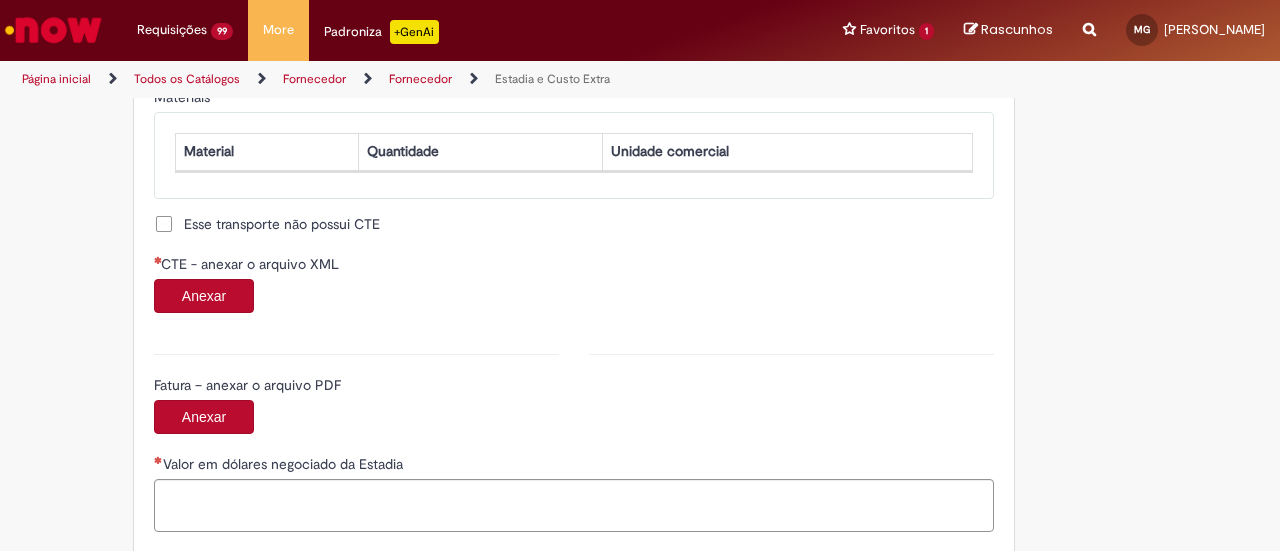 click on "Anexar" at bounding box center (204, 296) 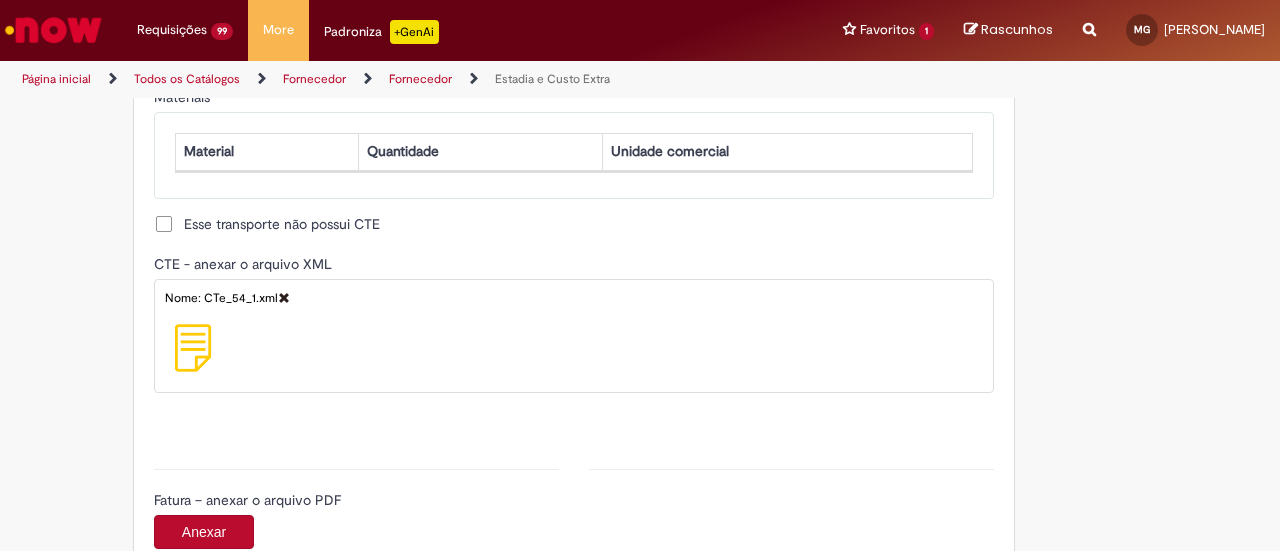 type on "**********" 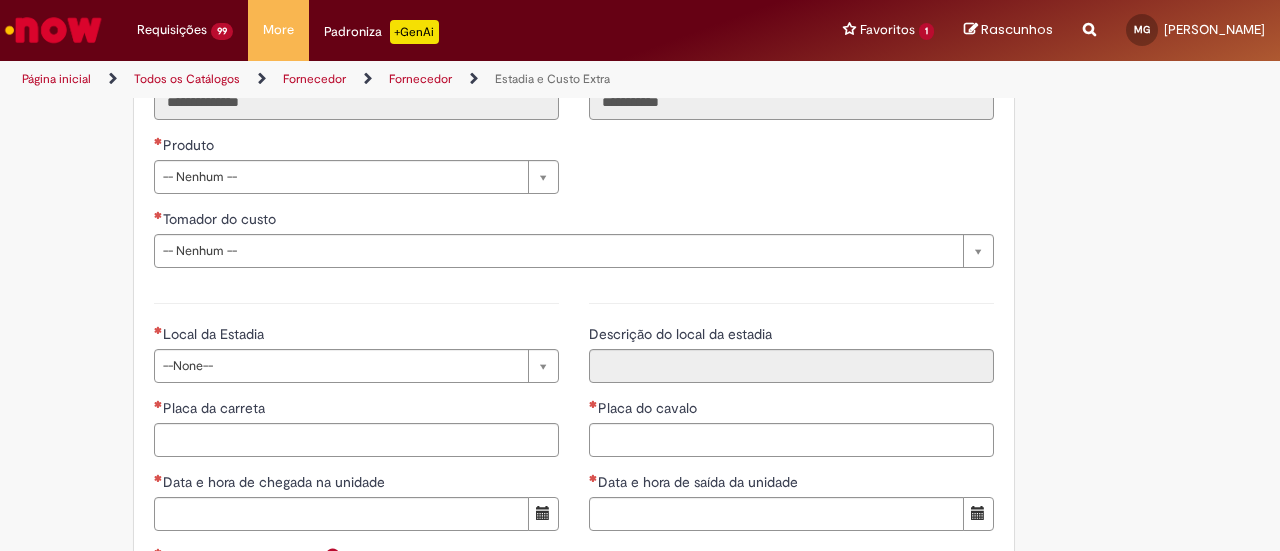 scroll, scrollTop: 2700, scrollLeft: 0, axis: vertical 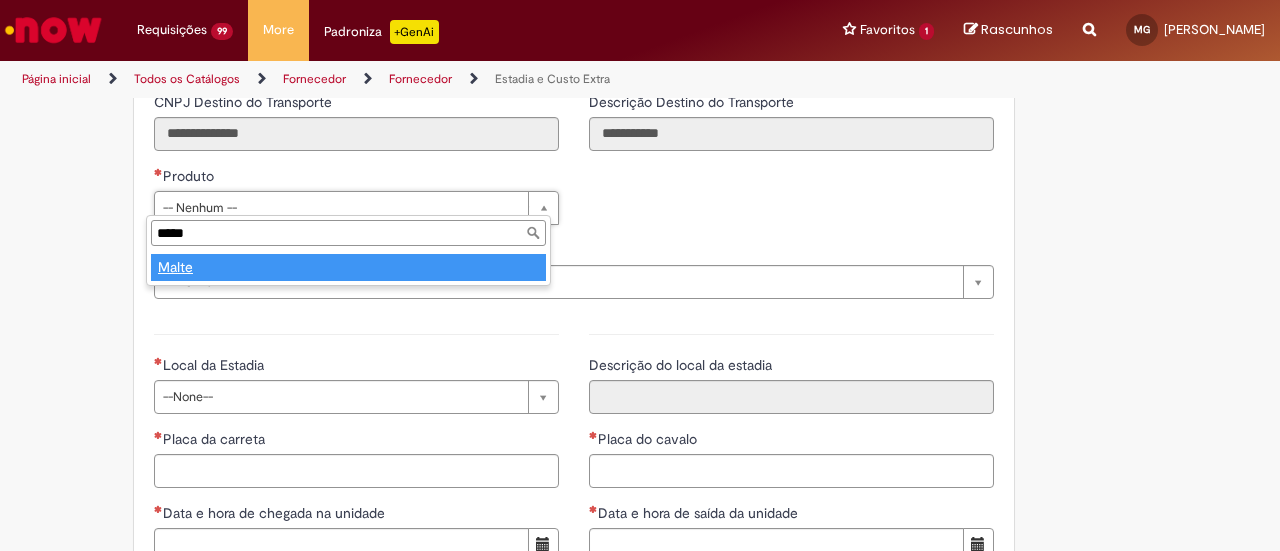 type on "*****" 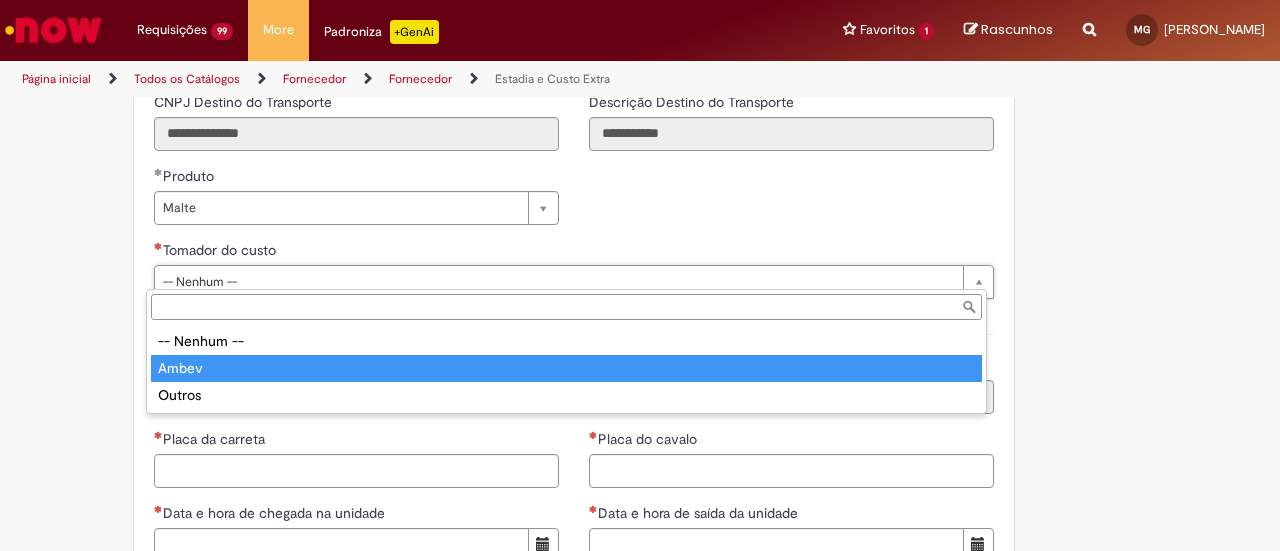 type on "*****" 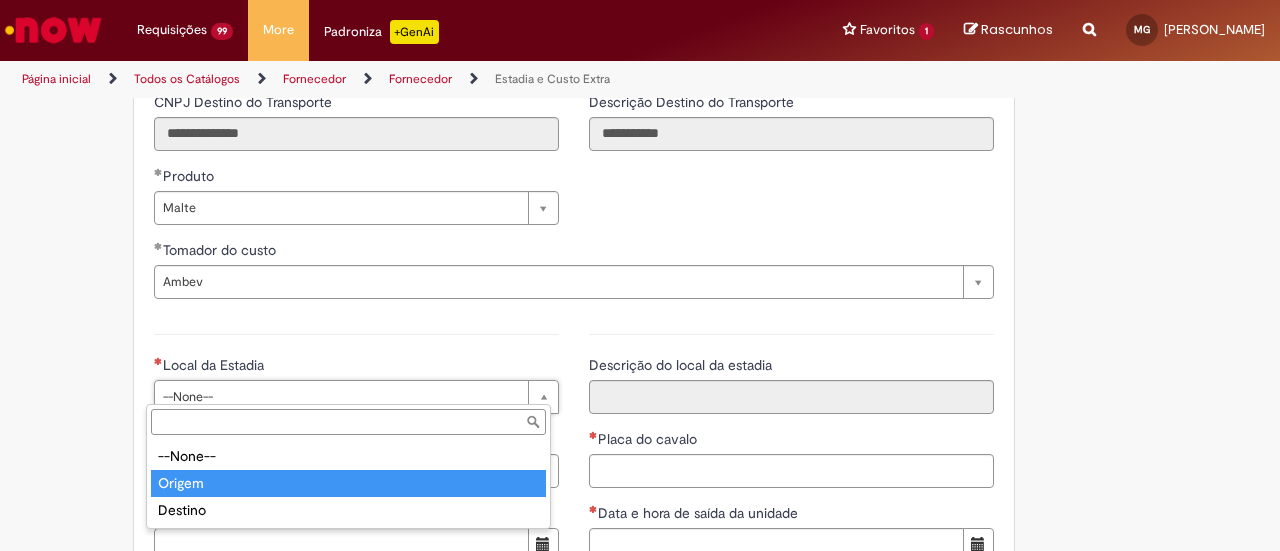 type on "******" 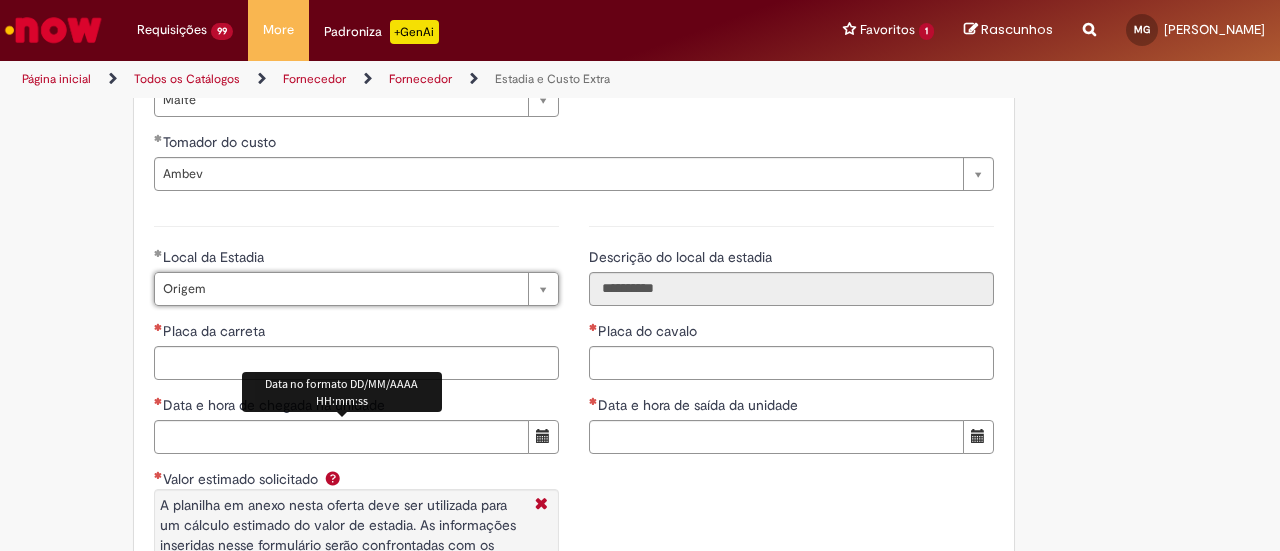 scroll, scrollTop: 2900, scrollLeft: 0, axis: vertical 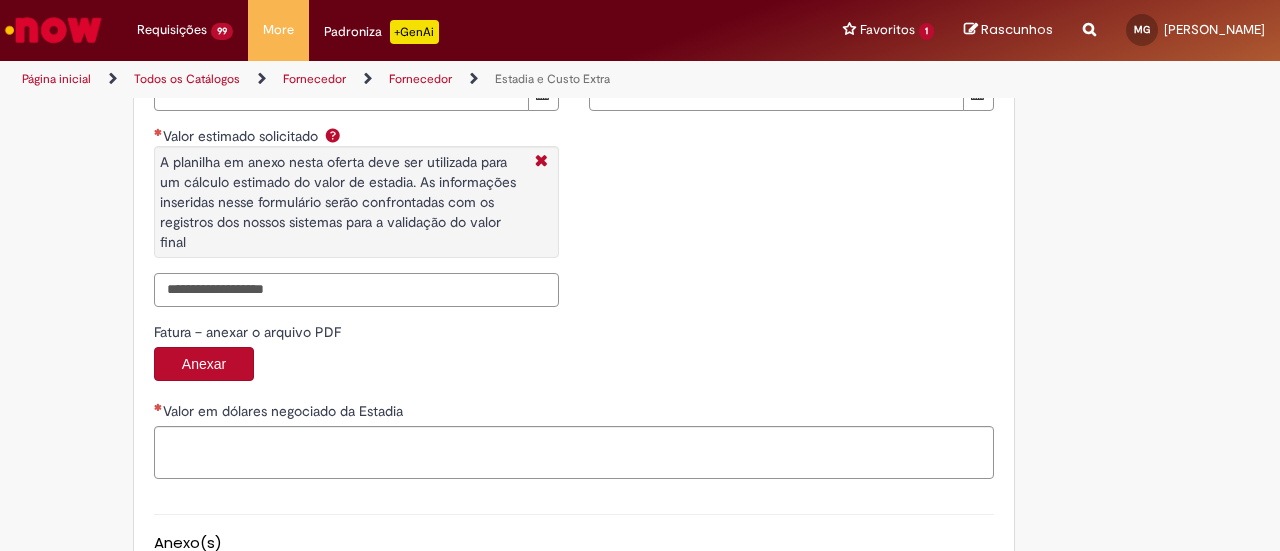 click on "Valor estimado solicitado A planilha em anexo nesta oferta deve ser utilizada para um cálculo estimado do valor de estadia. As informações inseridas nesse formulário serão confrontadas com os registros dos nossos sistemas para a validação do valor final" at bounding box center (356, 290) 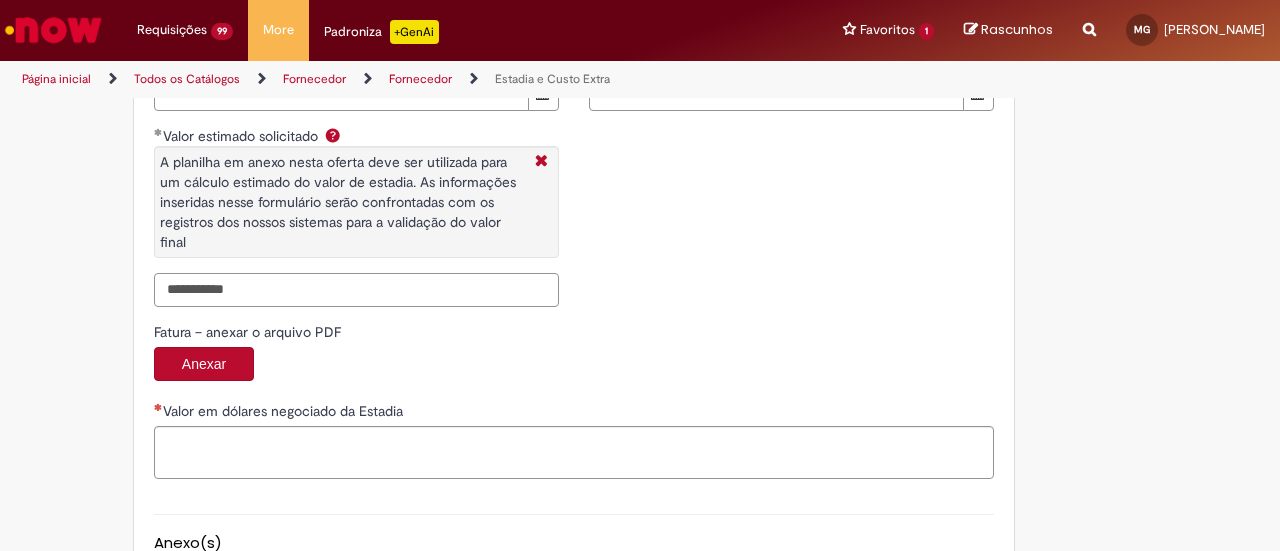 type on "**********" 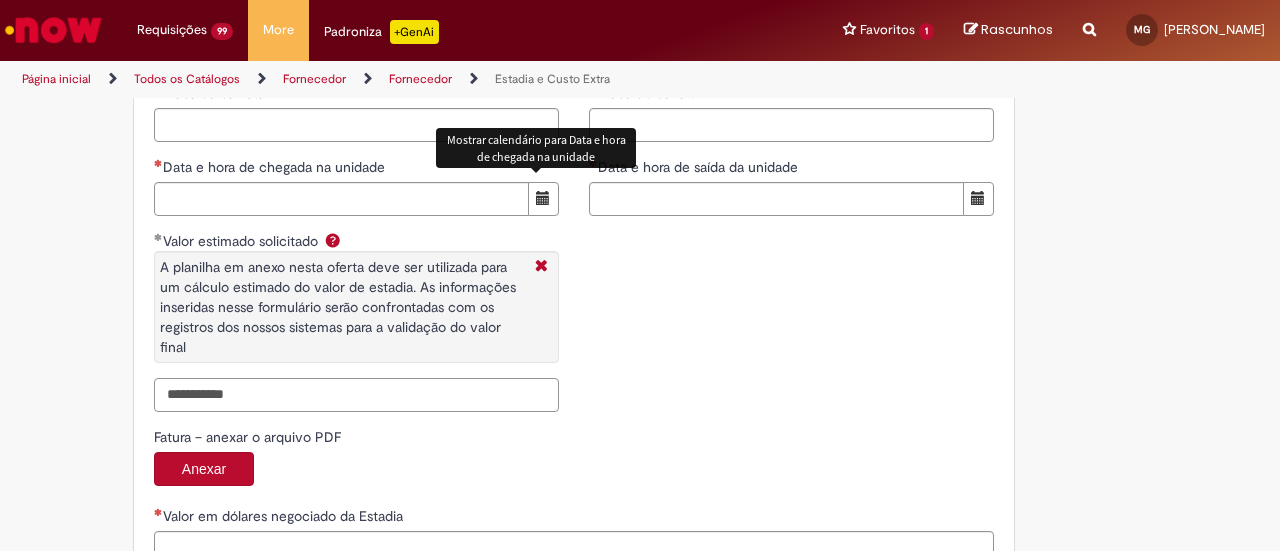 scroll, scrollTop: 2951, scrollLeft: 0, axis: vertical 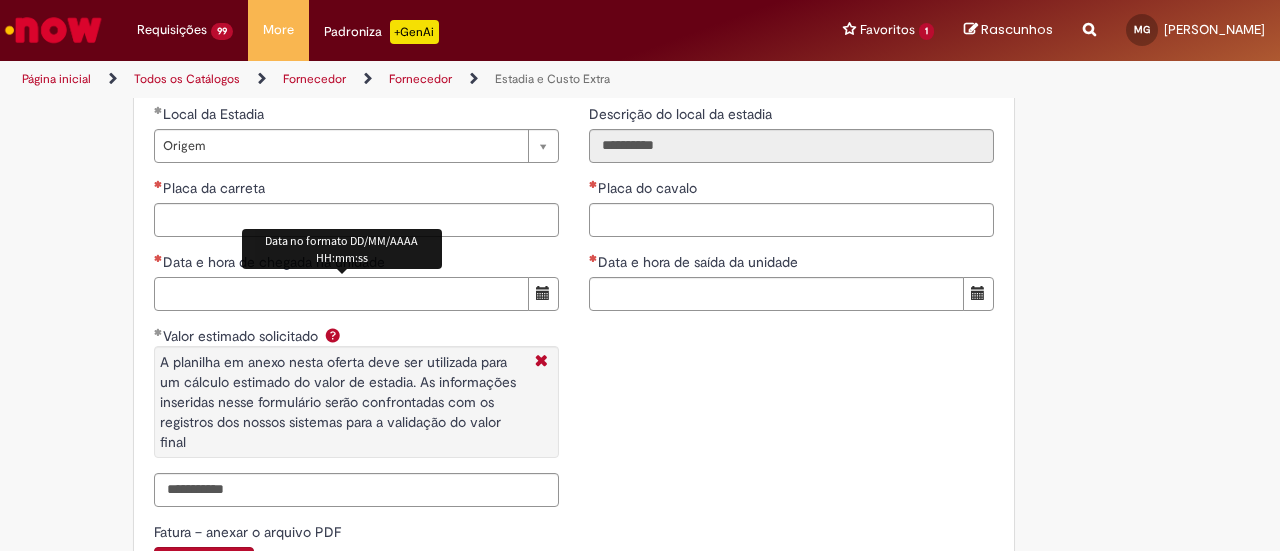 click on "Data e hora de chegada na unidade" at bounding box center [341, 294] 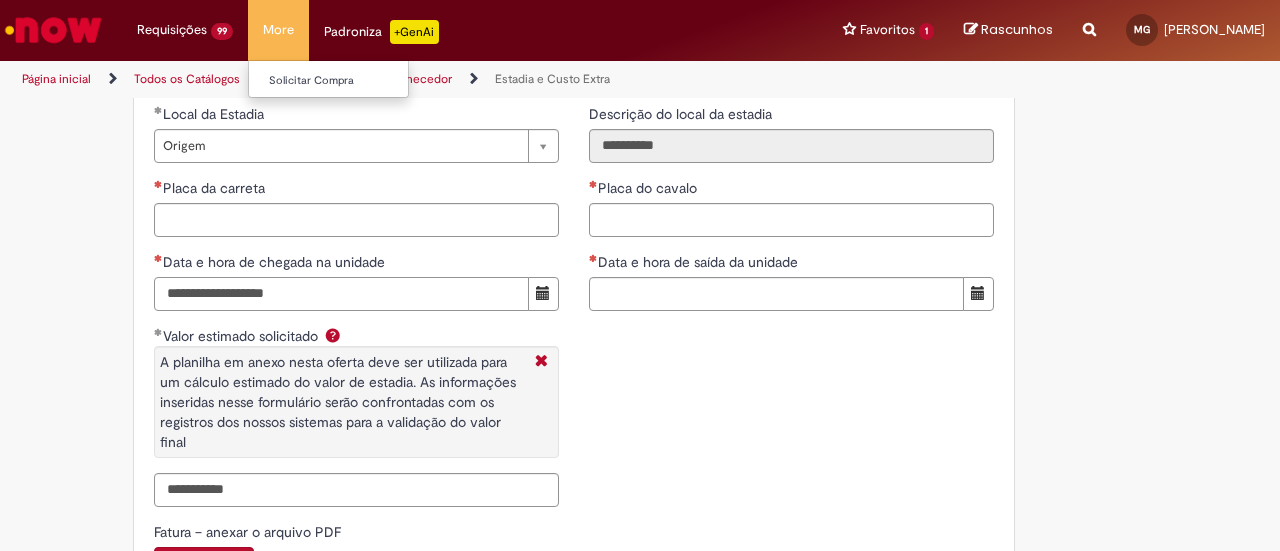 type on "**********" 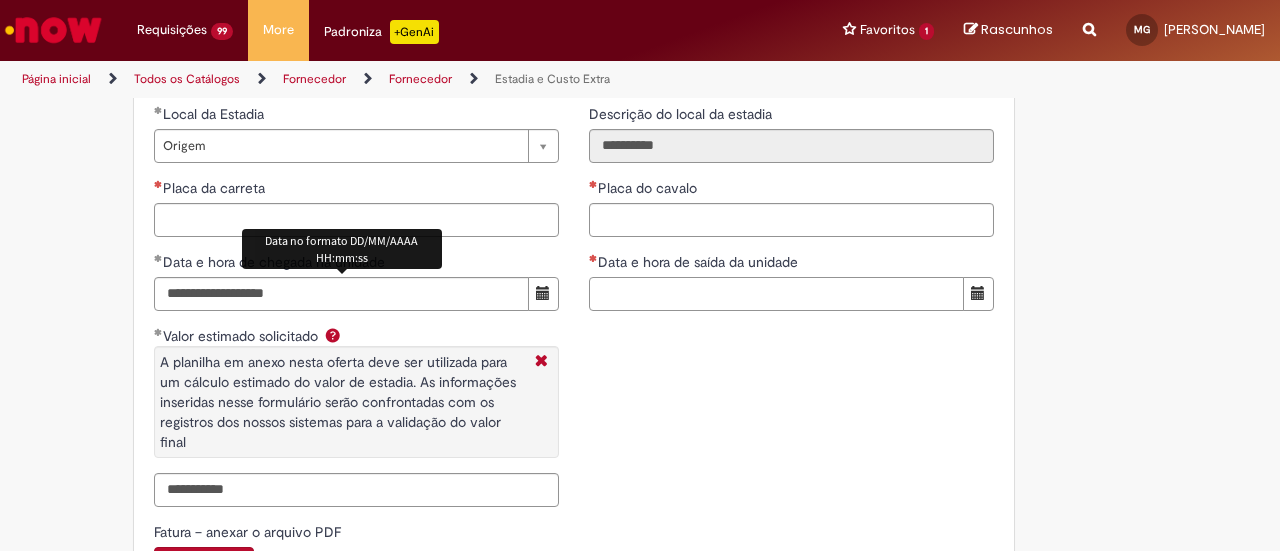 click on "Data e hora de saída da unidade" at bounding box center (776, 294) 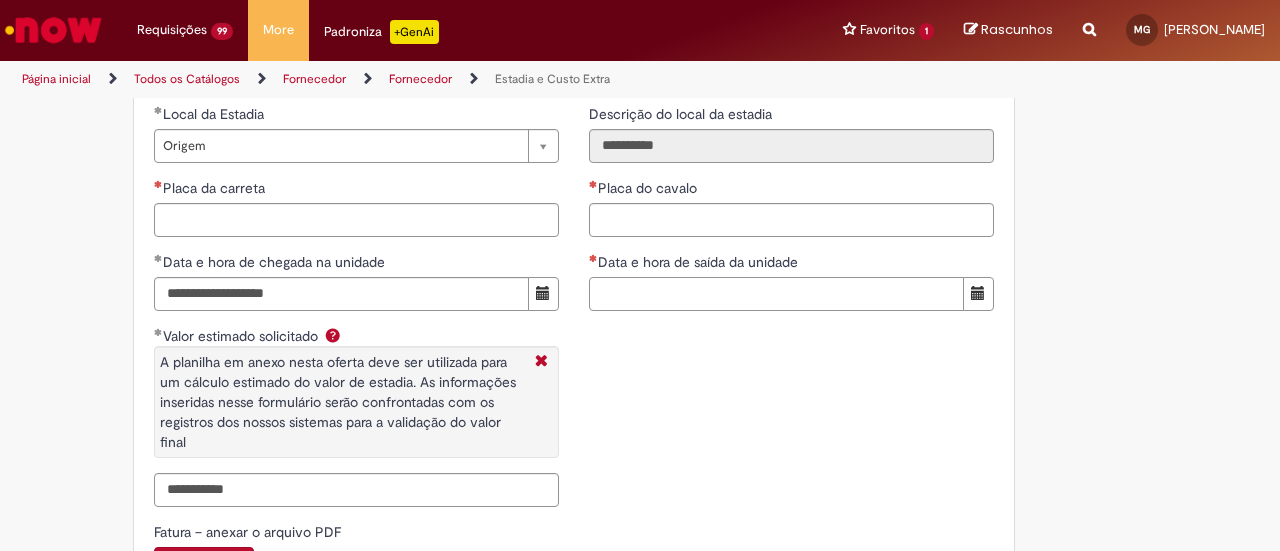 paste on "**********" 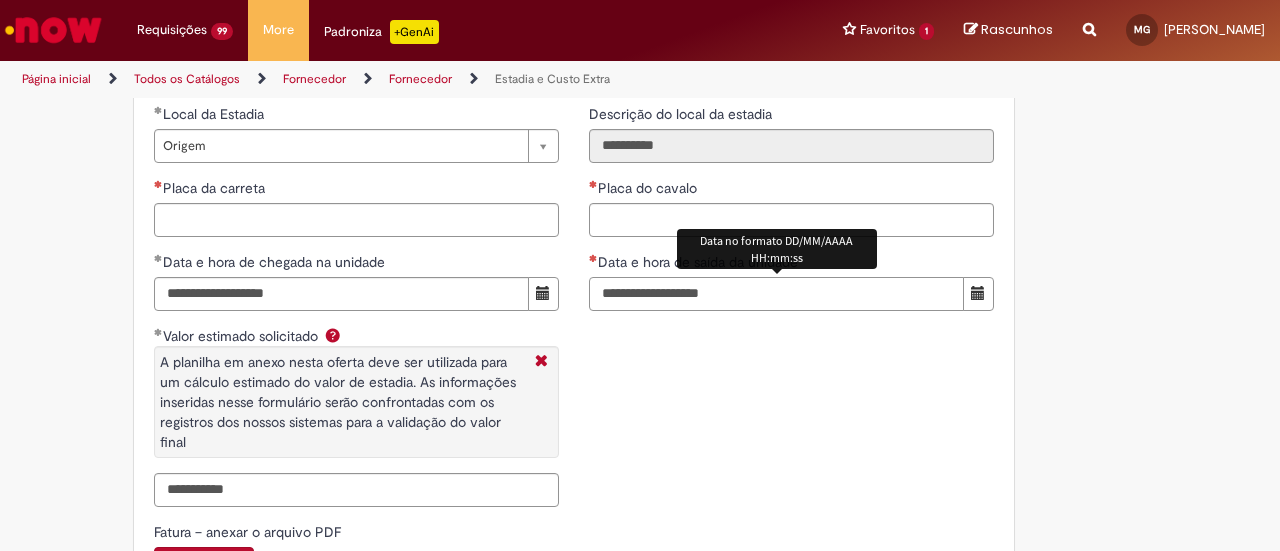 type on "**********" 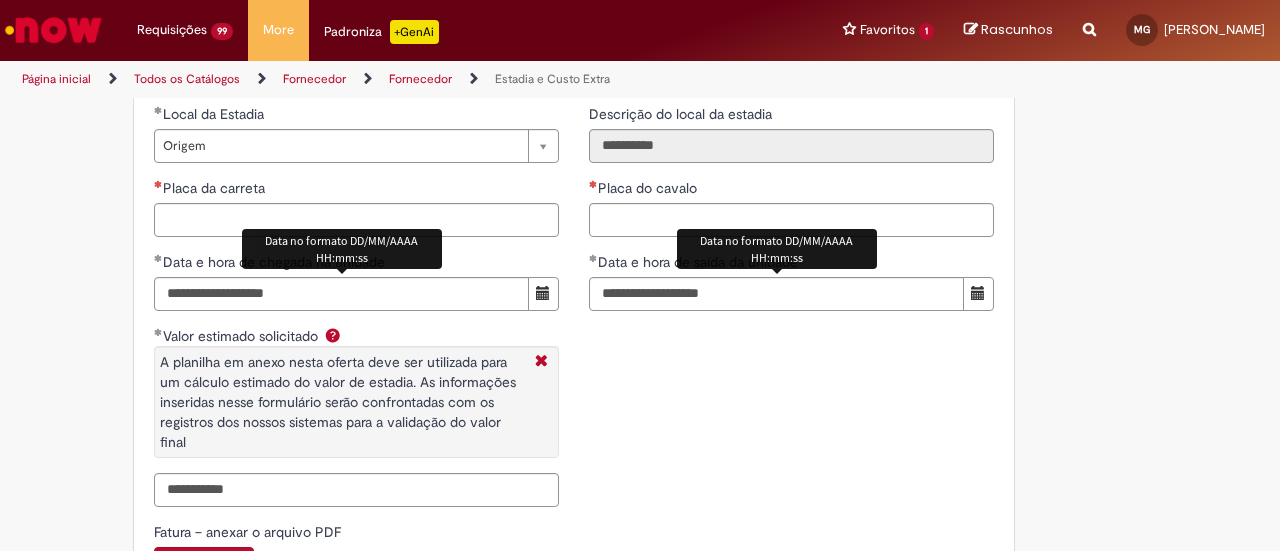 click on "Data no formato DD/MM/AAAA HH:mm:ss" at bounding box center [342, 249] 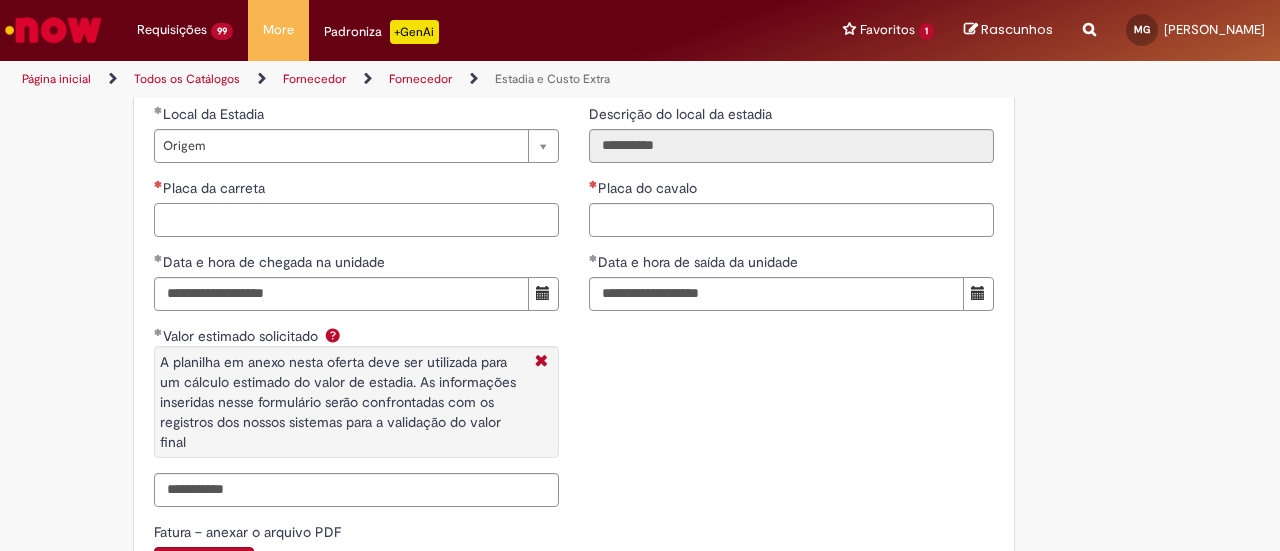 click on "Placa da carreta" at bounding box center [356, 220] 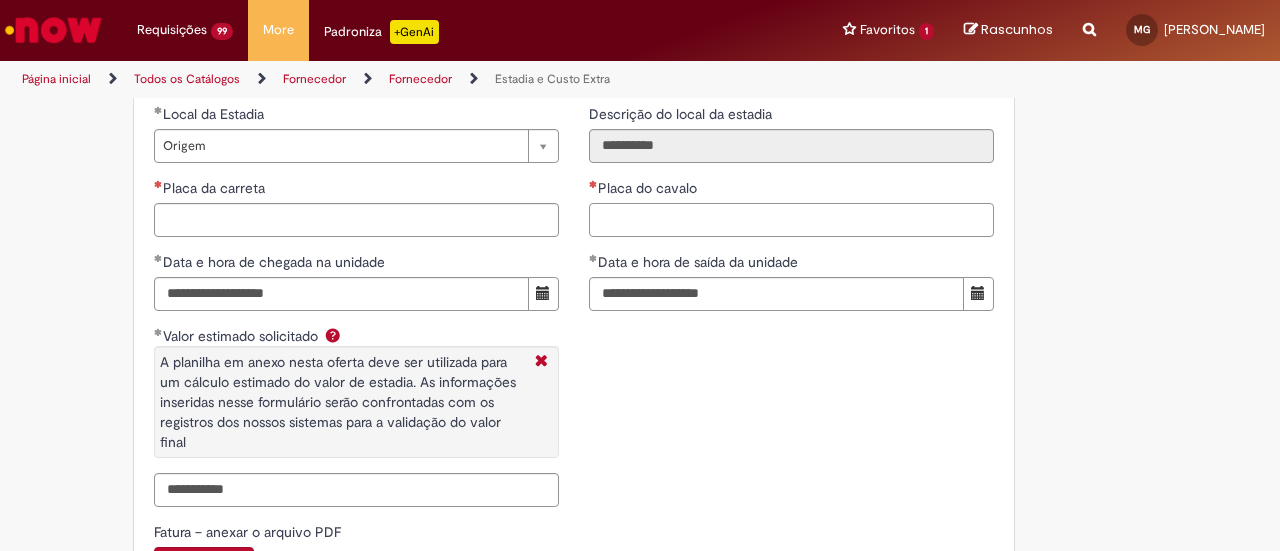 click on "Placa do cavalo" at bounding box center [791, 220] 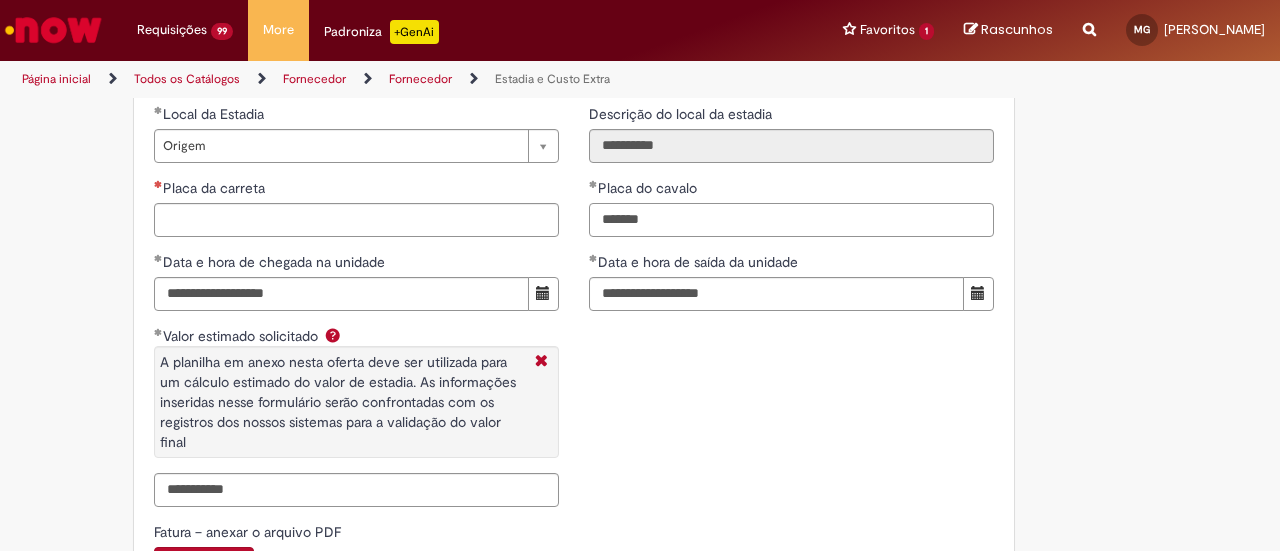 type on "*******" 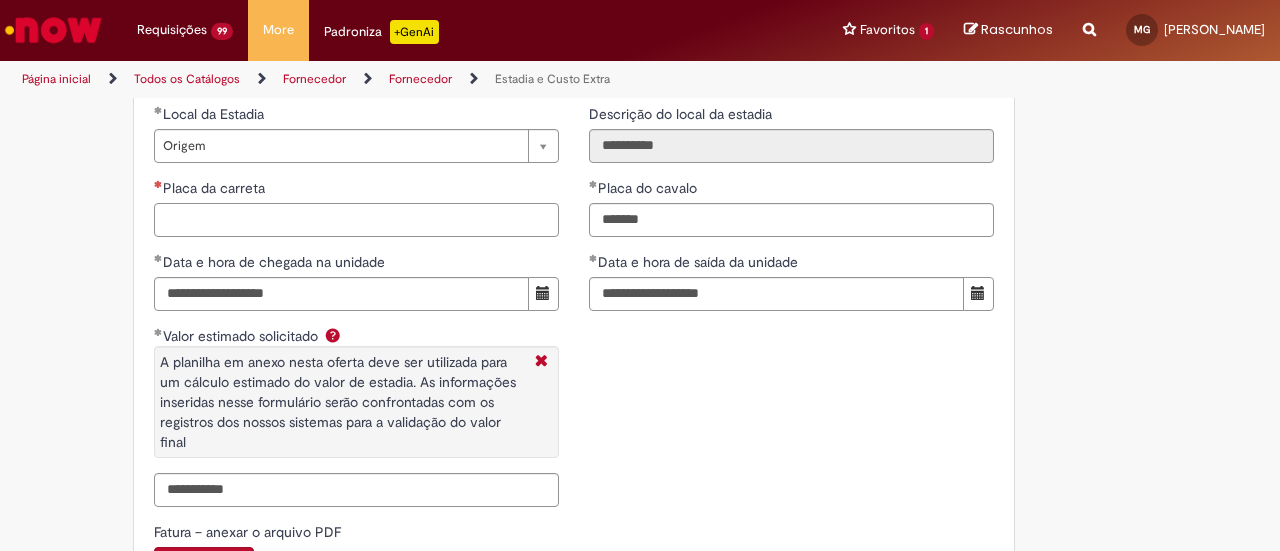 click on "Placa da carreta" at bounding box center [356, 220] 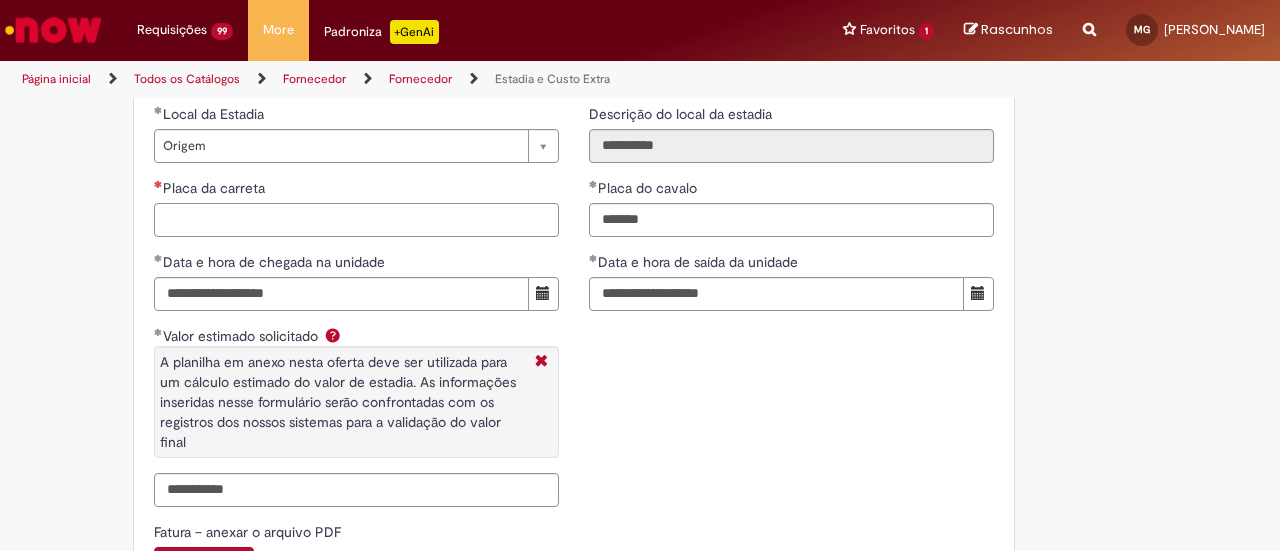paste on "*******" 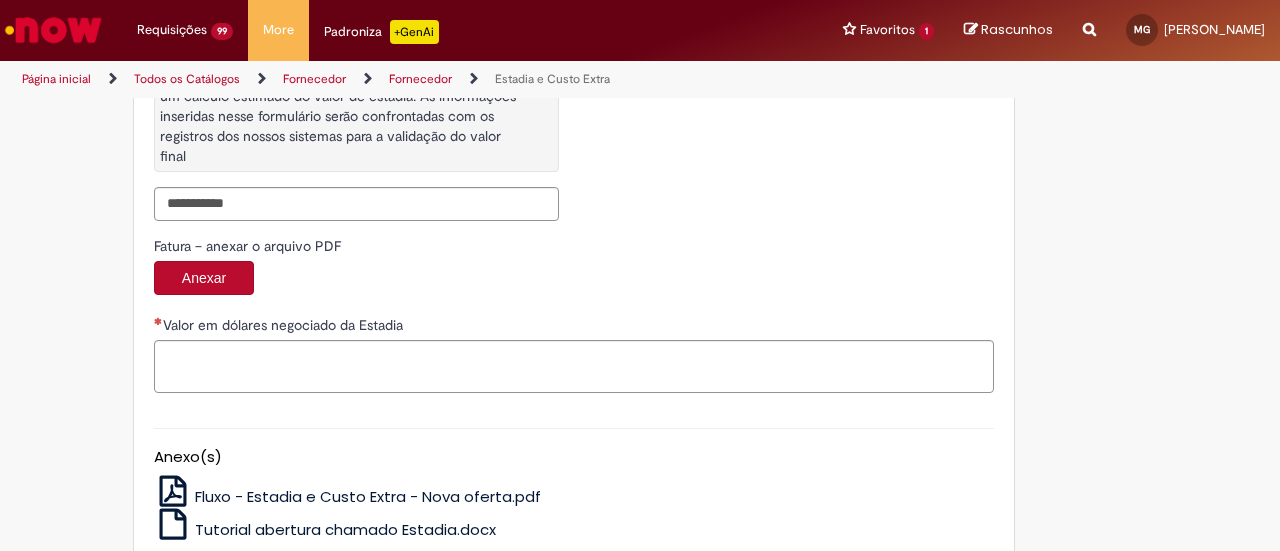 scroll, scrollTop: 3351, scrollLeft: 0, axis: vertical 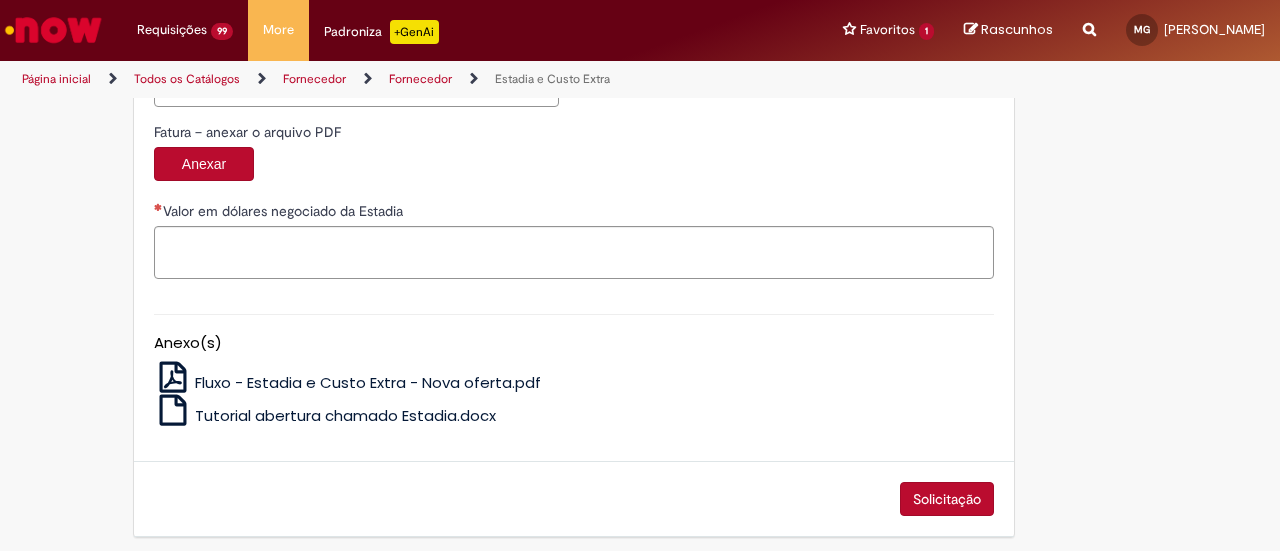 type on "*******" 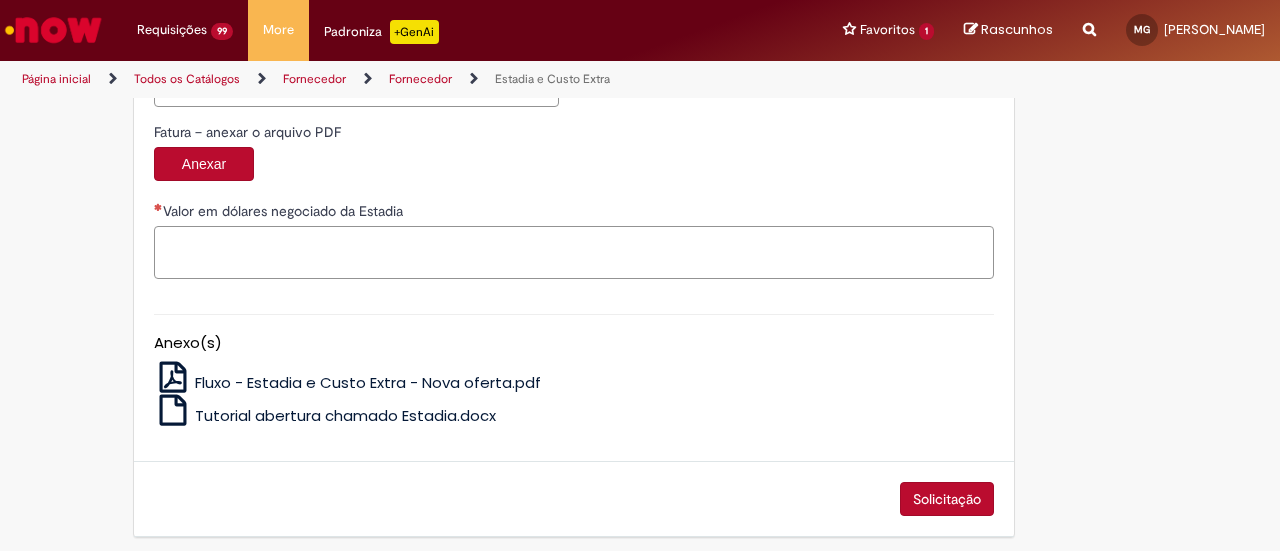 click on "Valor em dólares negociado da Estadia" at bounding box center [574, 252] 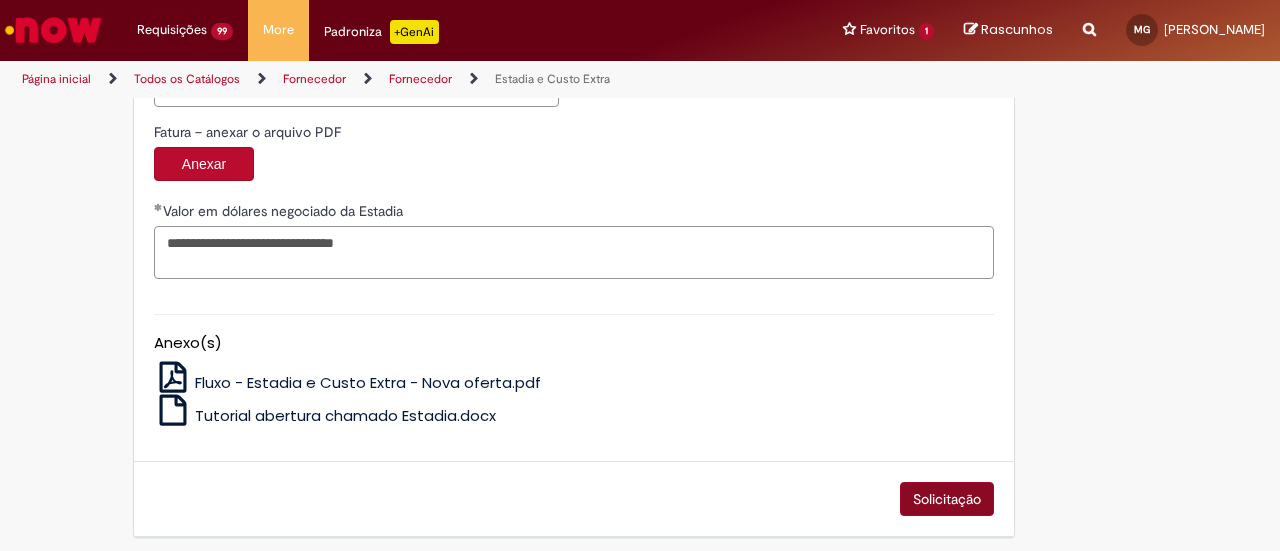type on "**********" 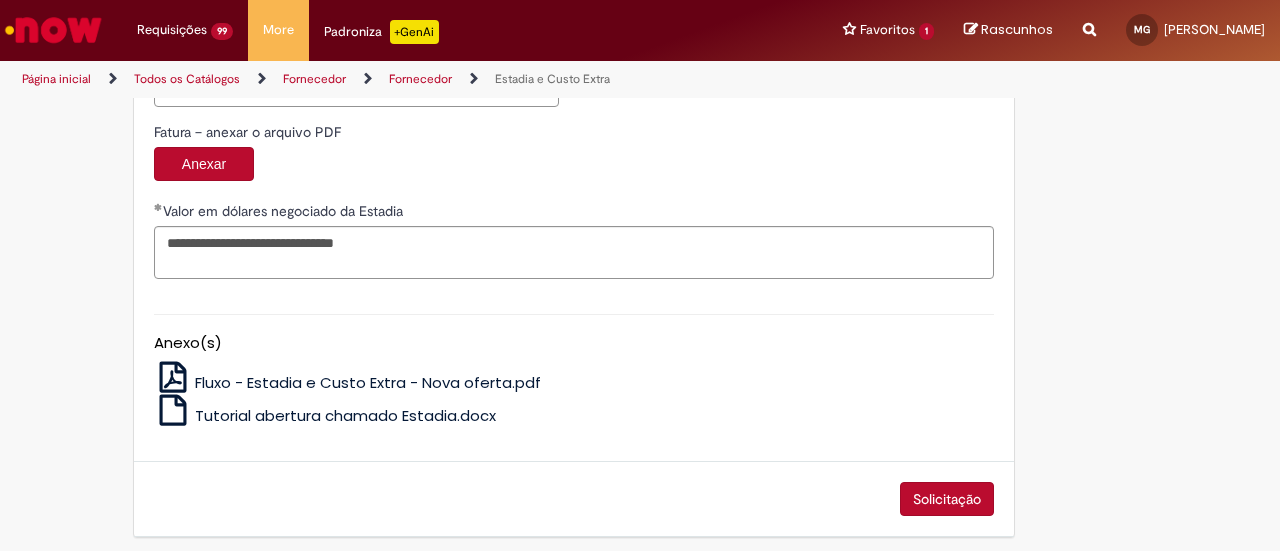 click on "Solicitação" at bounding box center (947, 499) 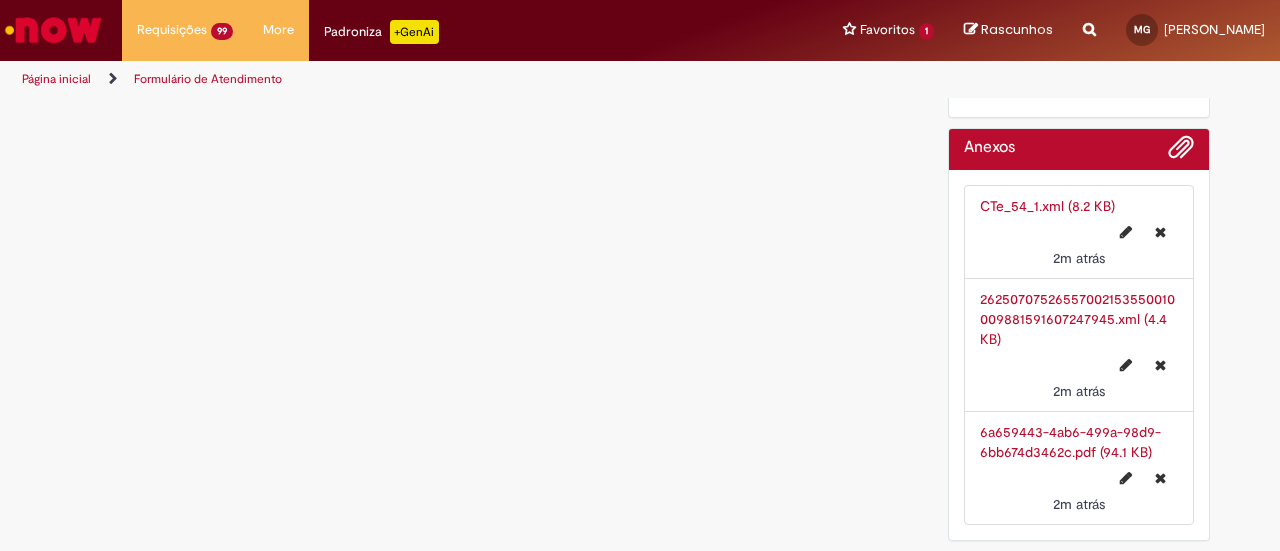 scroll, scrollTop: 0, scrollLeft: 0, axis: both 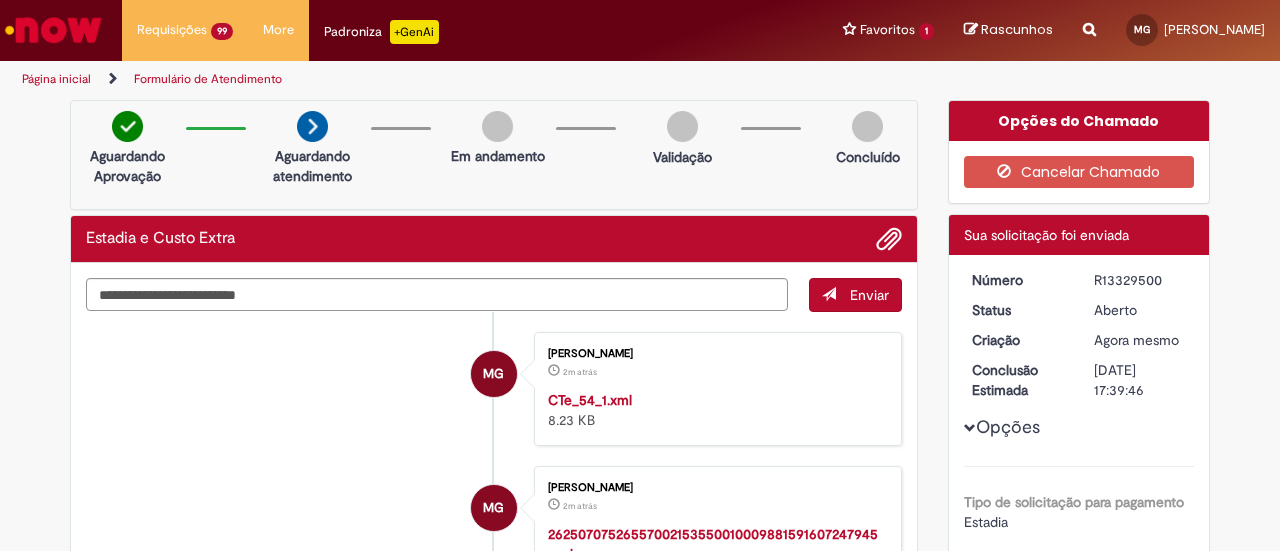 click on "R13329500" at bounding box center [1140, 280] 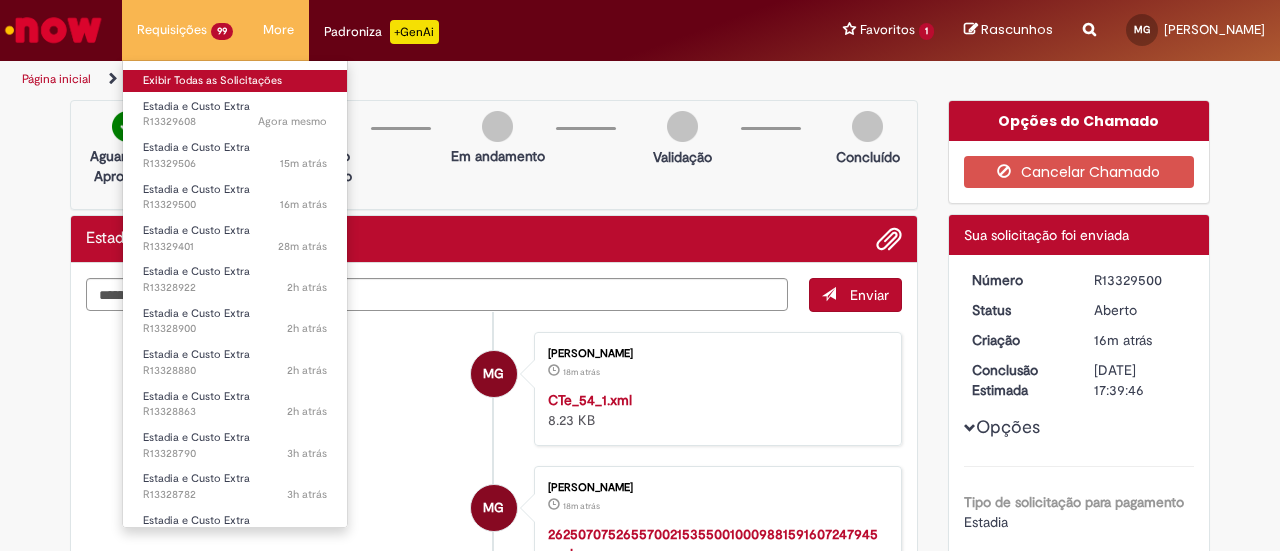 click on "Exibir Todas as Solicitações" at bounding box center [235, 81] 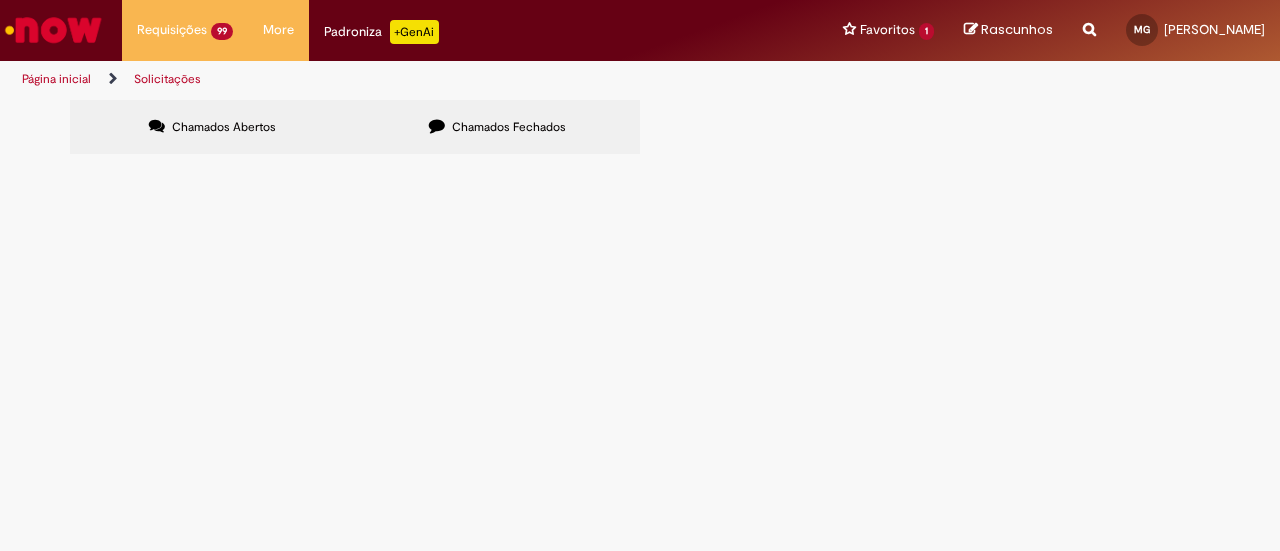 click at bounding box center (0, 0) 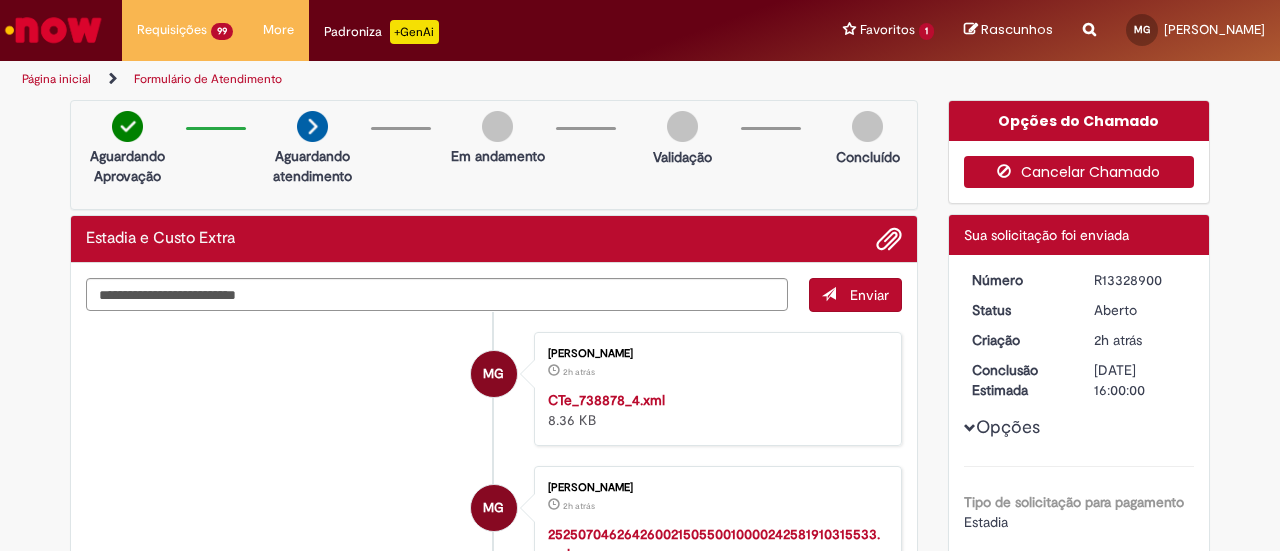 click on "Cancelar Chamado" at bounding box center (1079, 172) 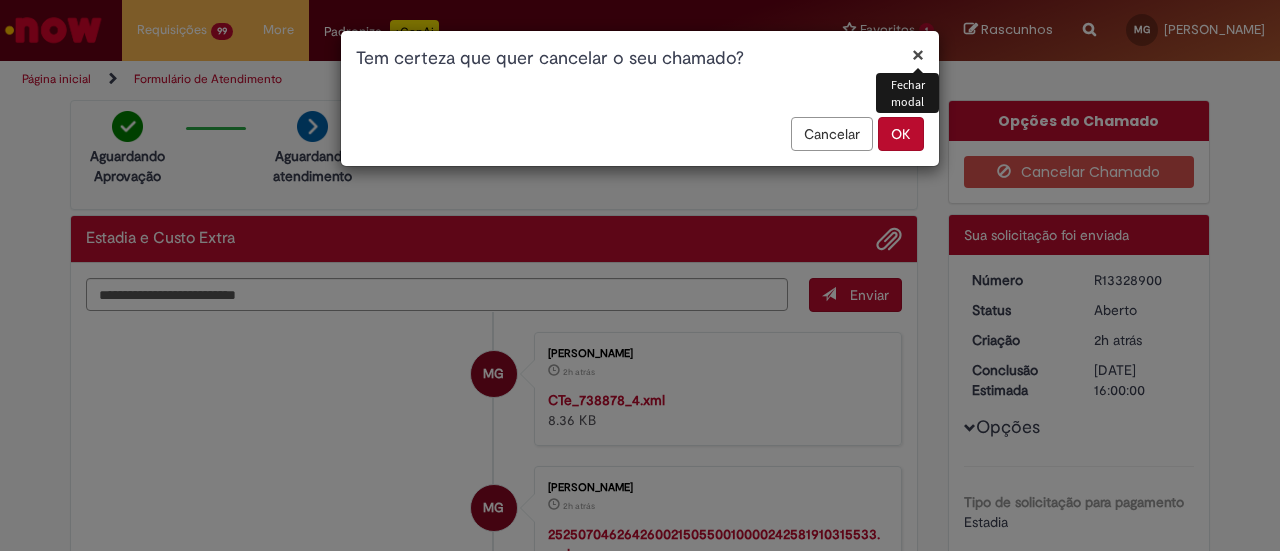 click on "OK" at bounding box center (901, 134) 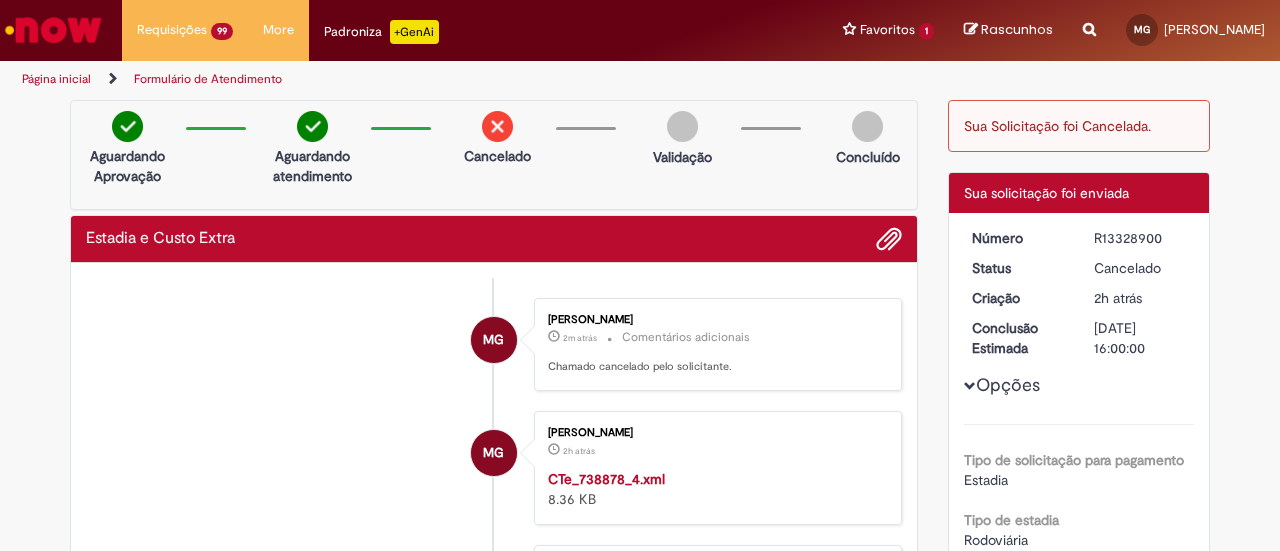click at bounding box center [53, 30] 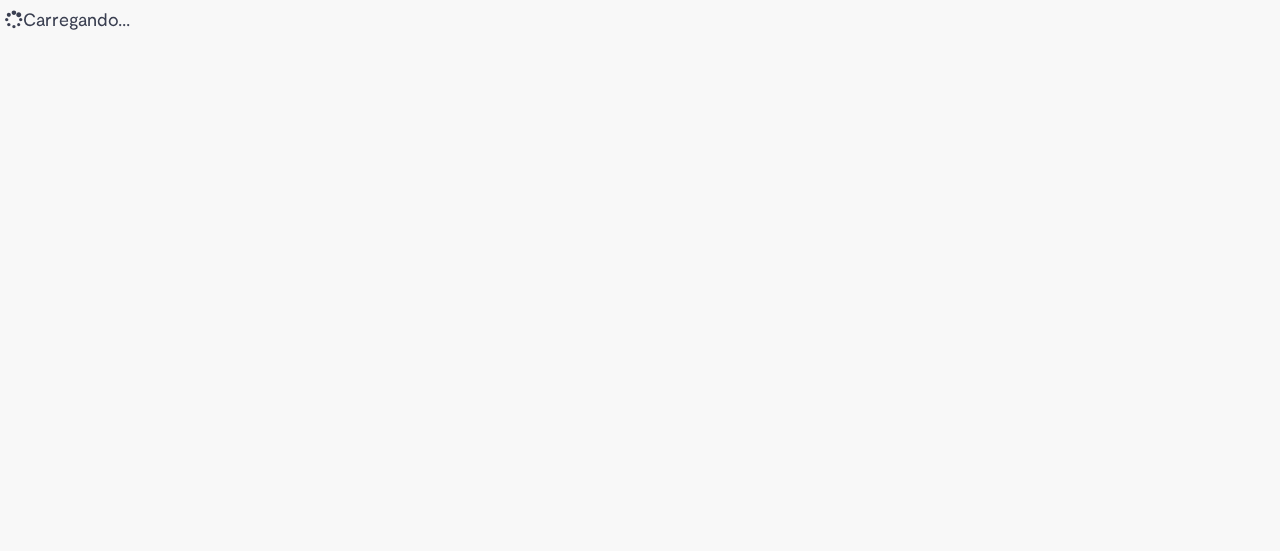 scroll, scrollTop: 0, scrollLeft: 0, axis: both 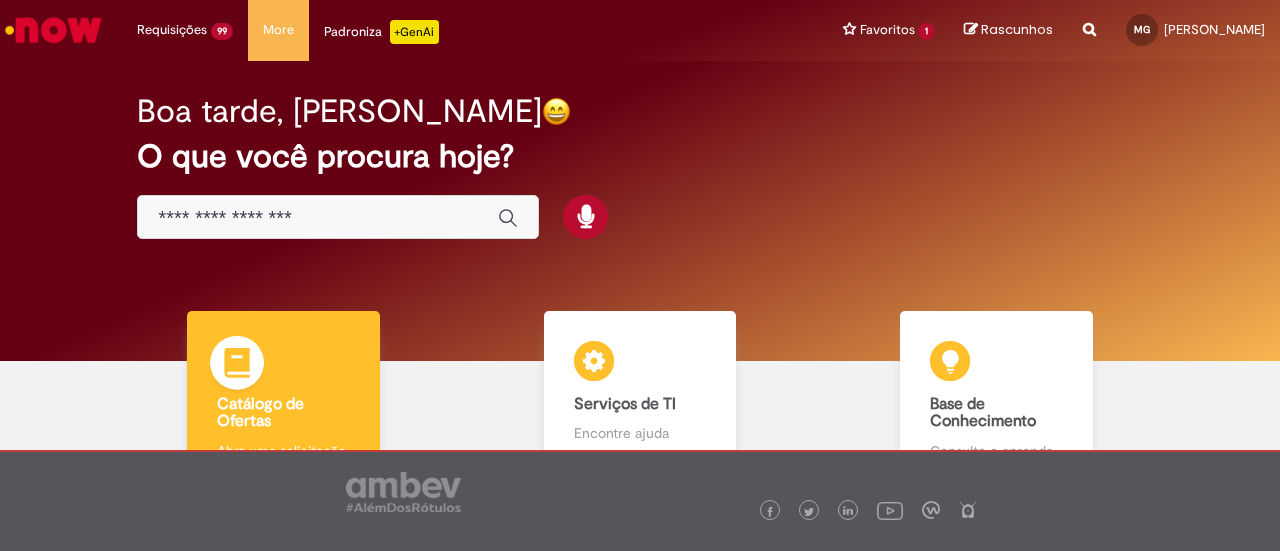 click at bounding box center (237, 366) 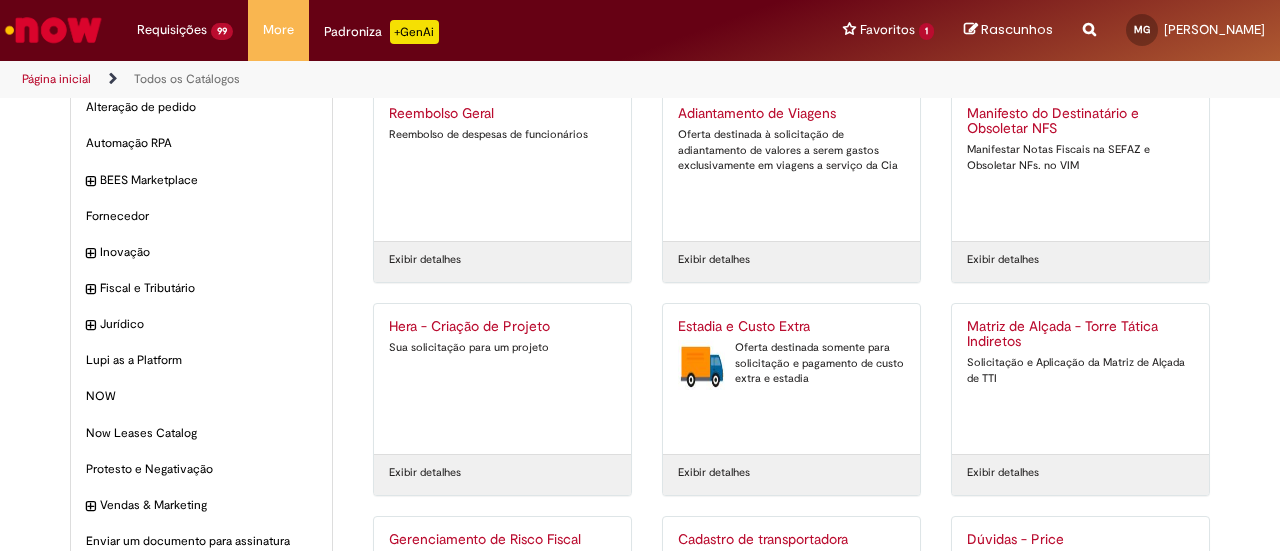 scroll, scrollTop: 100, scrollLeft: 0, axis: vertical 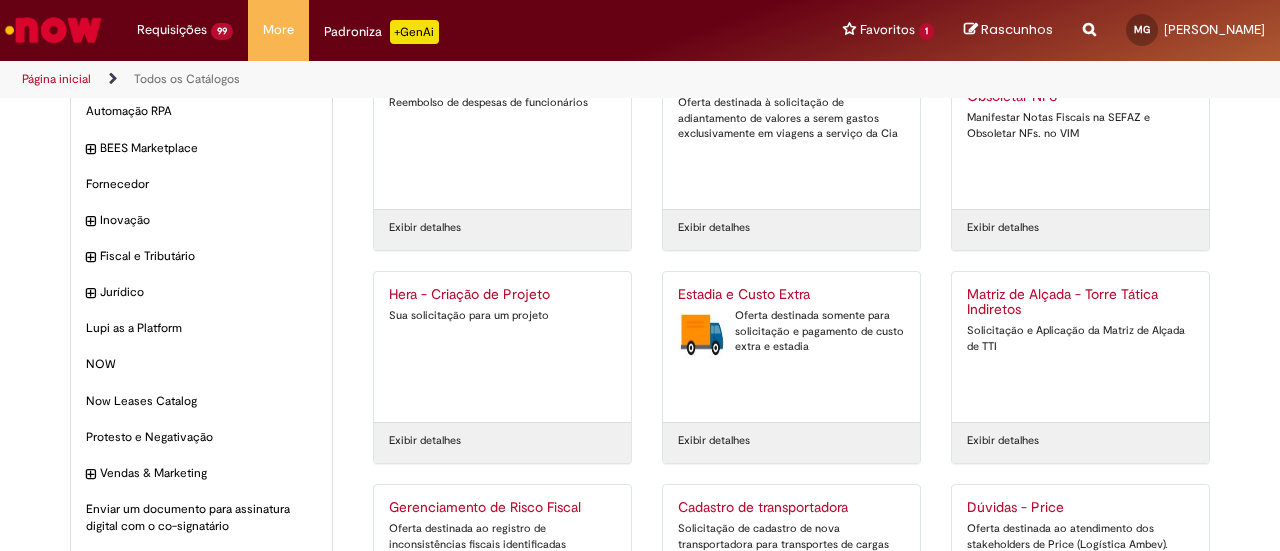 click on "Oferta destinada somente para solicitação e pagamento de custo extra e estadia" at bounding box center (791, 331) 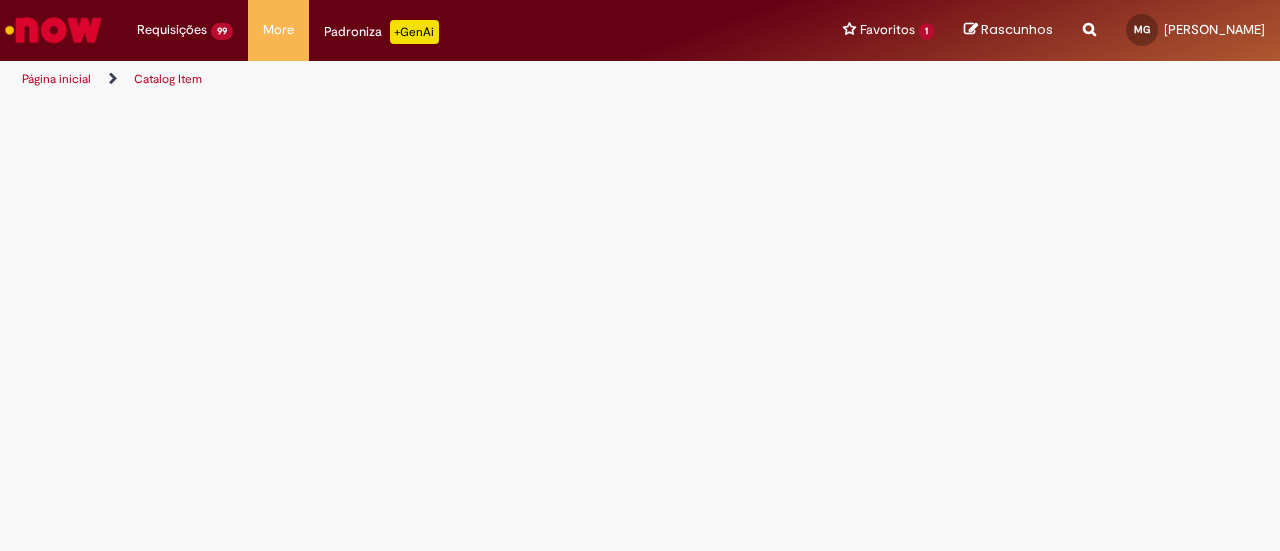 scroll, scrollTop: 0, scrollLeft: 0, axis: both 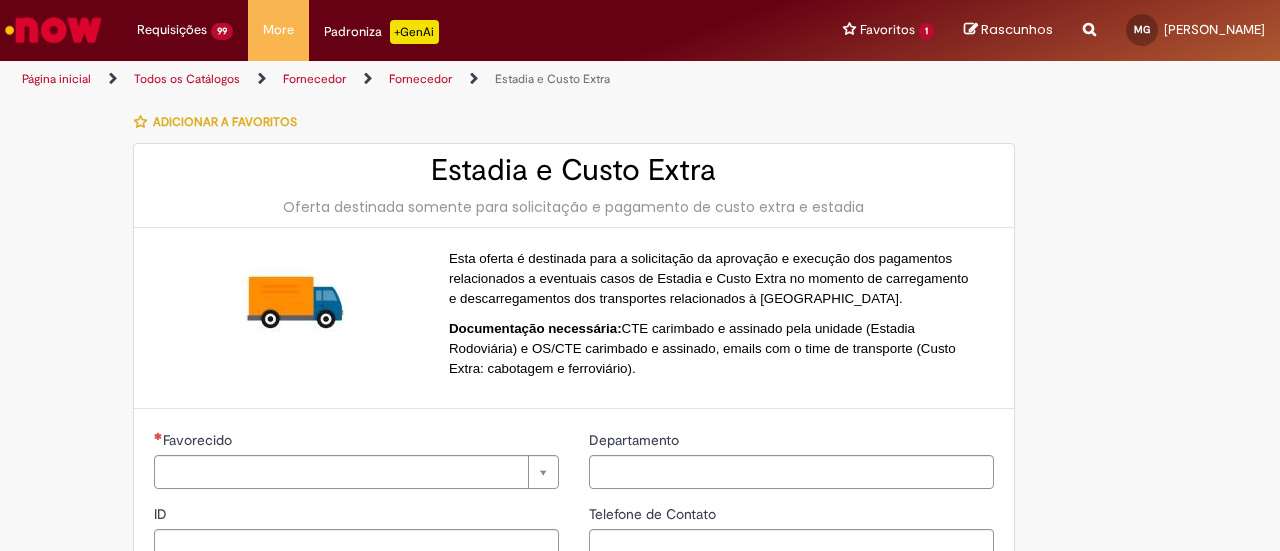 type on "**********" 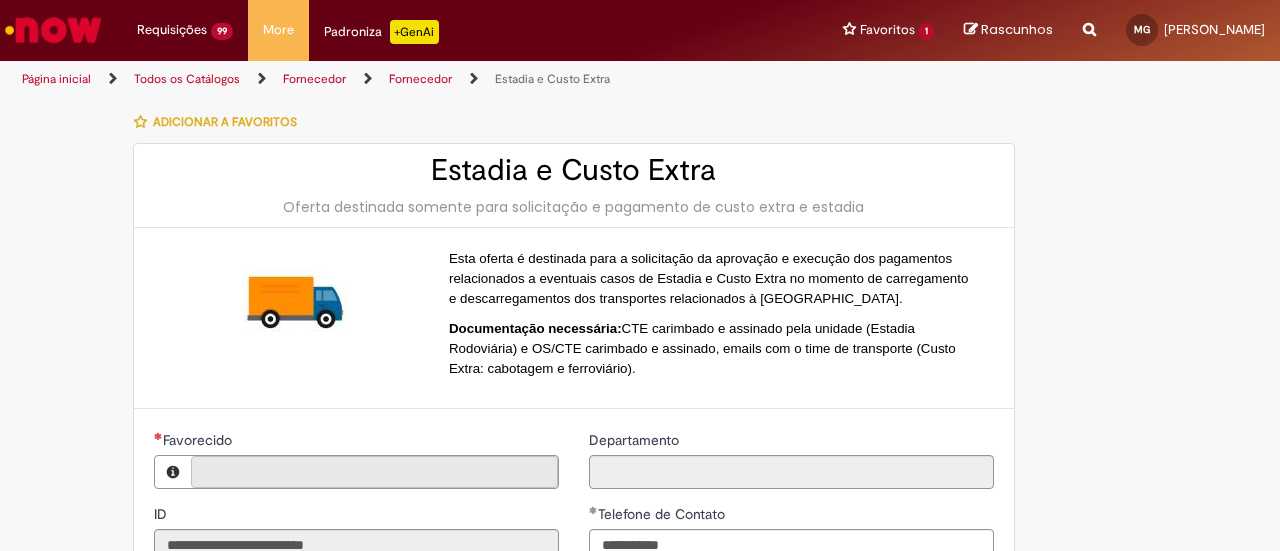 type on "**********" 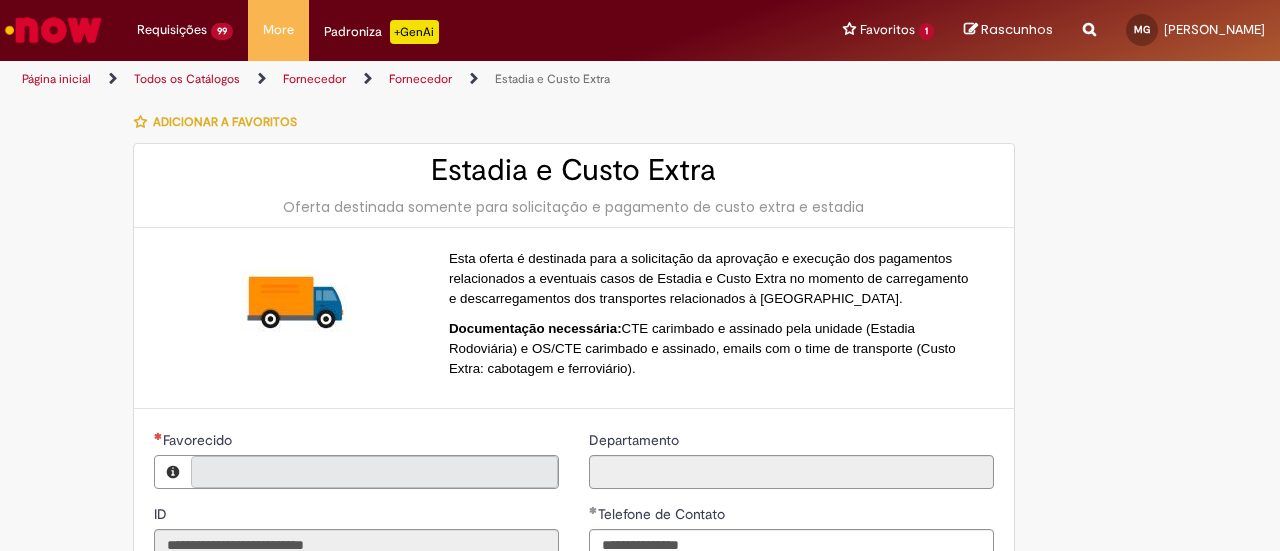 type on "**********" 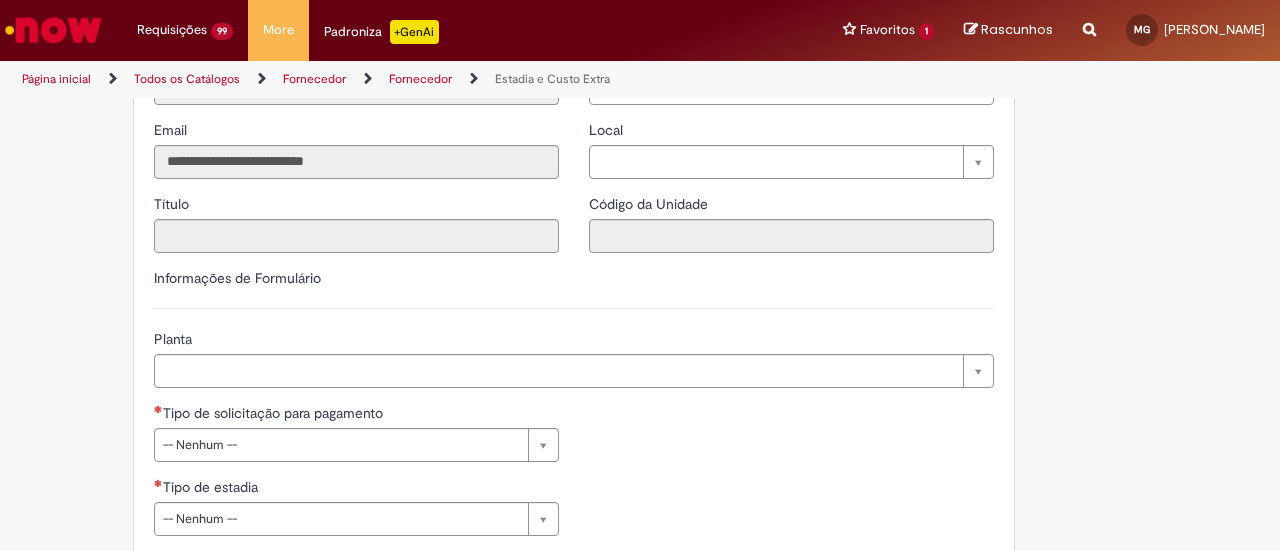 scroll, scrollTop: 500, scrollLeft: 0, axis: vertical 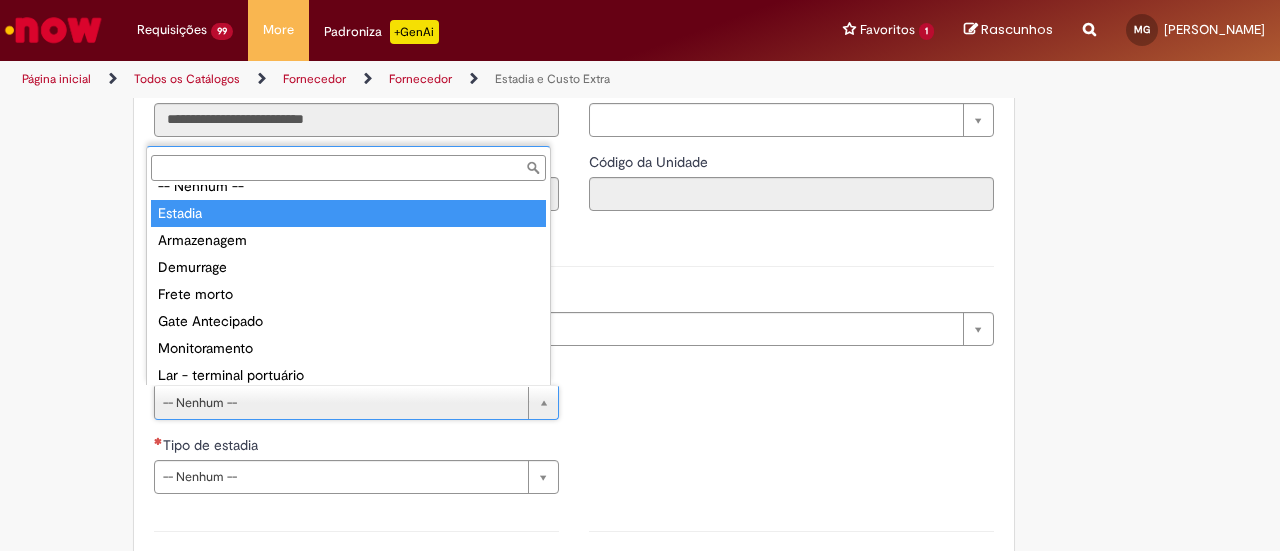 type on "*******" 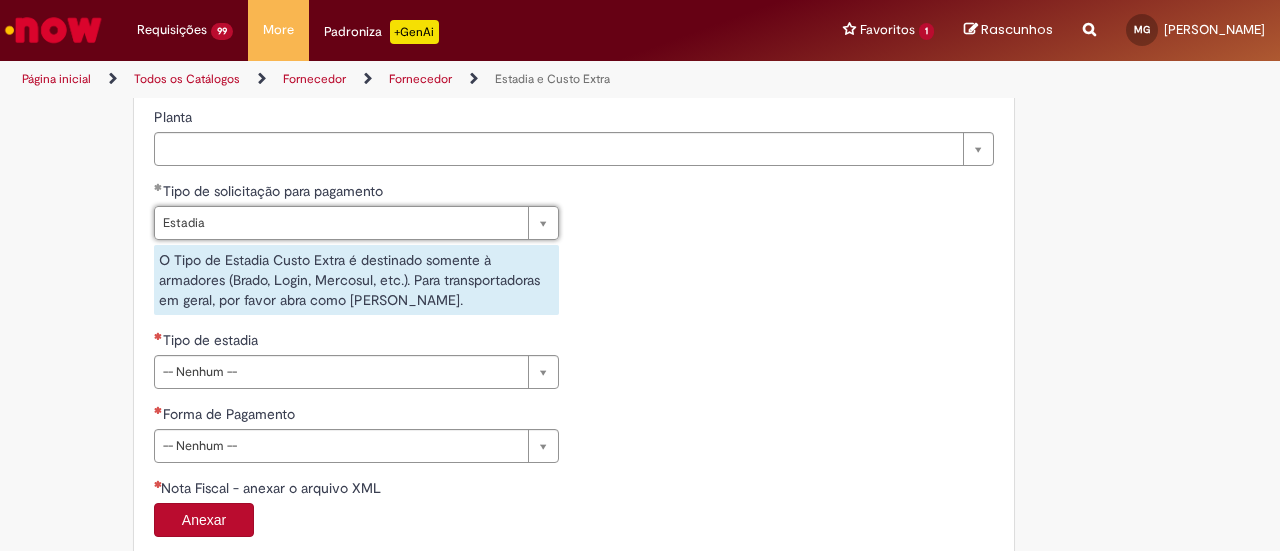 scroll, scrollTop: 700, scrollLeft: 0, axis: vertical 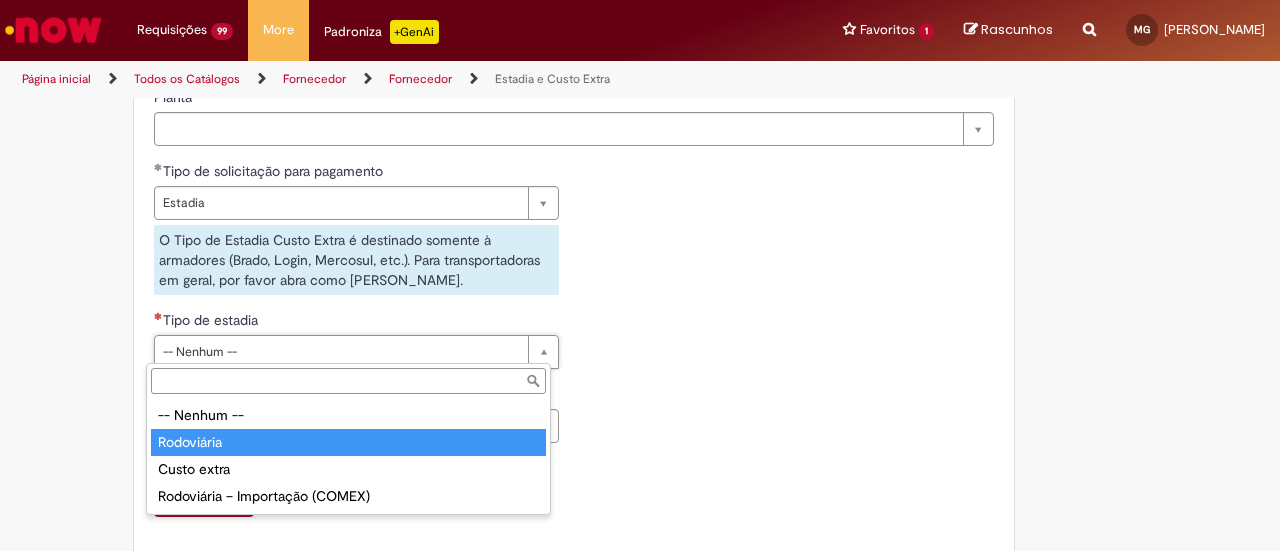 select on "**********" 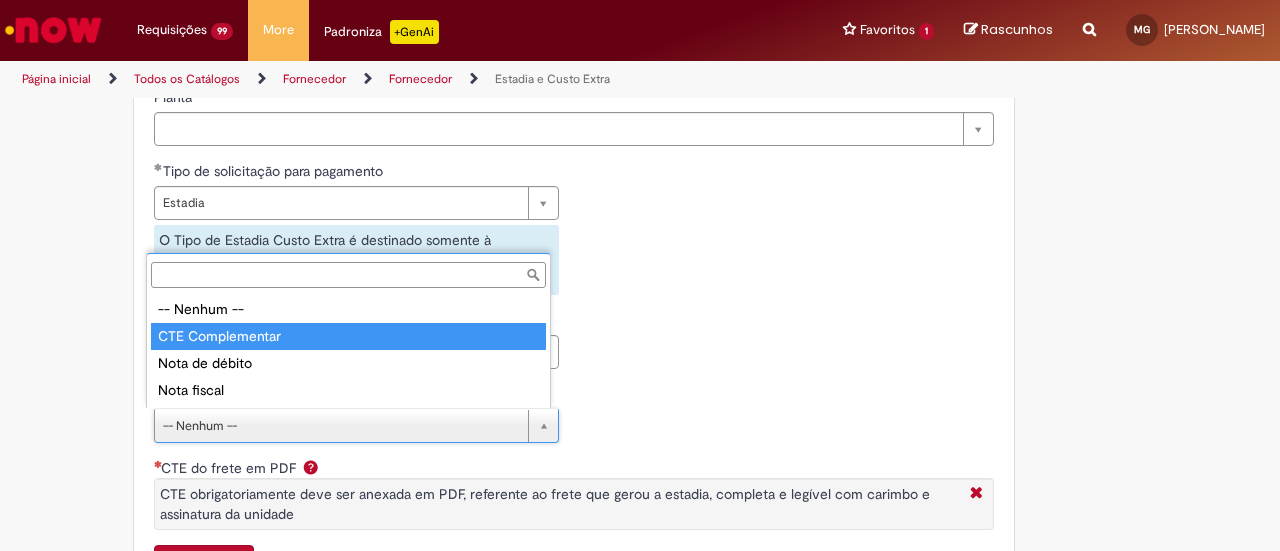 type on "**********" 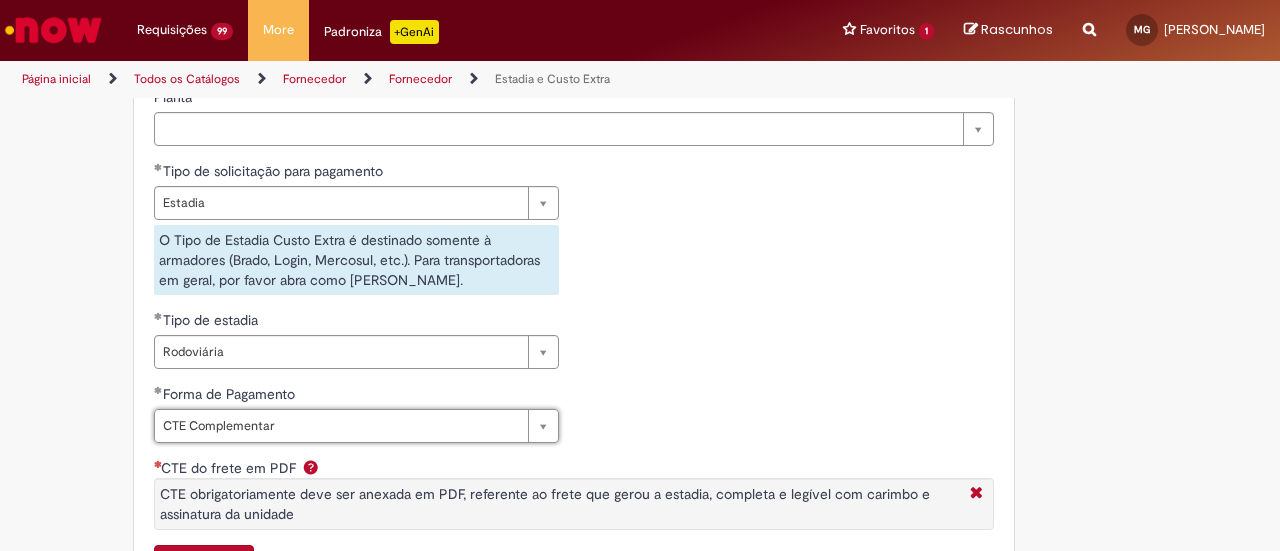 scroll, scrollTop: 900, scrollLeft: 0, axis: vertical 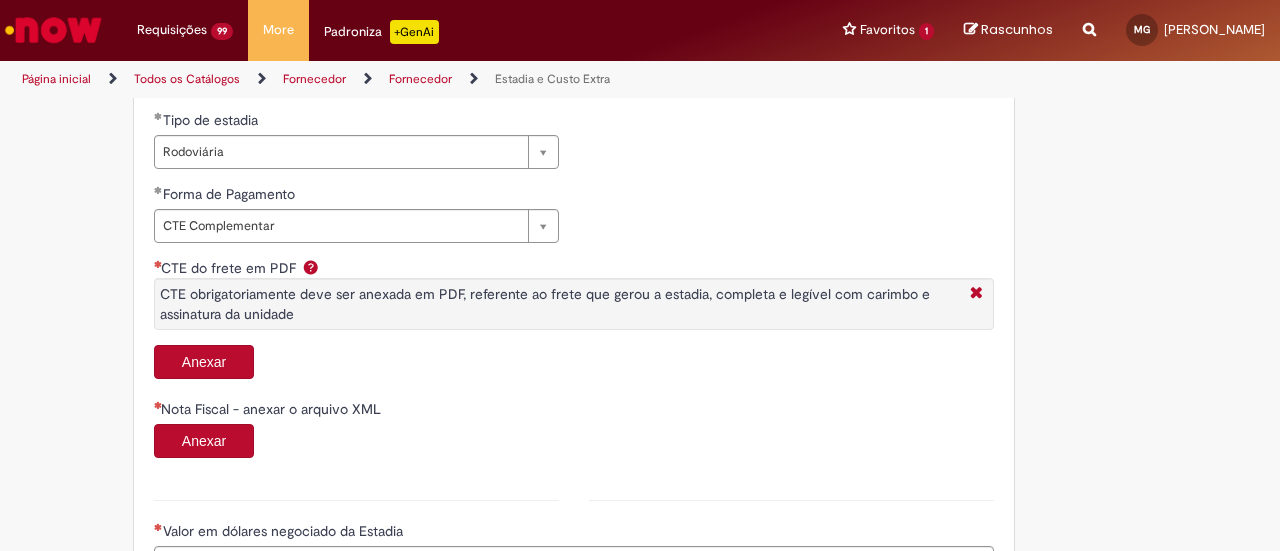 click on "Anexar" at bounding box center [204, 362] 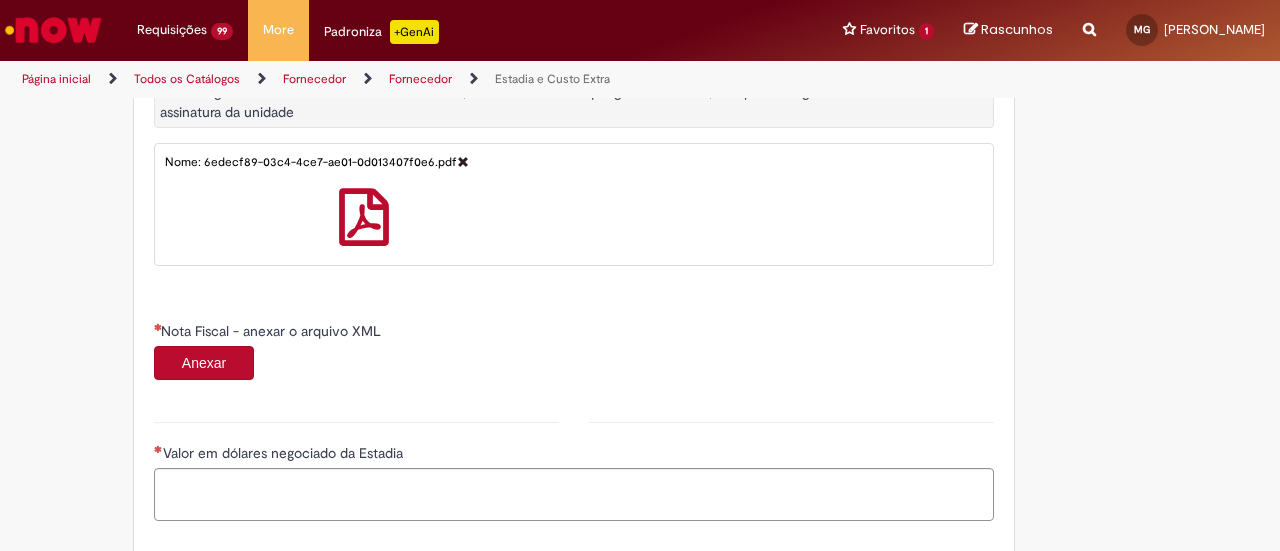 scroll, scrollTop: 1200, scrollLeft: 0, axis: vertical 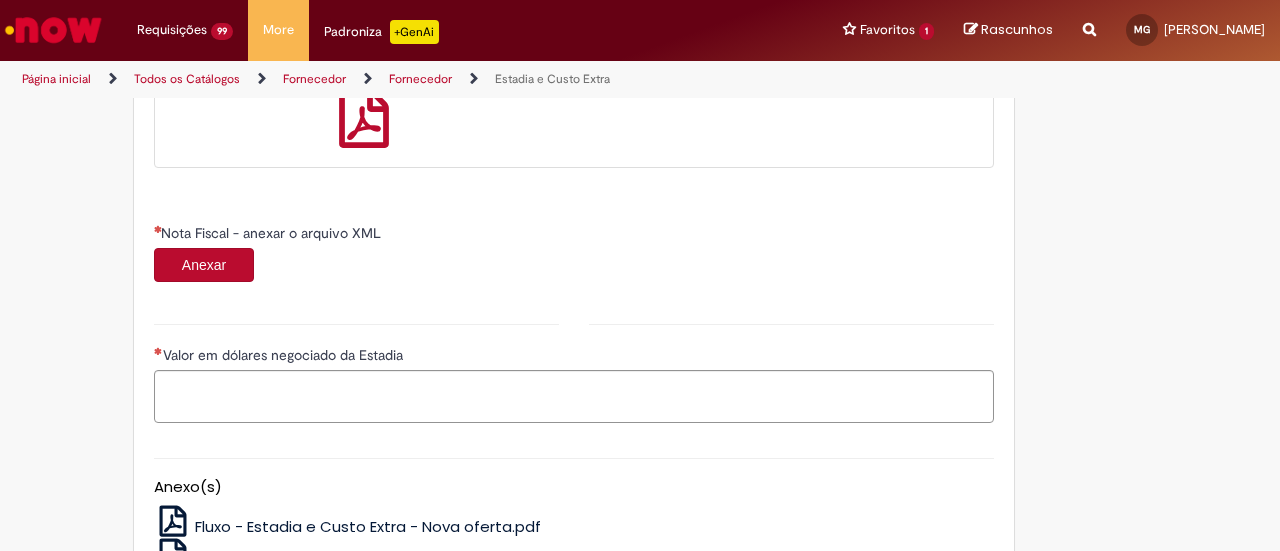 click on "Anexar" at bounding box center [204, 265] 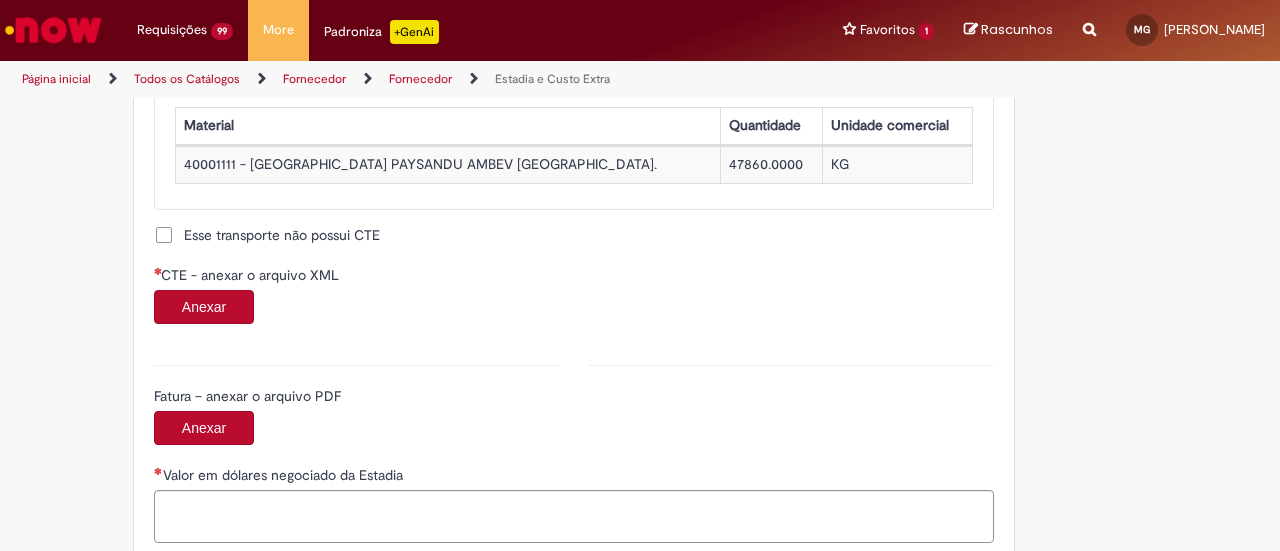 scroll, scrollTop: 2000, scrollLeft: 0, axis: vertical 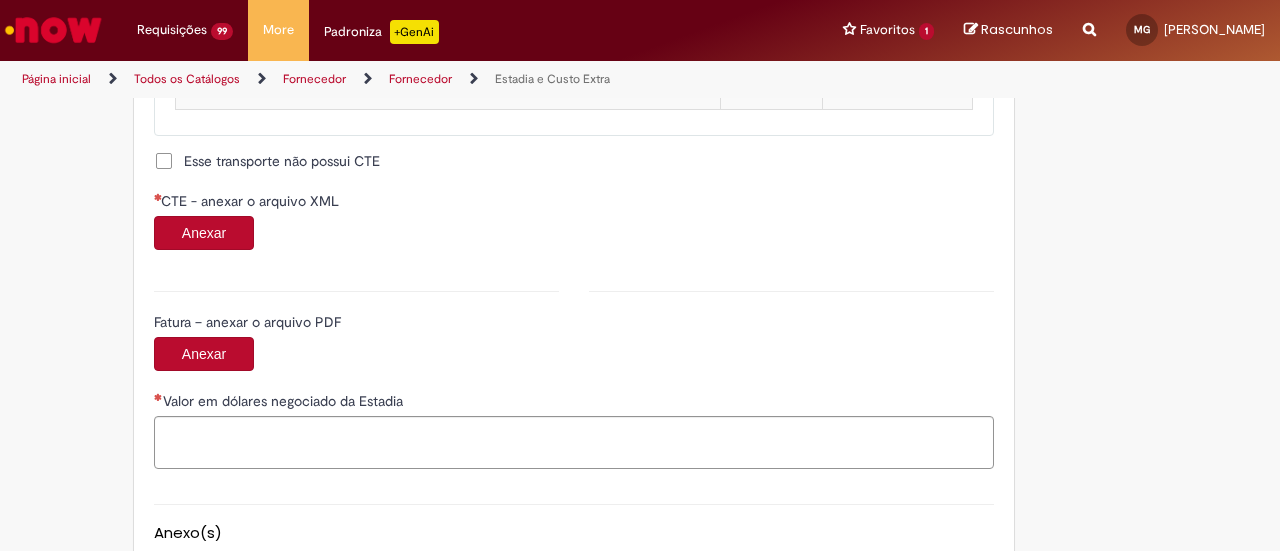 click on "Anexar" at bounding box center (204, 233) 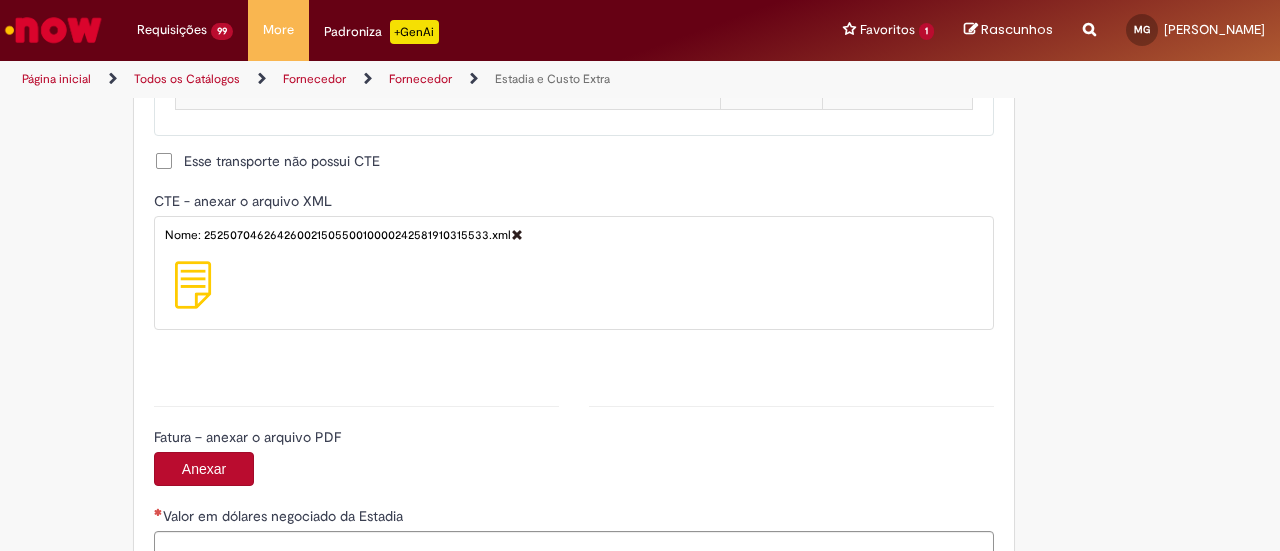scroll, scrollTop: 2100, scrollLeft: 0, axis: vertical 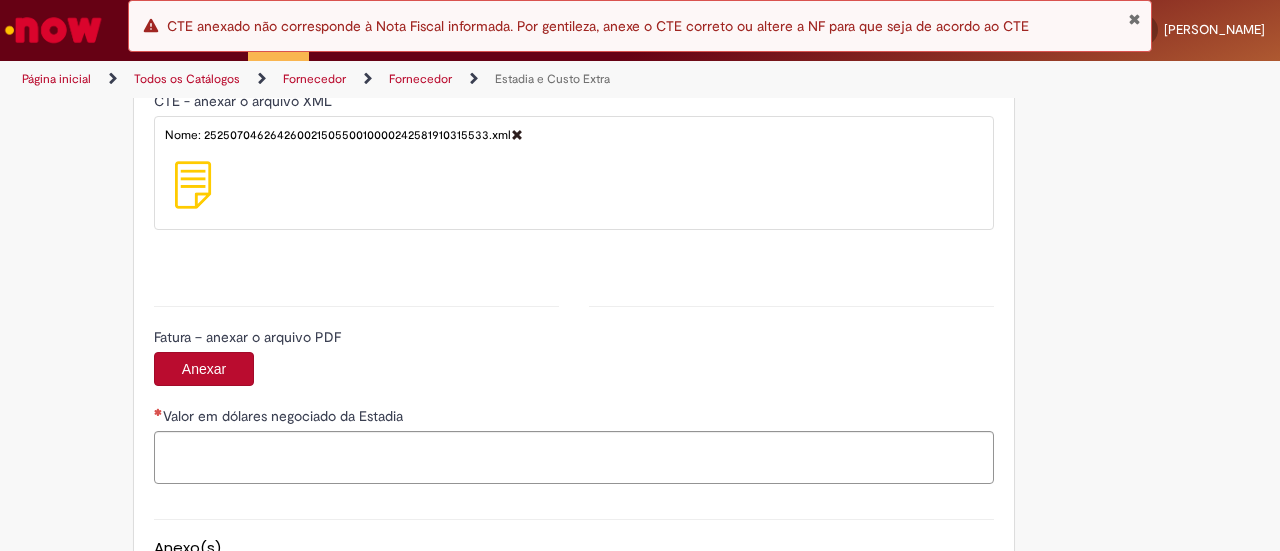 click on "Anexar" at bounding box center (204, 369) 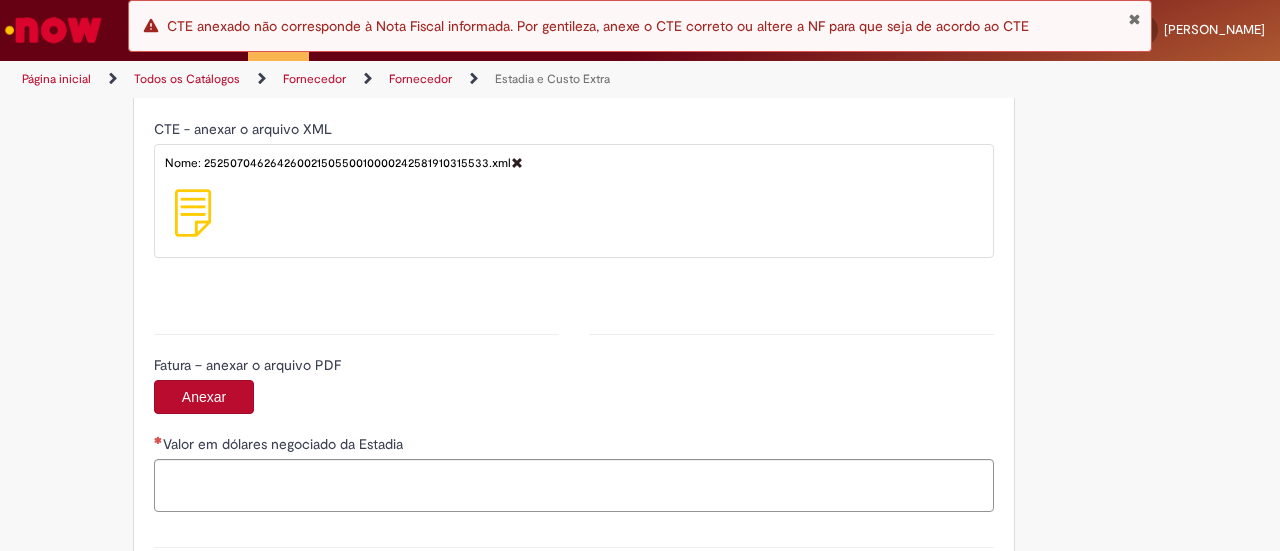 scroll, scrollTop: 2000, scrollLeft: 0, axis: vertical 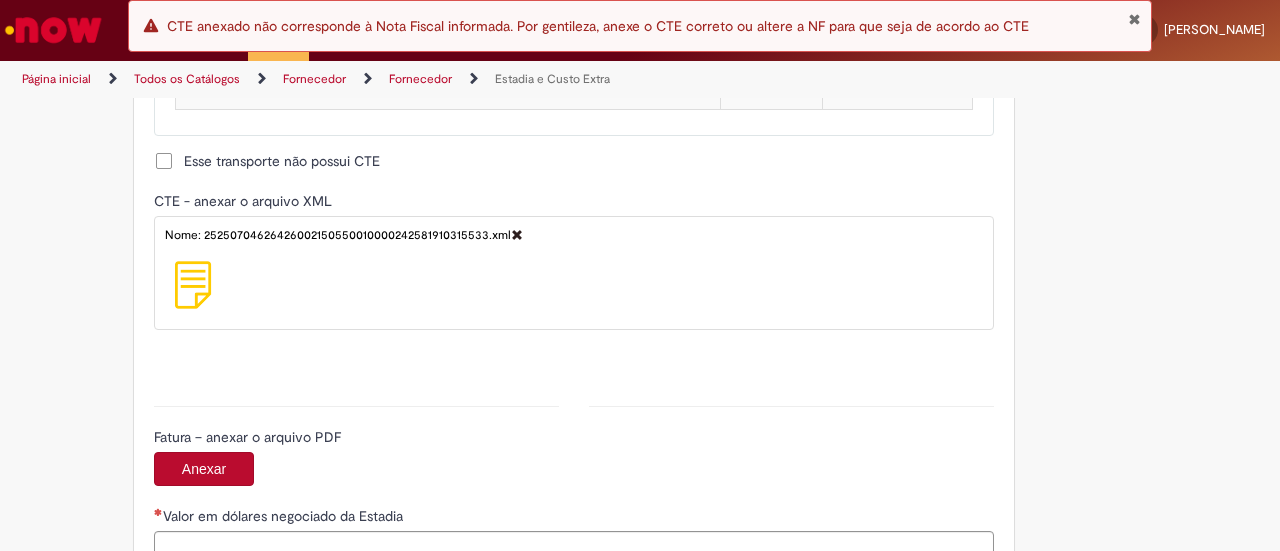 click at bounding box center (517, 234) 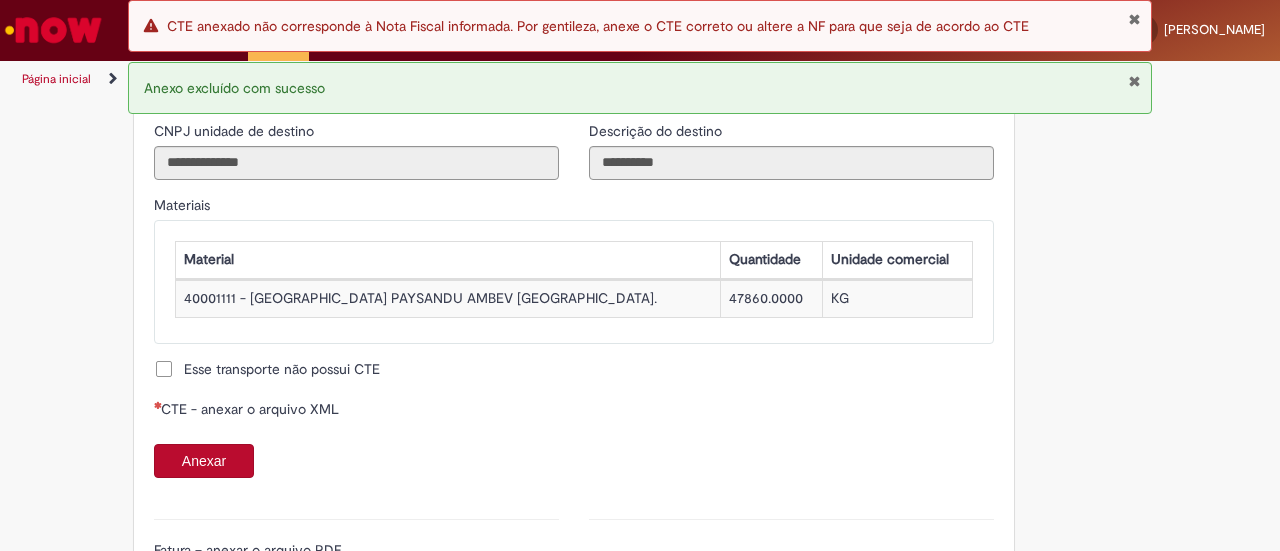 scroll, scrollTop: 1900, scrollLeft: 0, axis: vertical 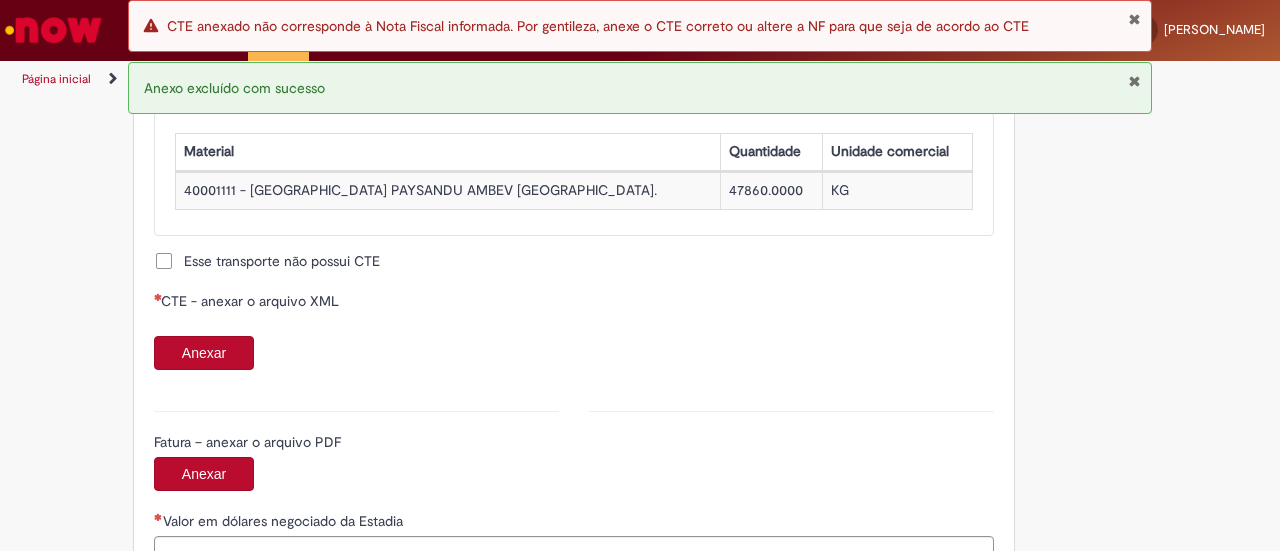 click on "Anexar" at bounding box center (204, 353) 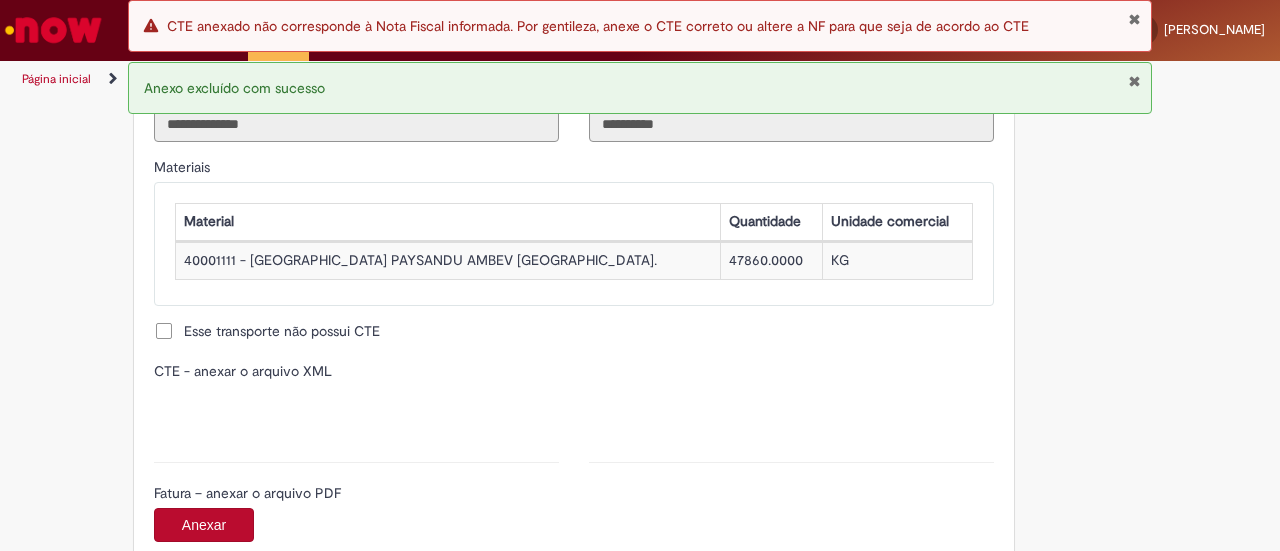 type on "**********" 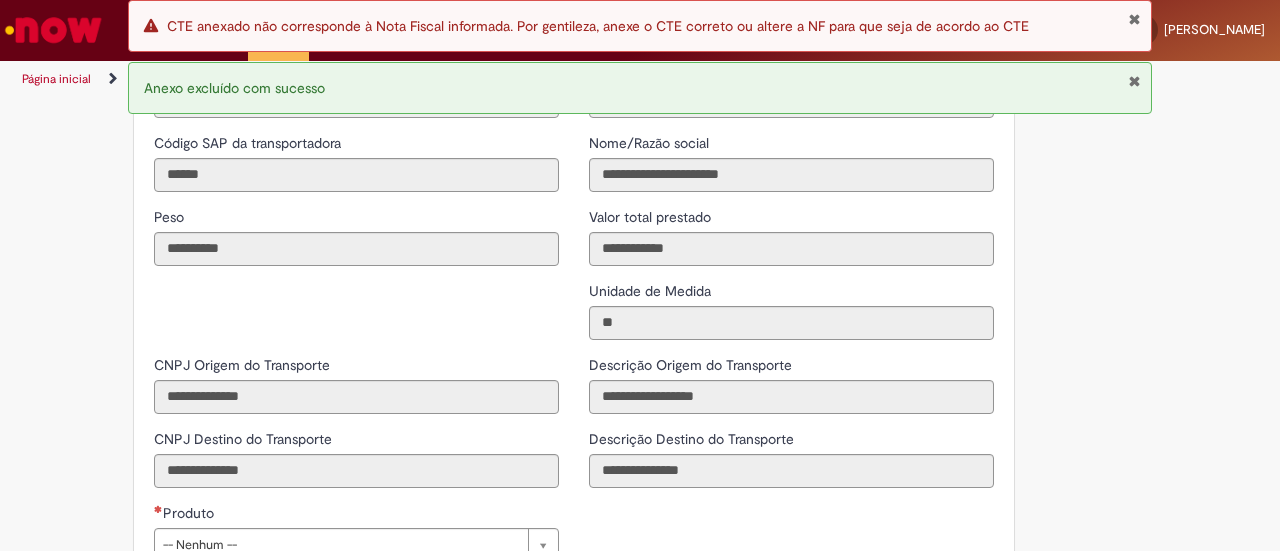 scroll, scrollTop: 2600, scrollLeft: 0, axis: vertical 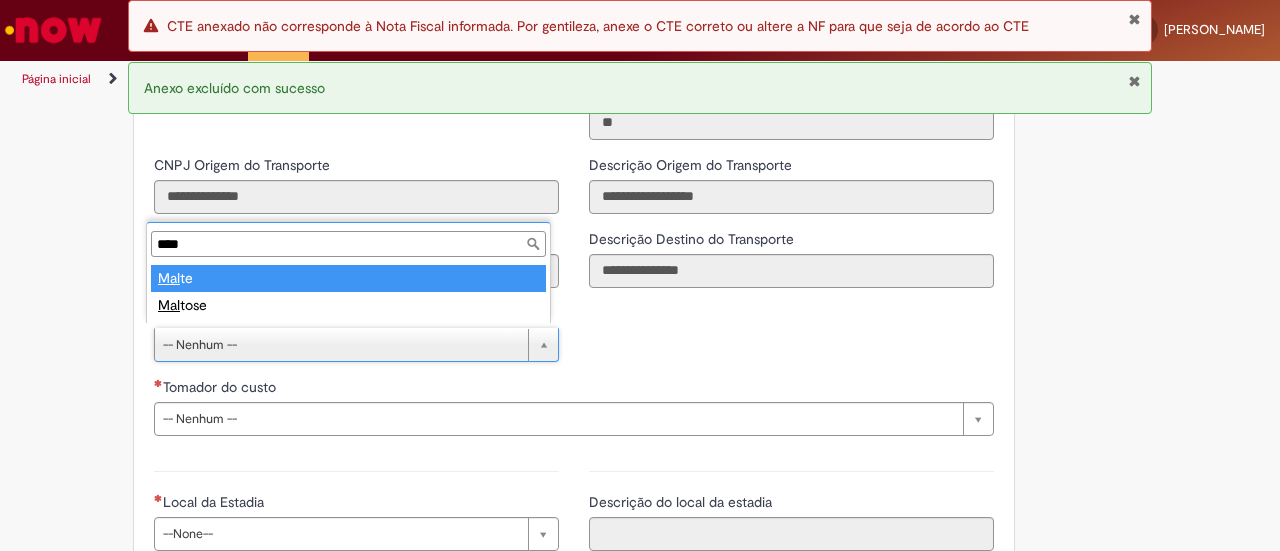 type on "*****" 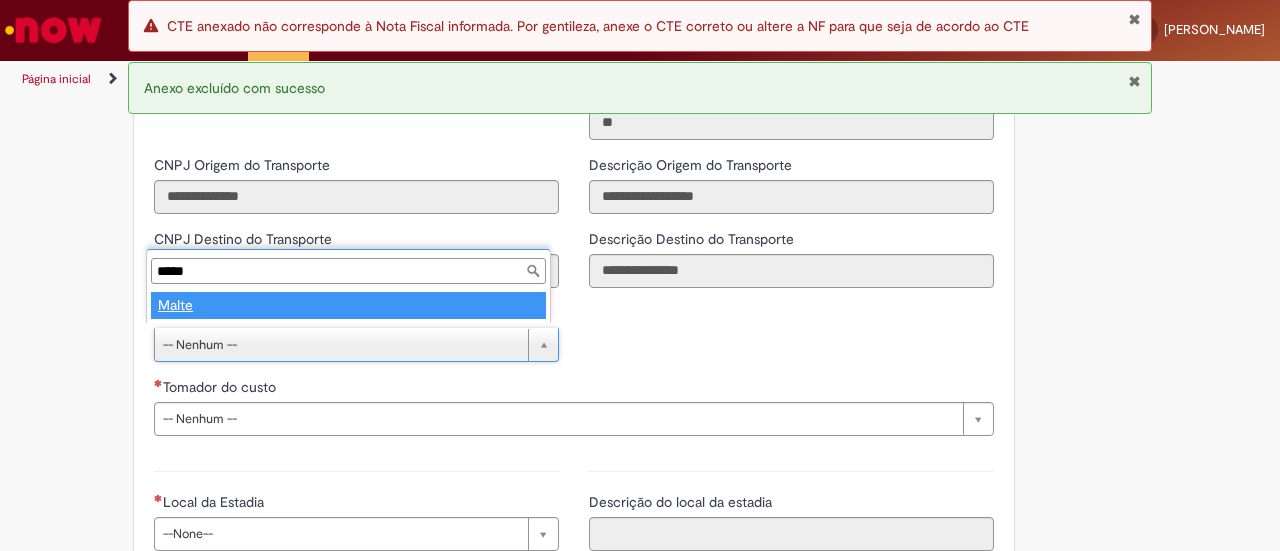 type on "*****" 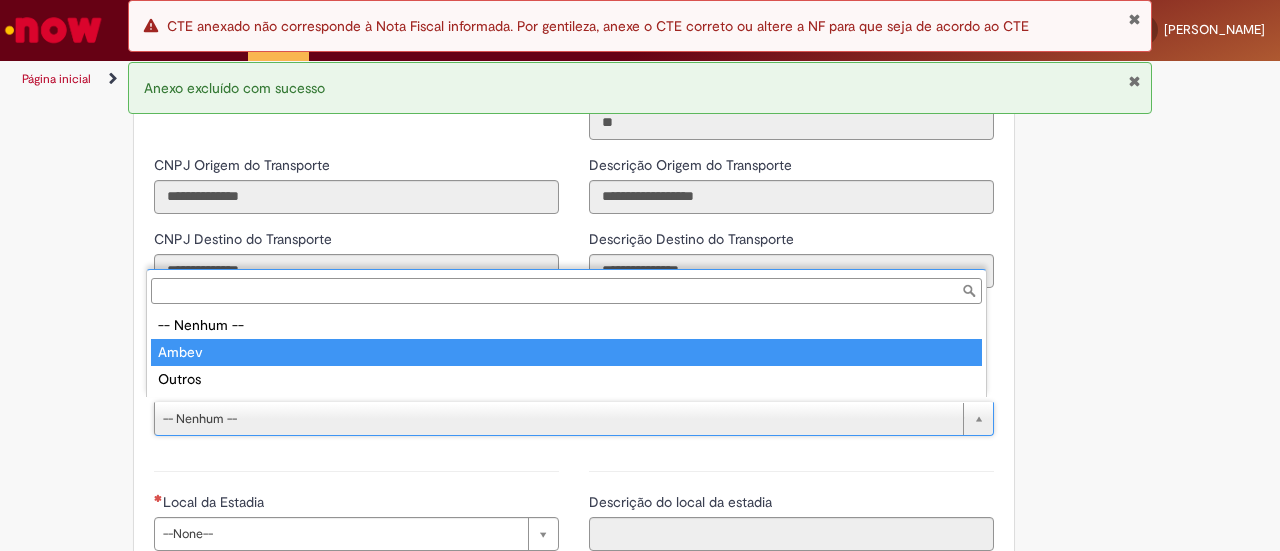 type on "*****" 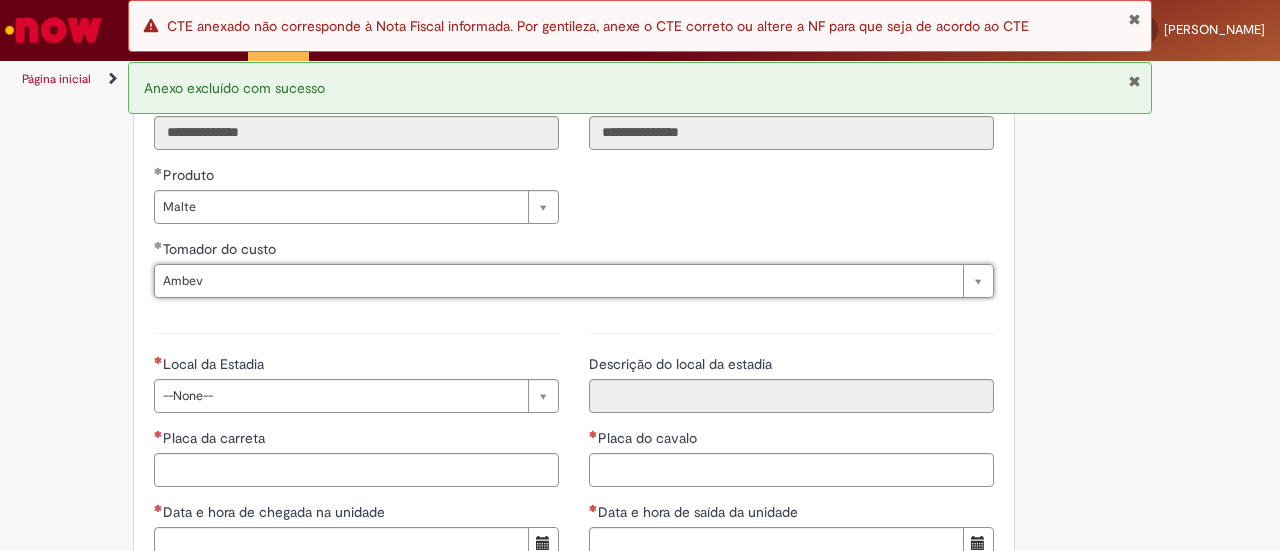 scroll, scrollTop: 2800, scrollLeft: 0, axis: vertical 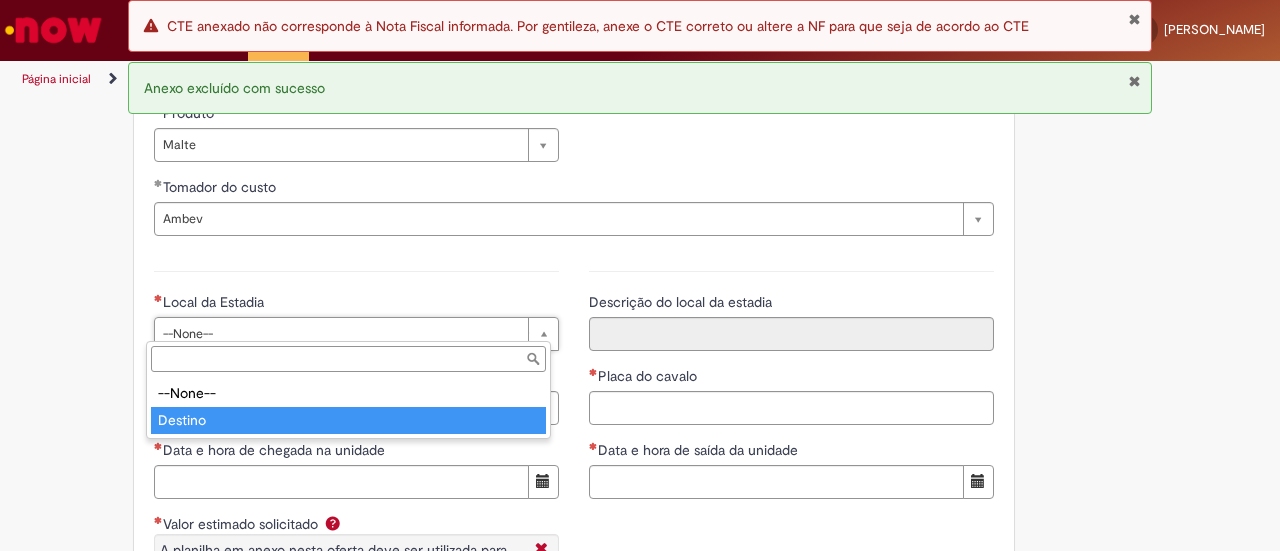 type on "*******" 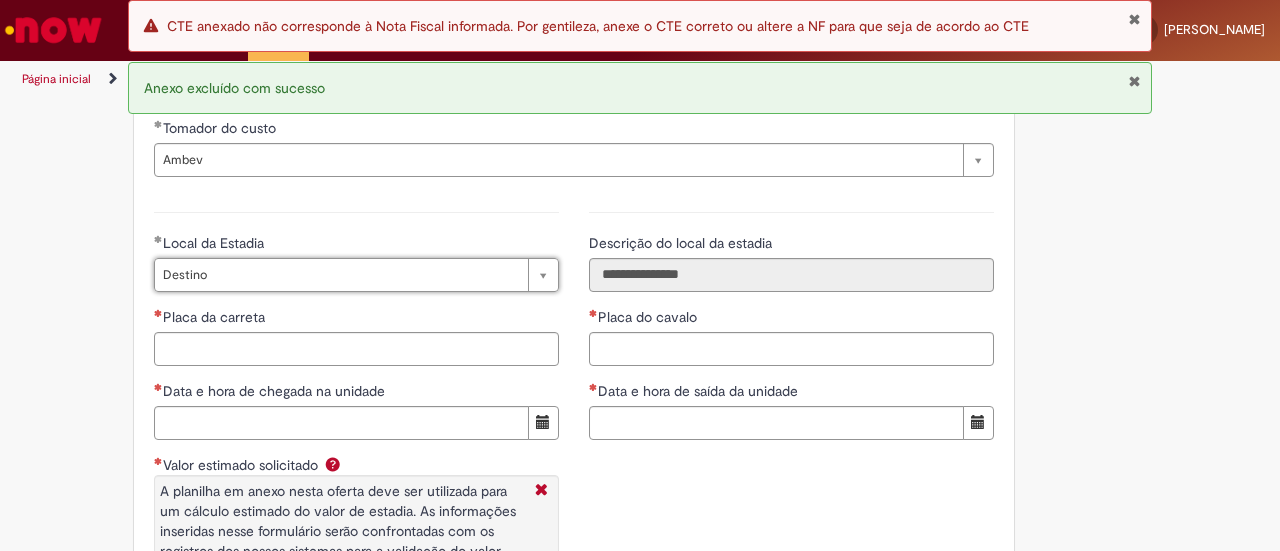 scroll, scrollTop: 2900, scrollLeft: 0, axis: vertical 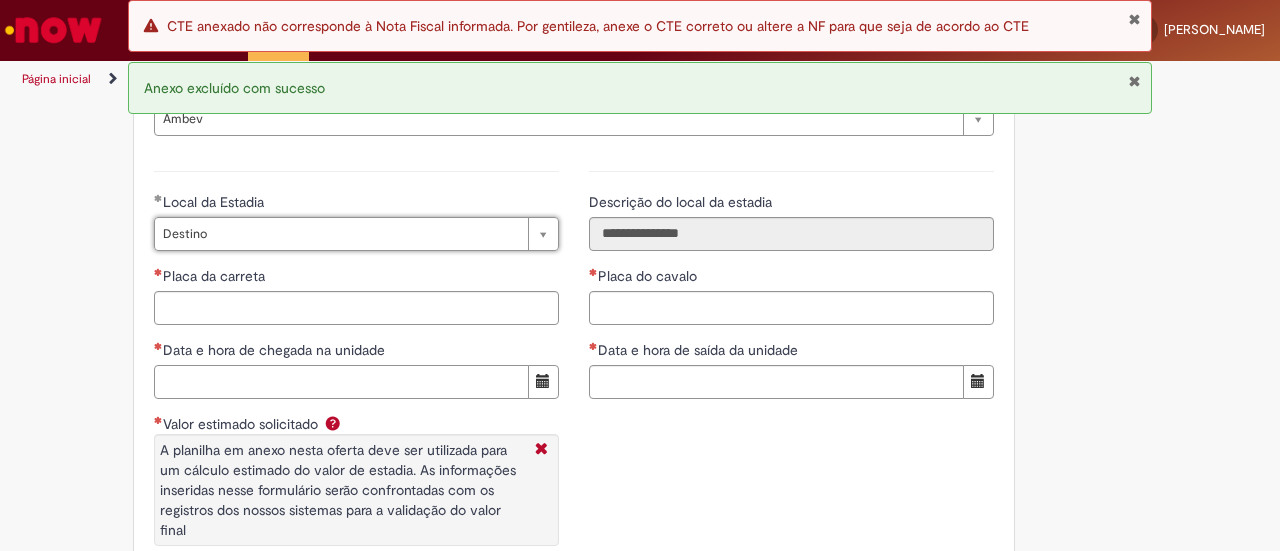 click on "Data e hora de chegada na unidade" at bounding box center (341, 382) 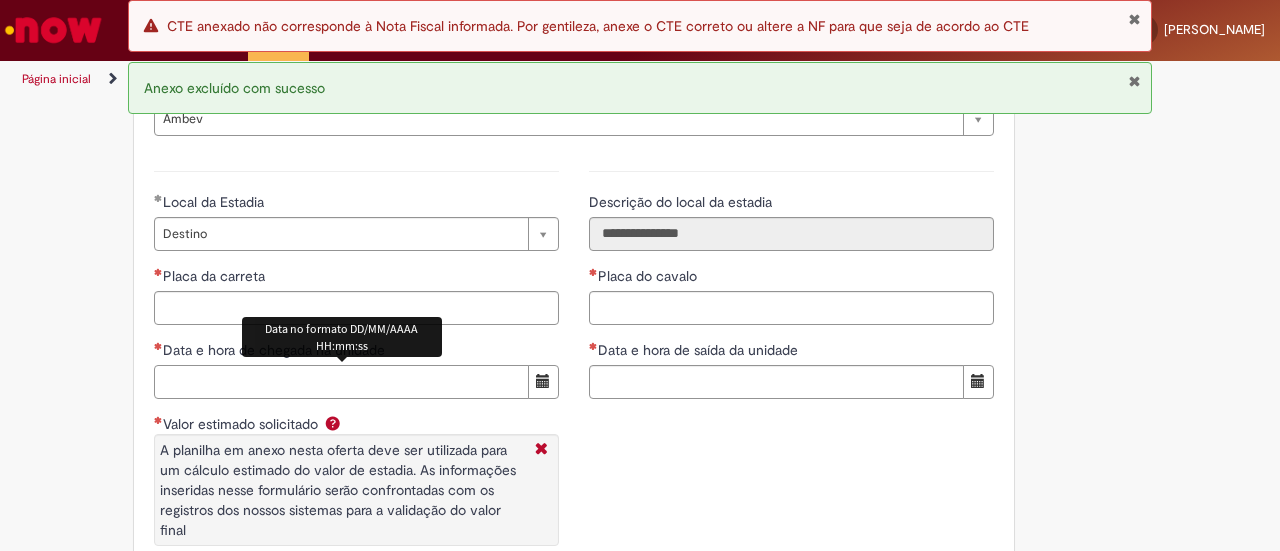paste on "**********" 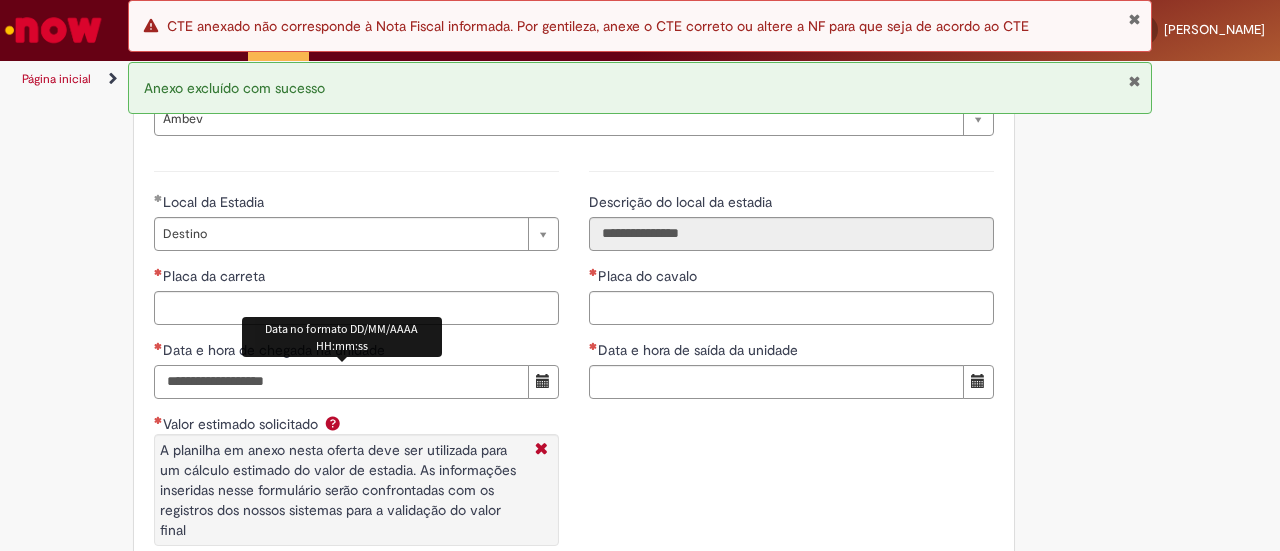 type on "**********" 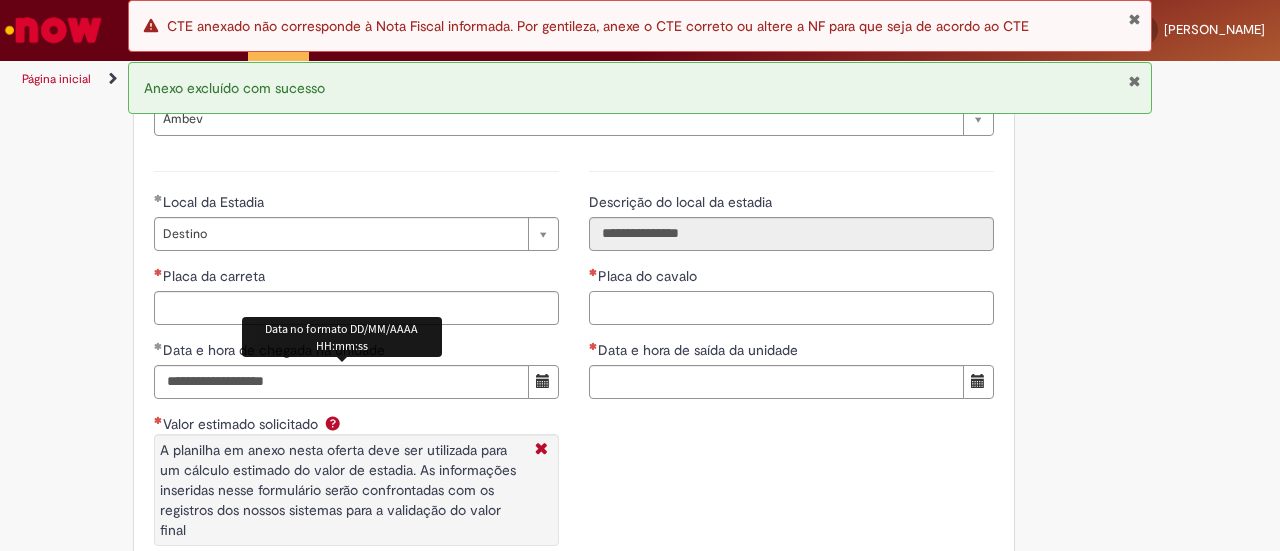 click on "Placa do cavalo" at bounding box center [791, 308] 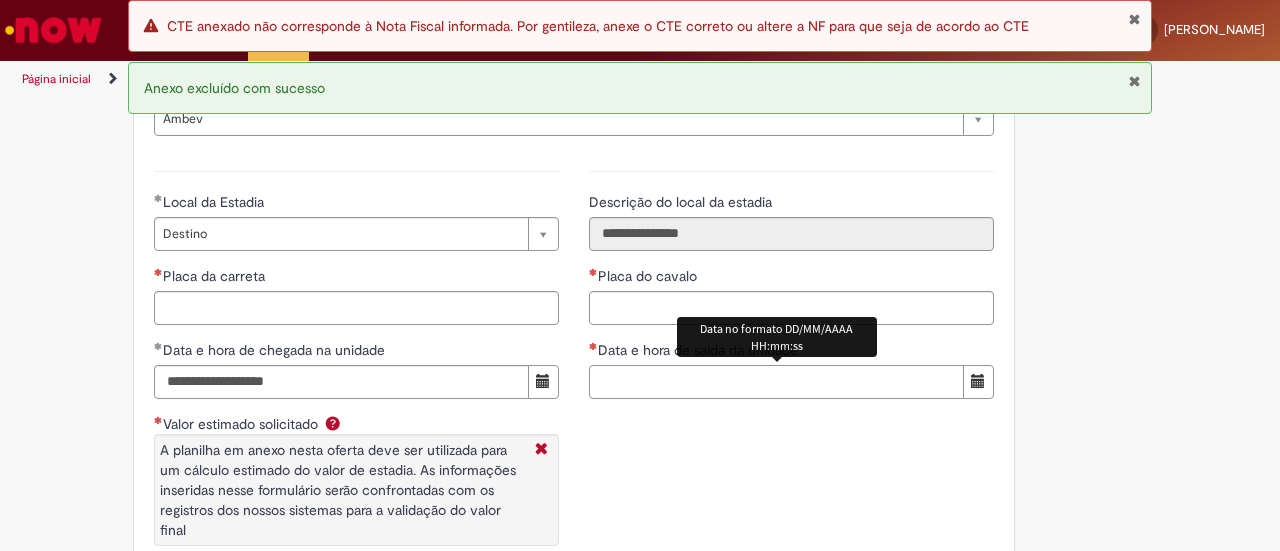 click on "Data e hora de saída da unidade" at bounding box center (776, 382) 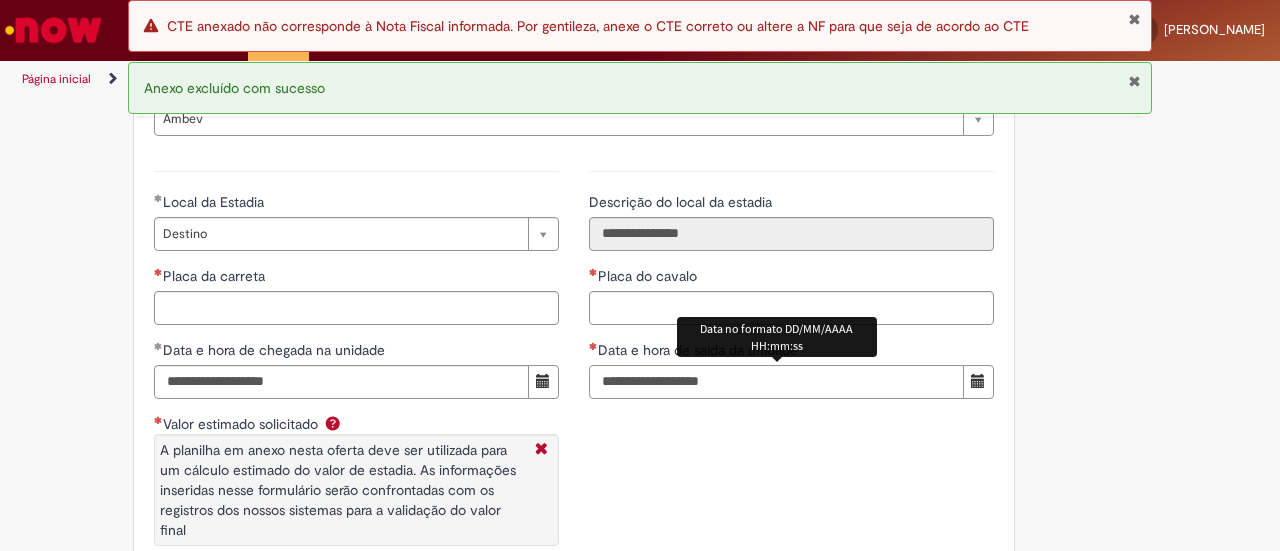 type on "**********" 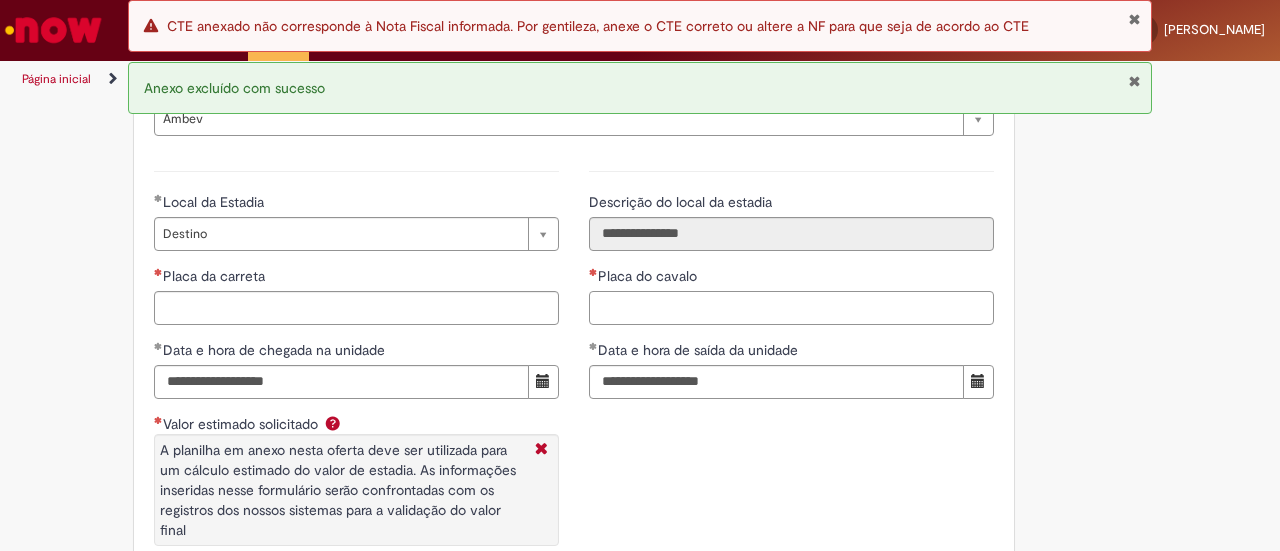 click on "Placa do cavalo" at bounding box center (791, 308) 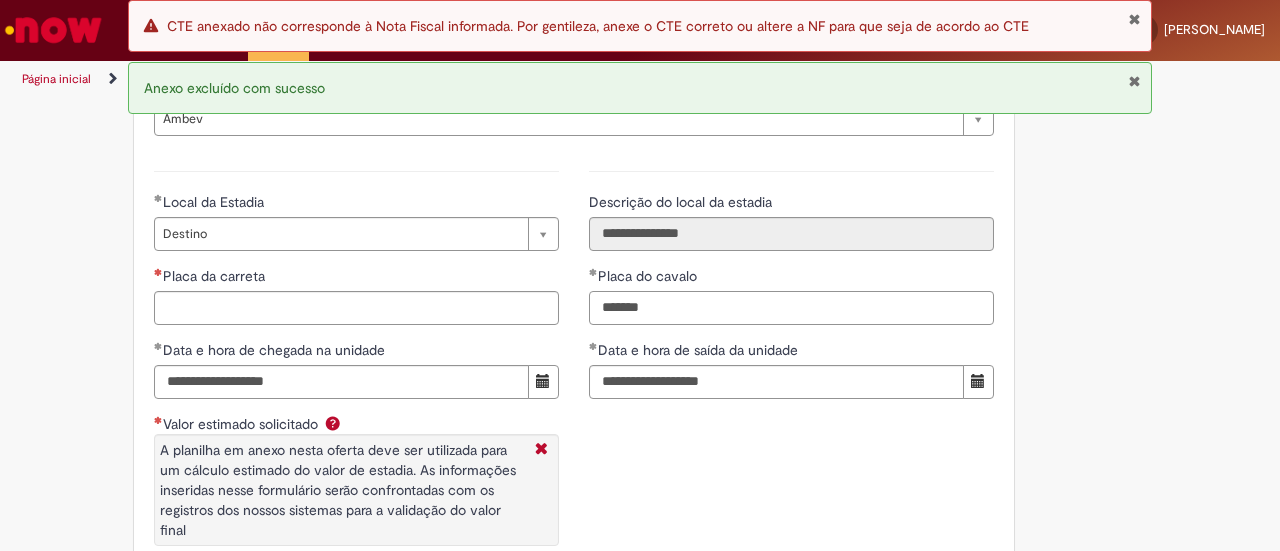 type on "*******" 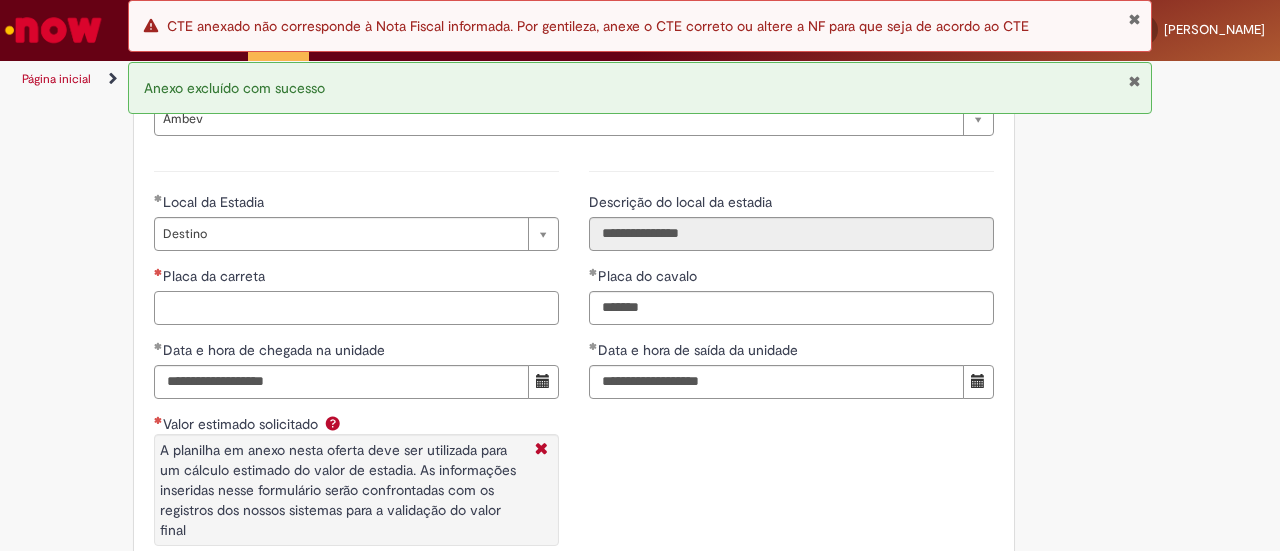 click on "Placa da carreta" at bounding box center (356, 308) 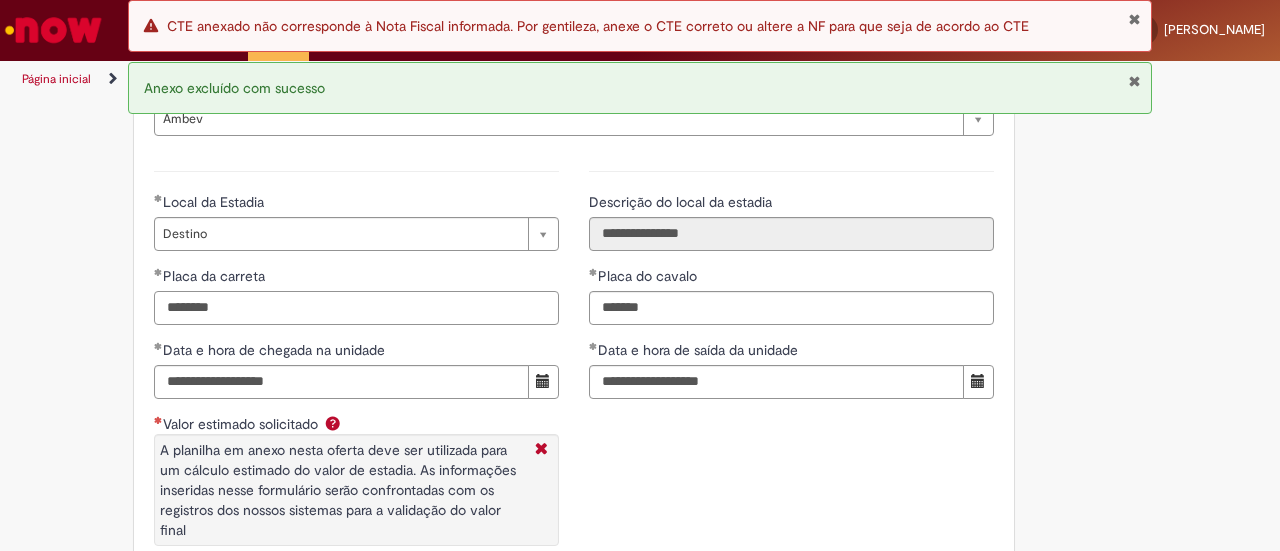 type on "*******" 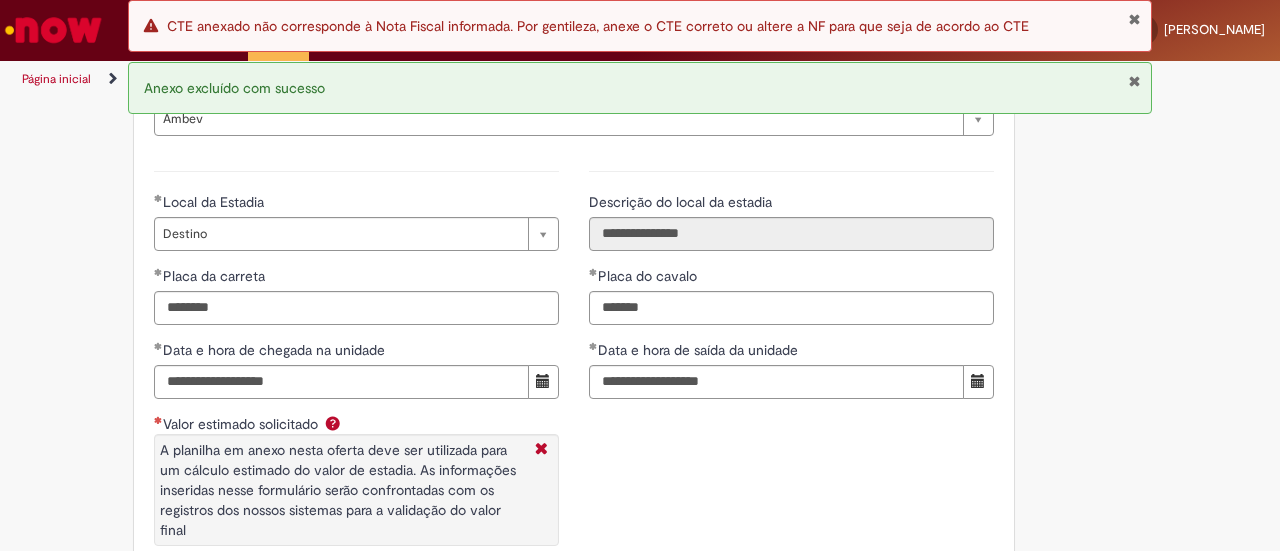 click on "**********" at bounding box center [574, 380] 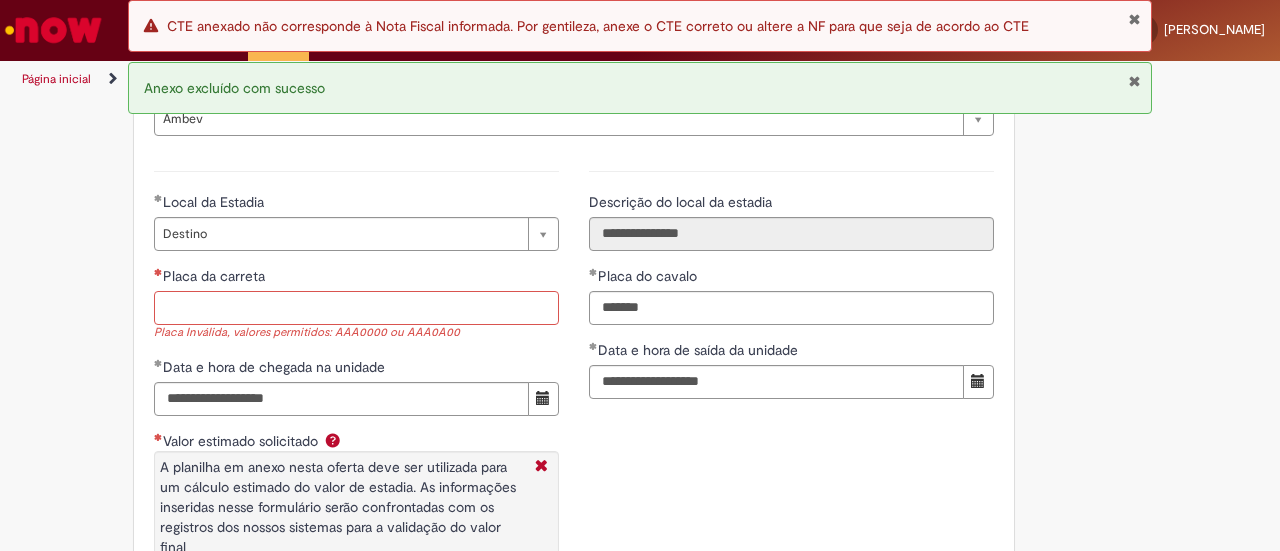 click on "Placa da carreta" at bounding box center (356, 308) 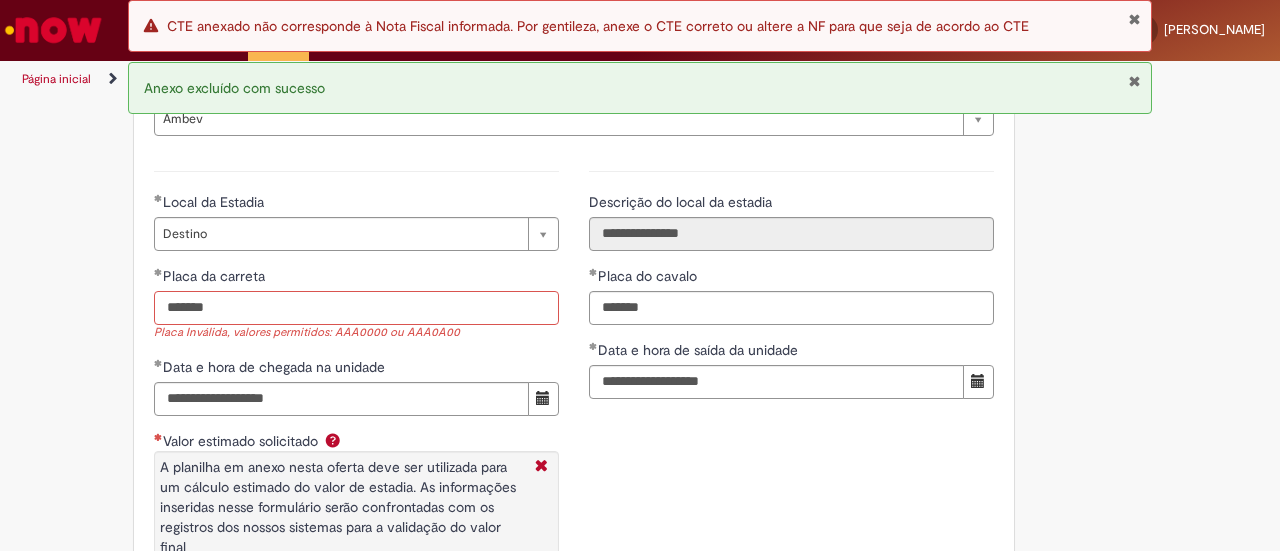 type on "*******" 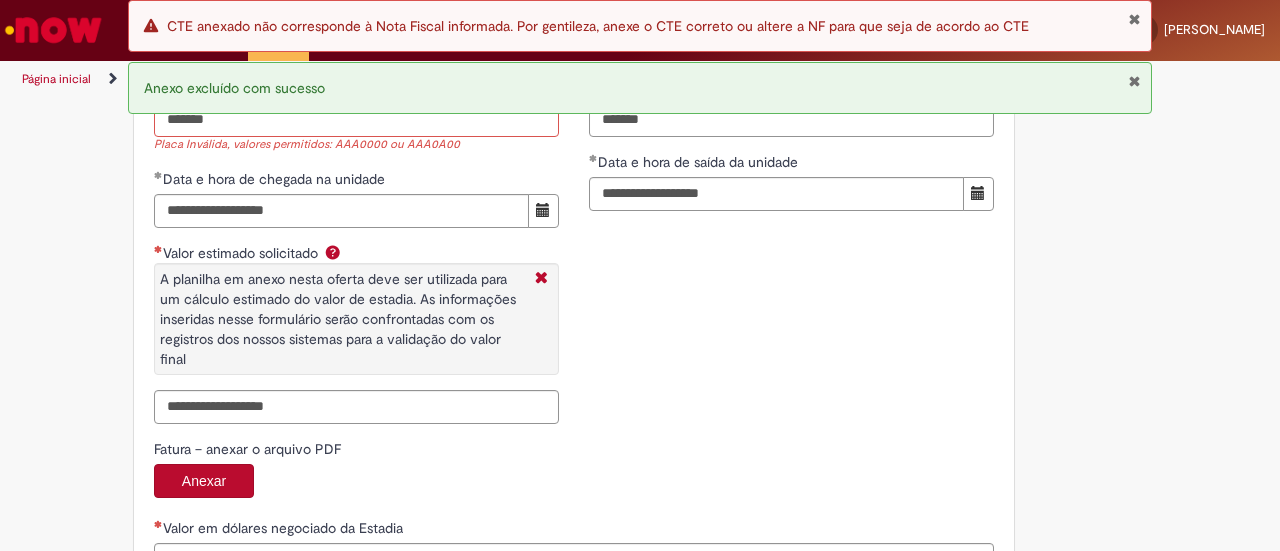 scroll, scrollTop: 3200, scrollLeft: 0, axis: vertical 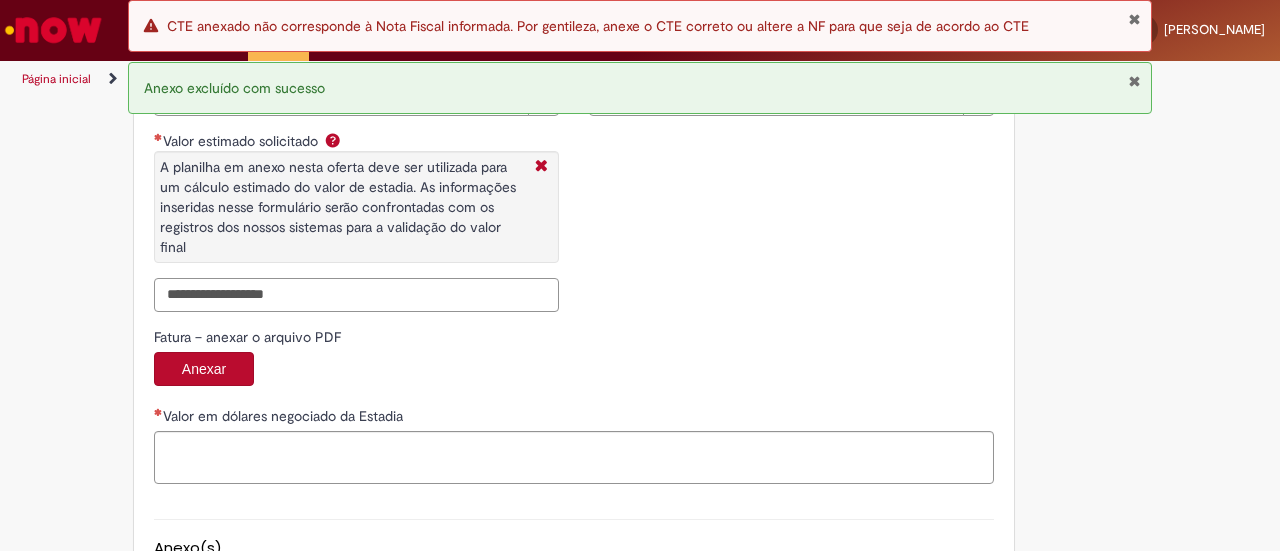 click on "Valor estimado solicitado A planilha em anexo nesta oferta deve ser utilizada para um cálculo estimado do valor de estadia. As informações inseridas nesse formulário serão confrontadas com os registros dos nossos sistemas para a validação do valor final" at bounding box center (356, 295) 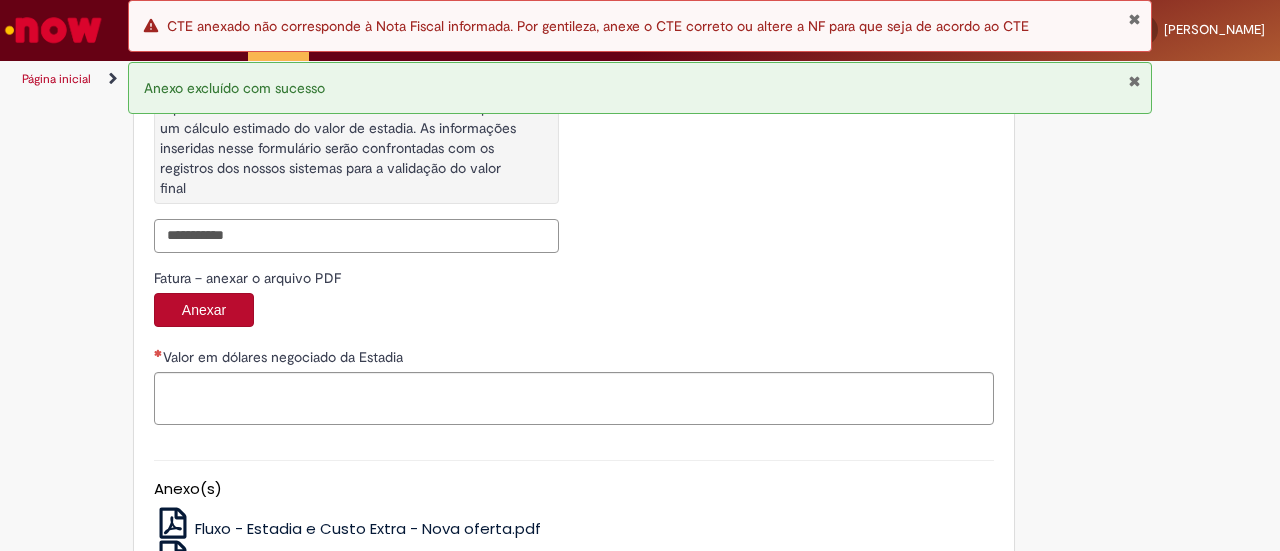 scroll, scrollTop: 3283, scrollLeft: 0, axis: vertical 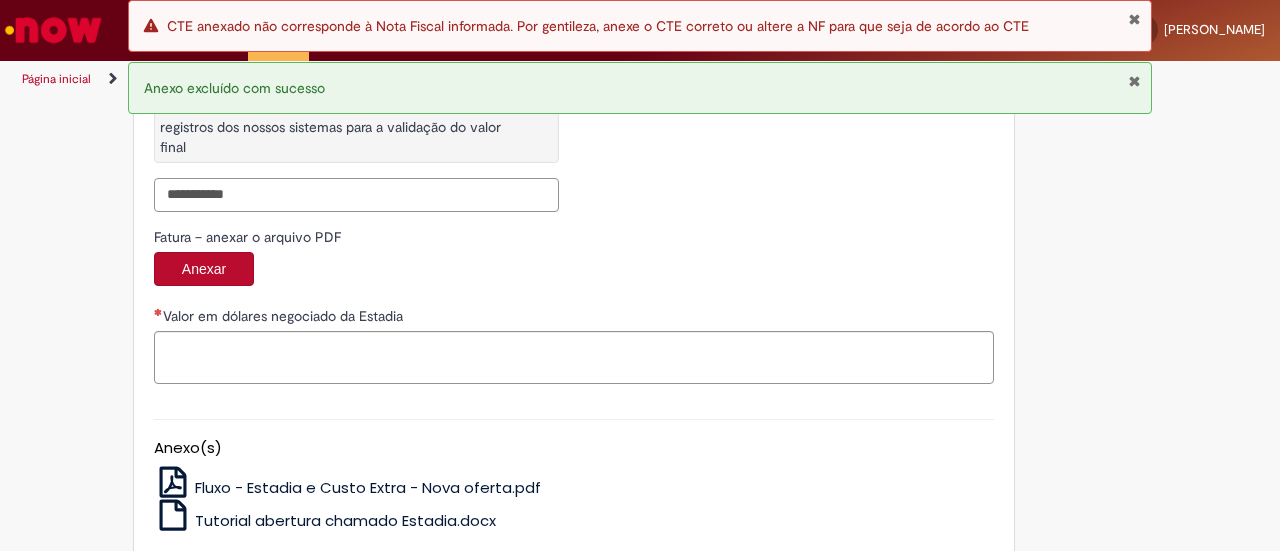 type on "**********" 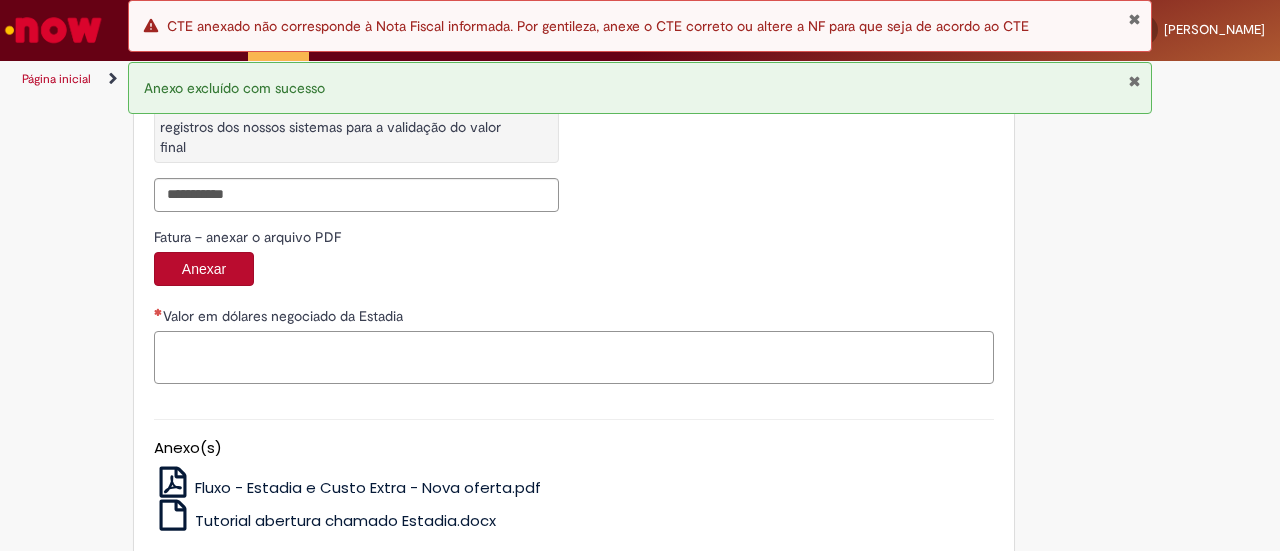 click on "Valor em dólares negociado da Estadia" at bounding box center (574, 357) 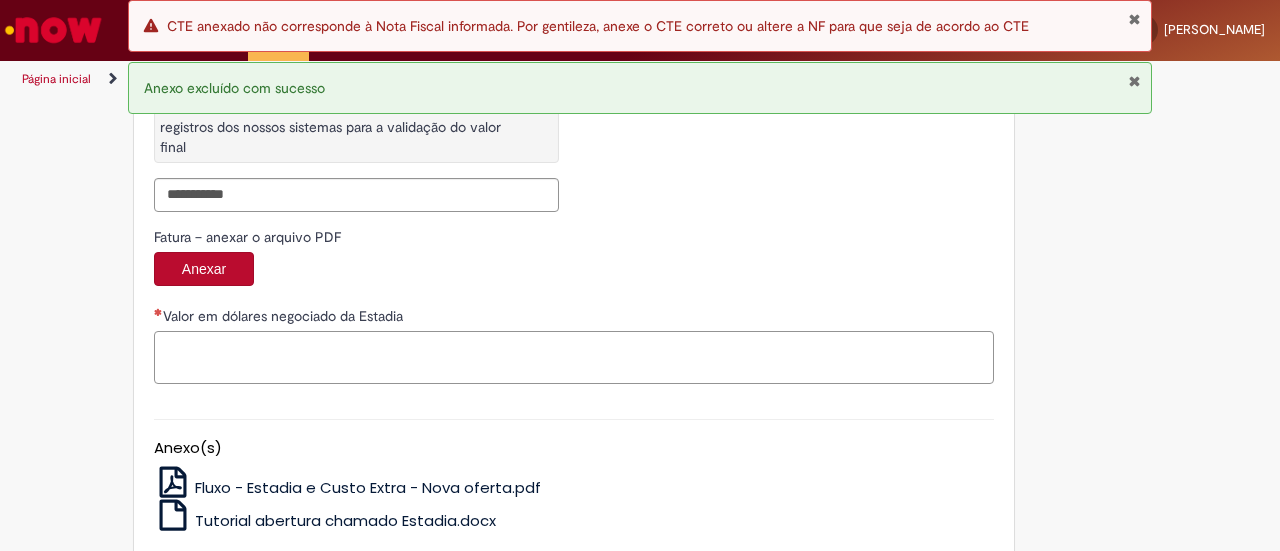 paste on "**********" 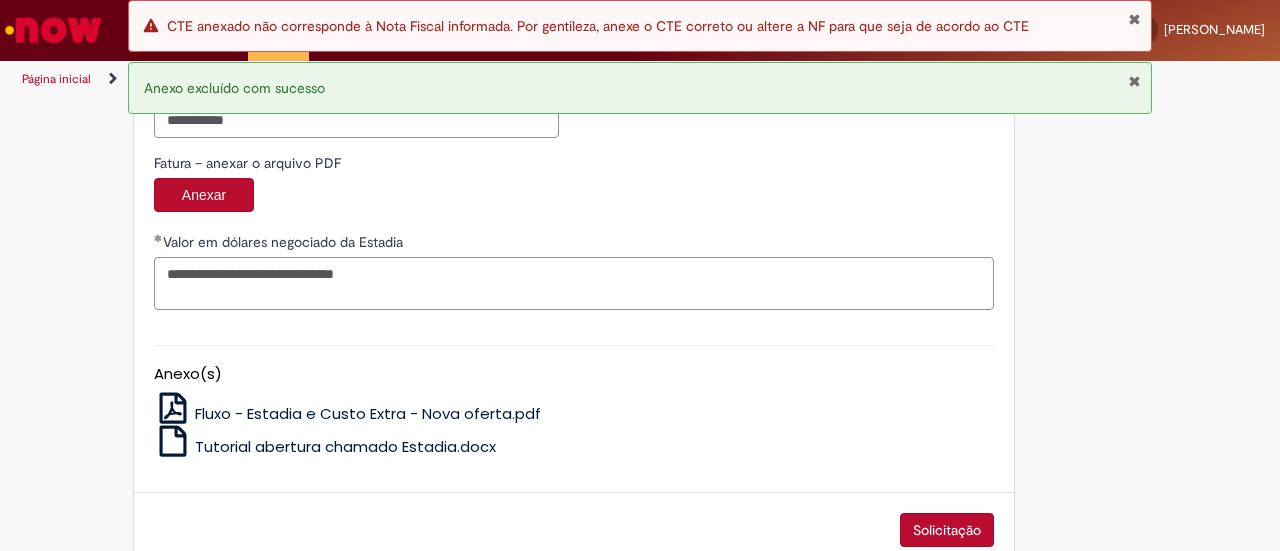 scroll, scrollTop: 3388, scrollLeft: 0, axis: vertical 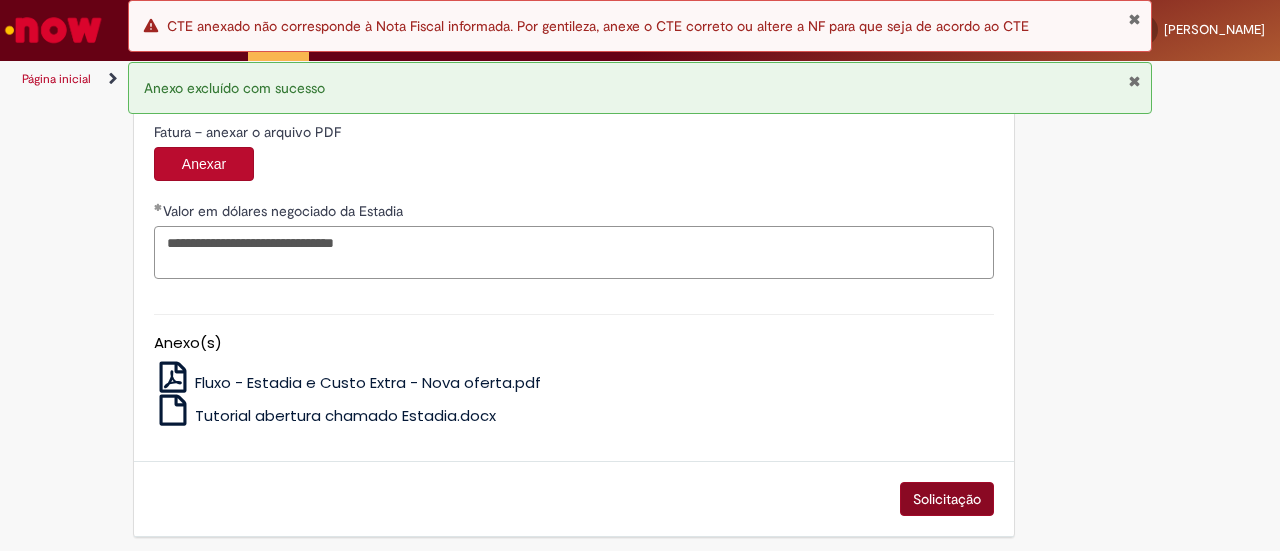 type on "**********" 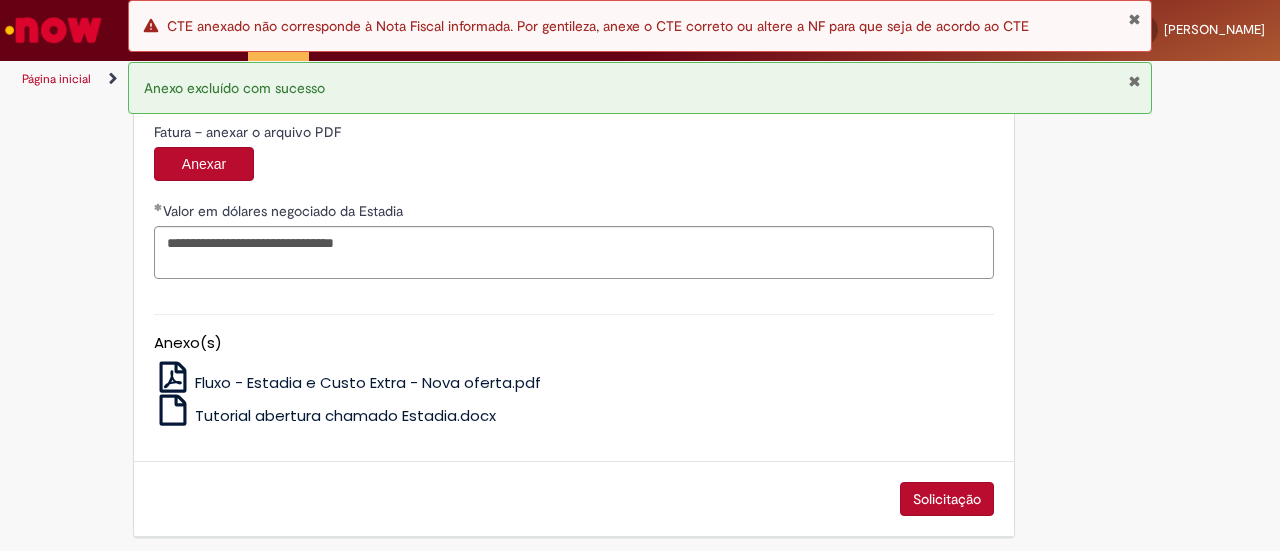click on "Solicitação" at bounding box center [947, 499] 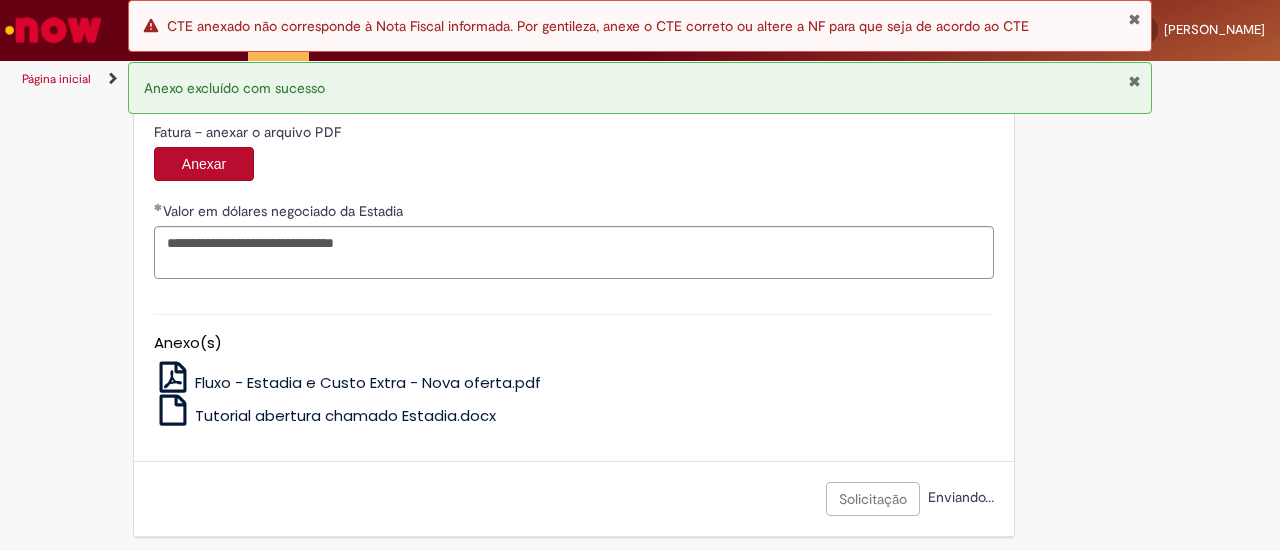 click at bounding box center [1134, 19] 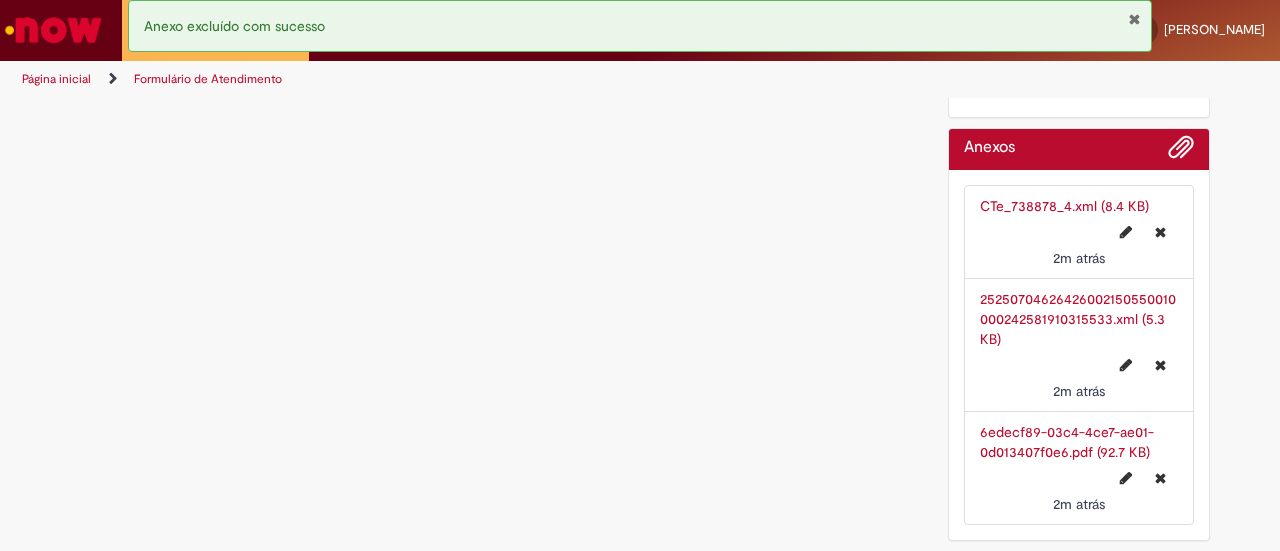 scroll, scrollTop: 0, scrollLeft: 0, axis: both 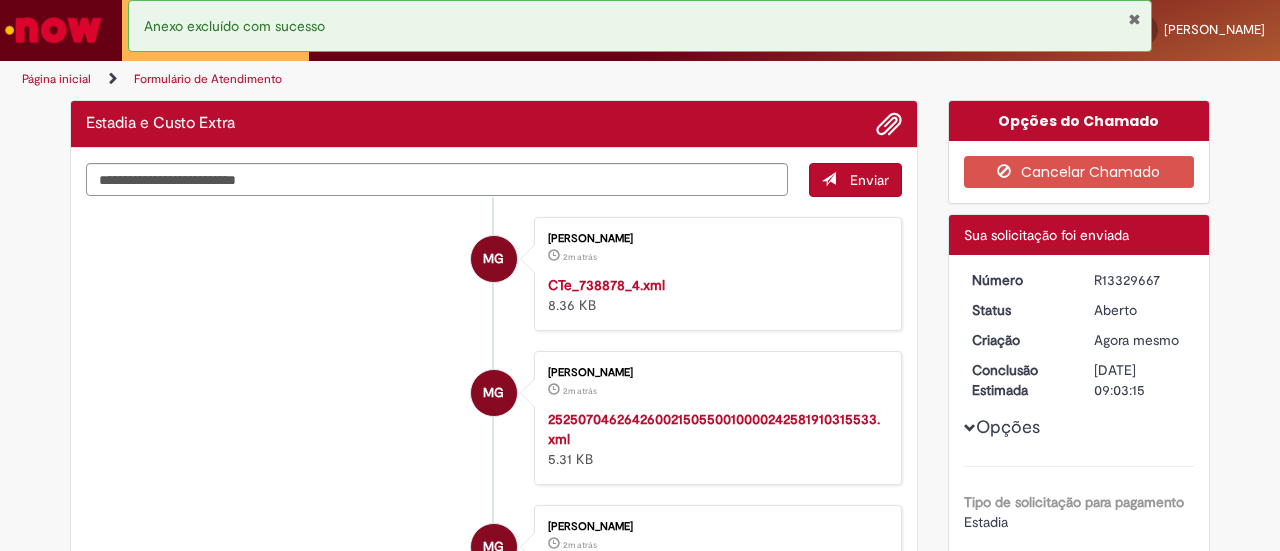 click on "R13329667" at bounding box center (1140, 280) 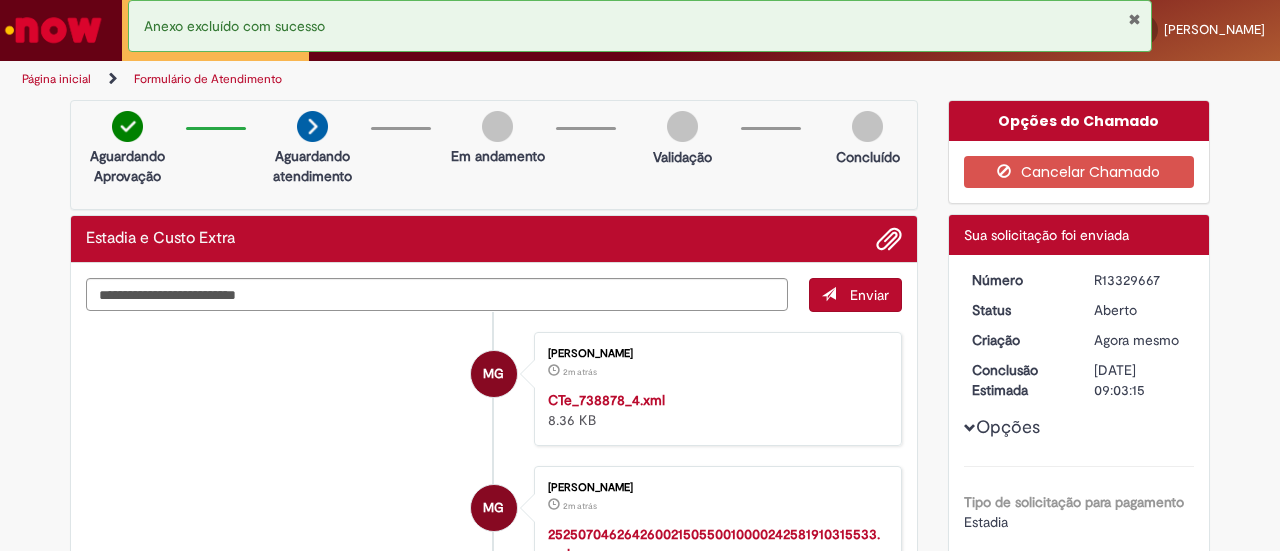 click on "R13329667" at bounding box center (1140, 280) 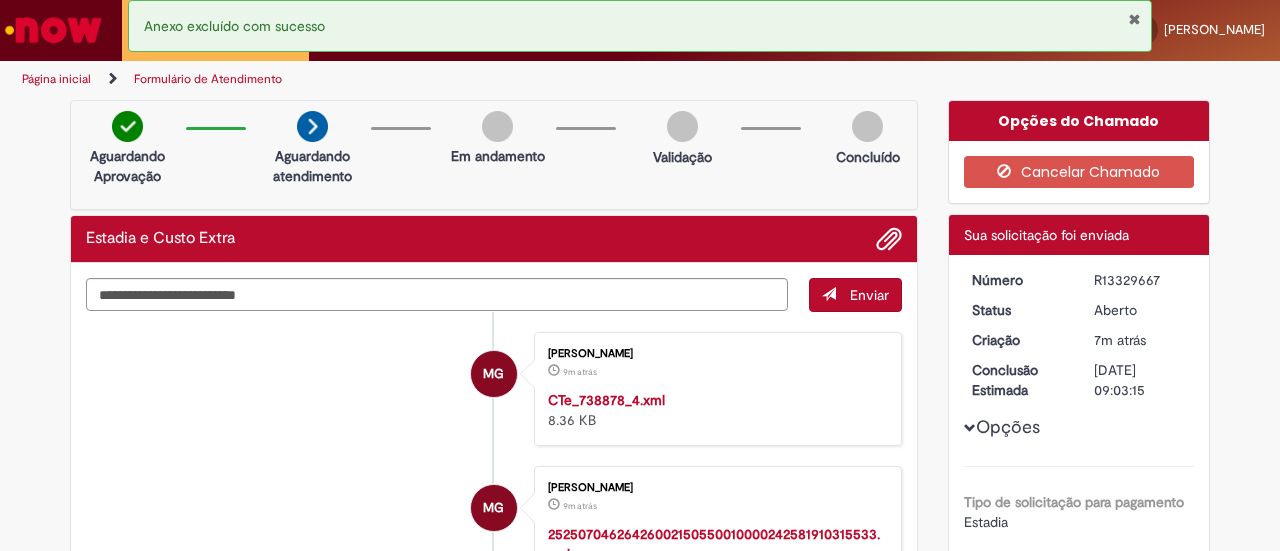 click at bounding box center (53, 30) 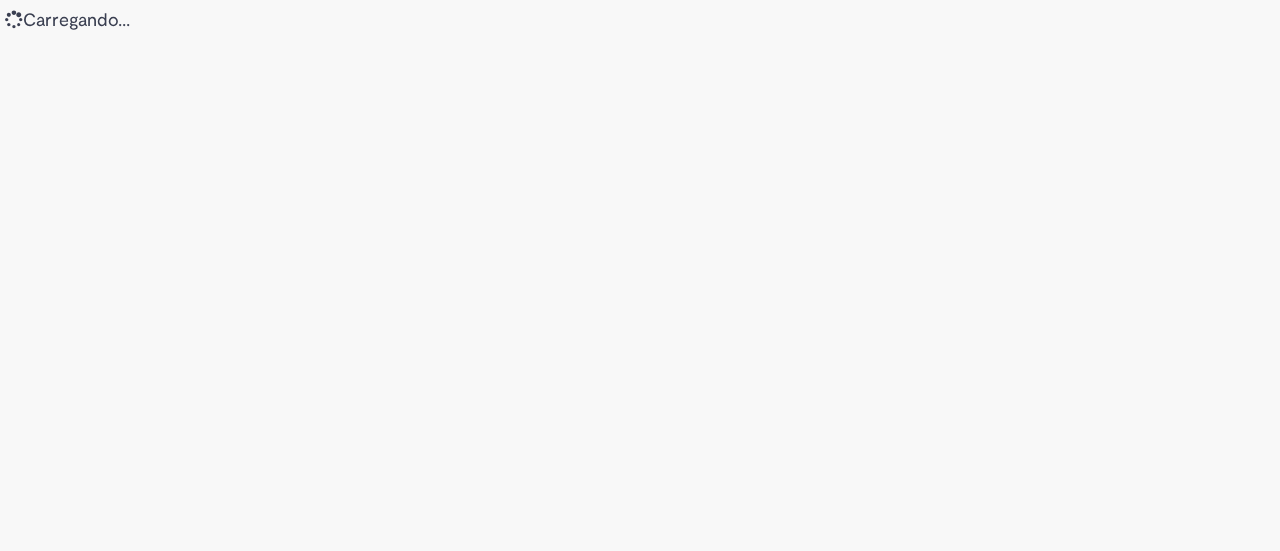 scroll, scrollTop: 0, scrollLeft: 0, axis: both 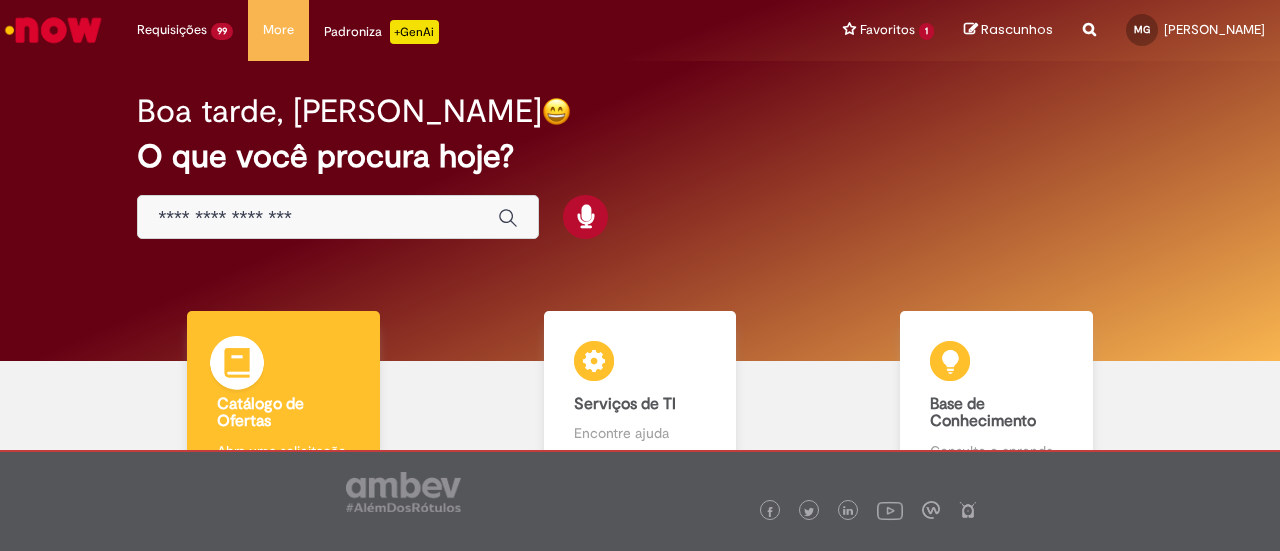 click on "Catálogo de Ofertas
Catálogo de Ofertas
Abra uma solicitação" at bounding box center [283, 396] 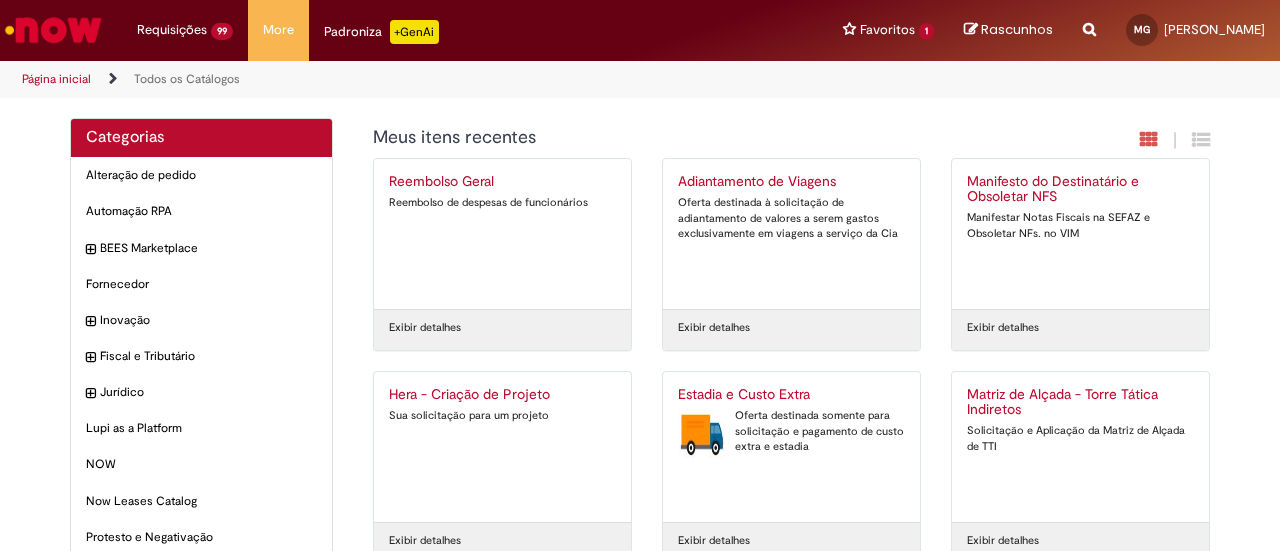 click at bounding box center (701, 433) 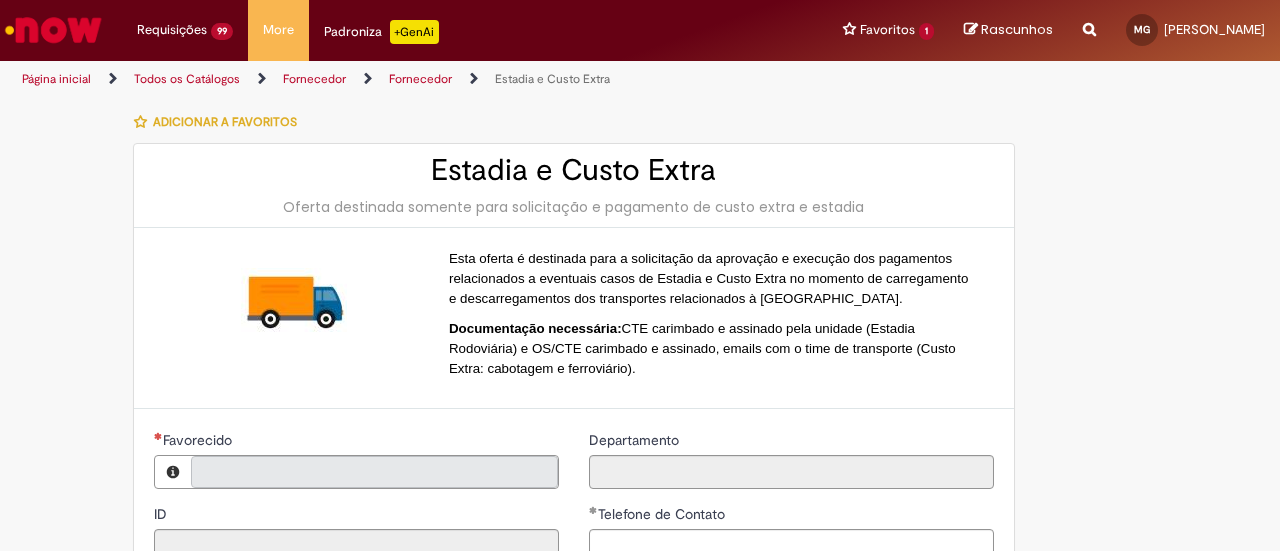 type on "**********" 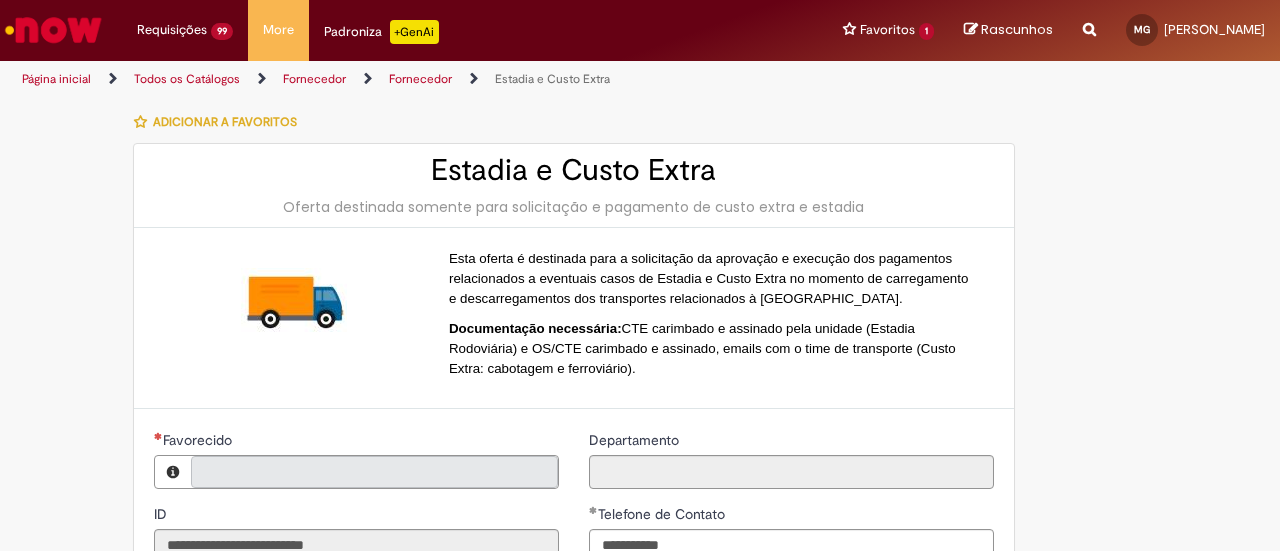 type on "**********" 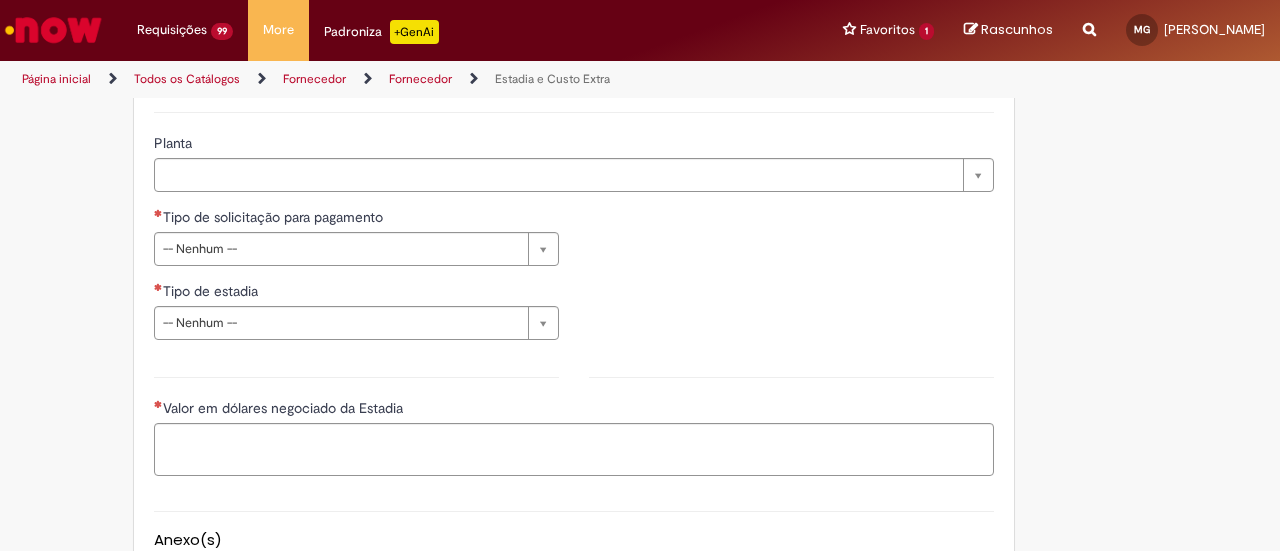 scroll, scrollTop: 700, scrollLeft: 0, axis: vertical 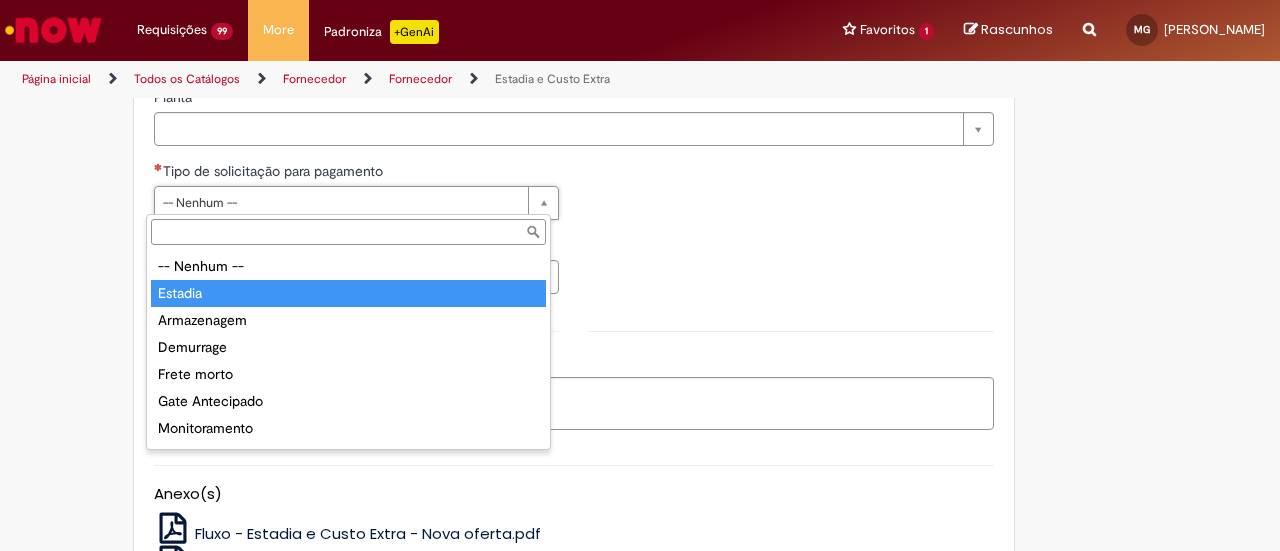 type on "*******" 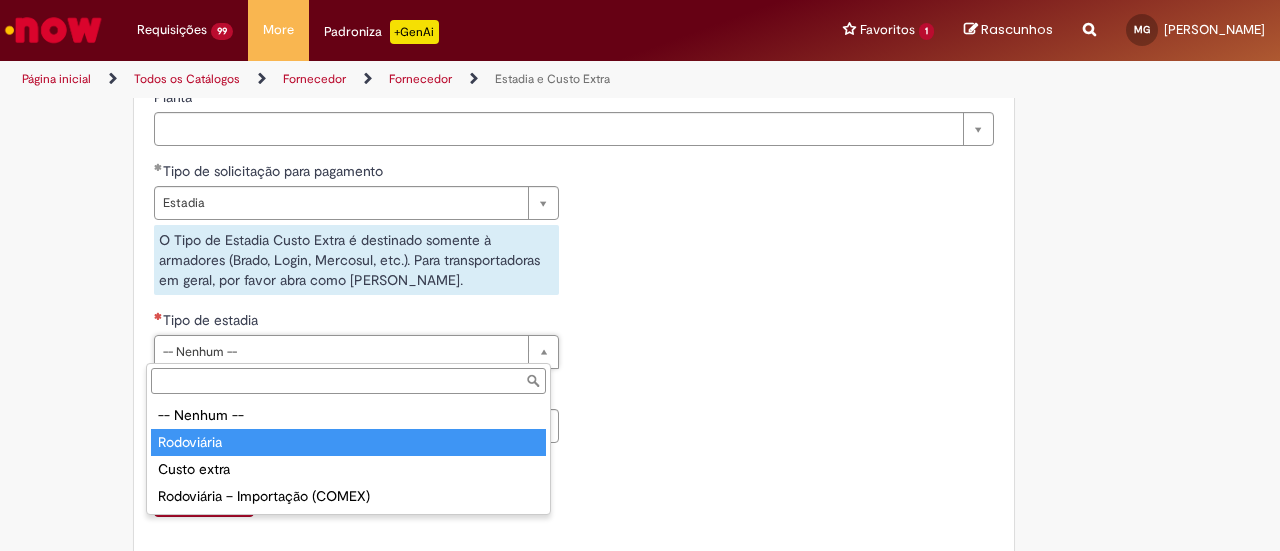 type on "**********" 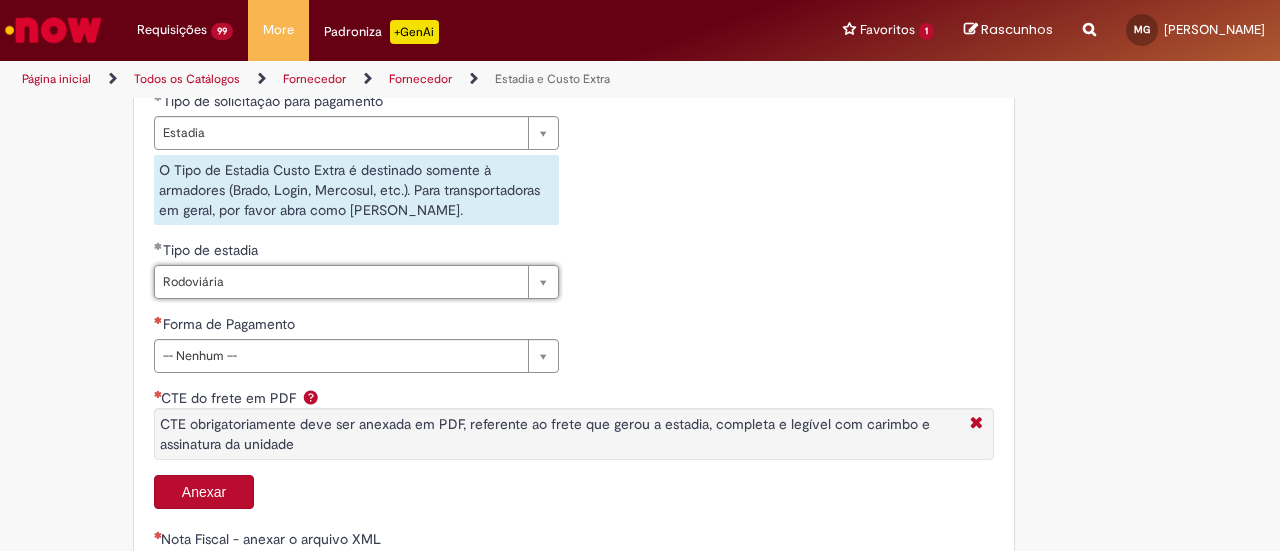 scroll, scrollTop: 800, scrollLeft: 0, axis: vertical 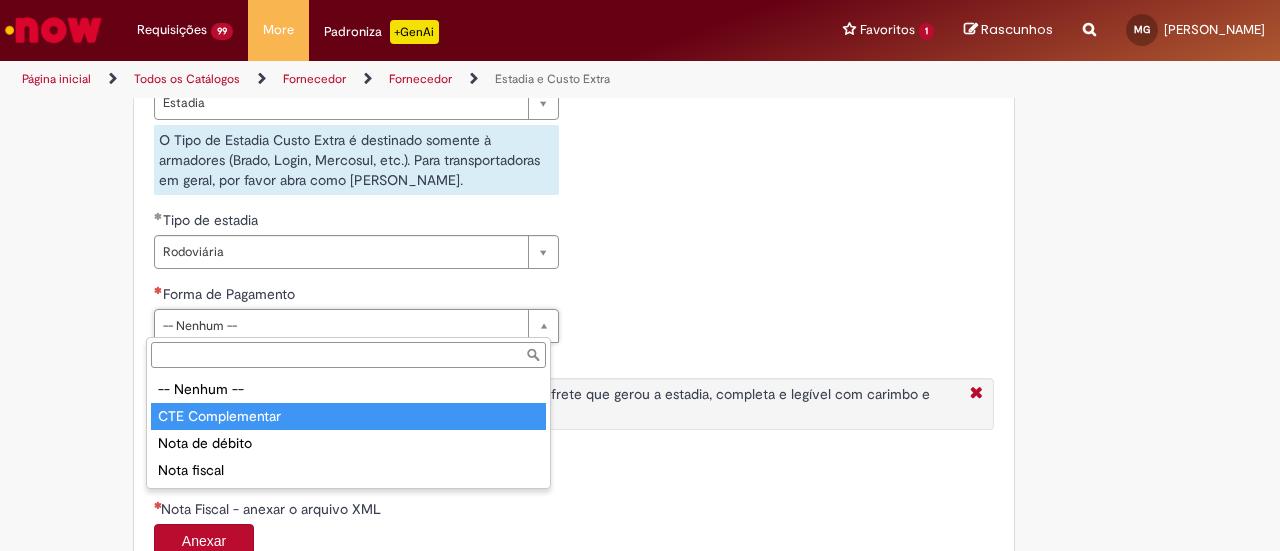 type on "**********" 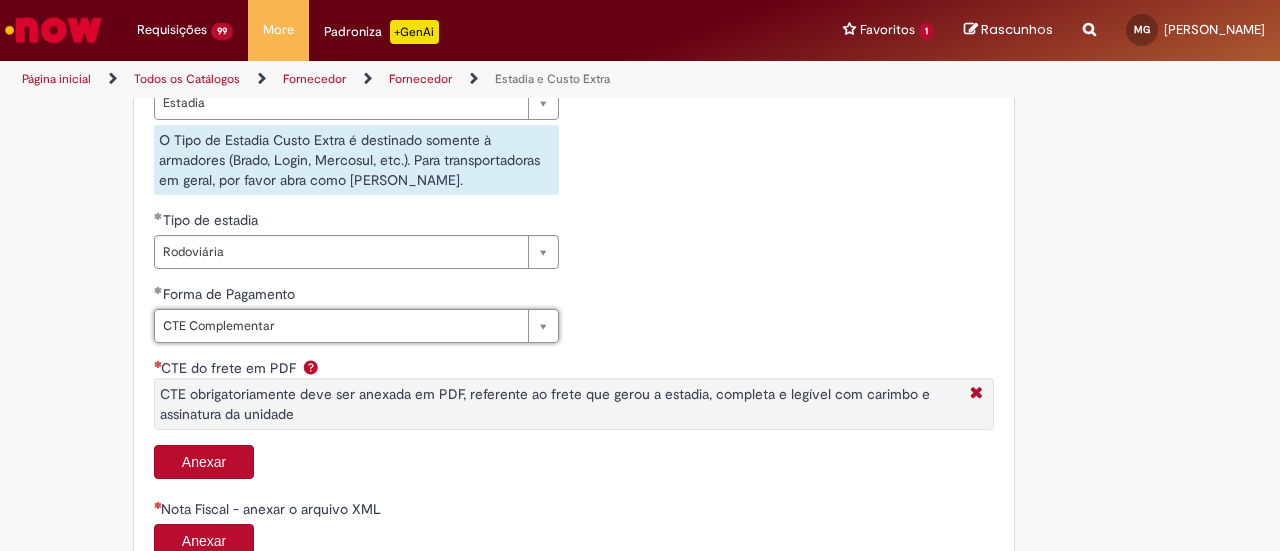 scroll, scrollTop: 1000, scrollLeft: 0, axis: vertical 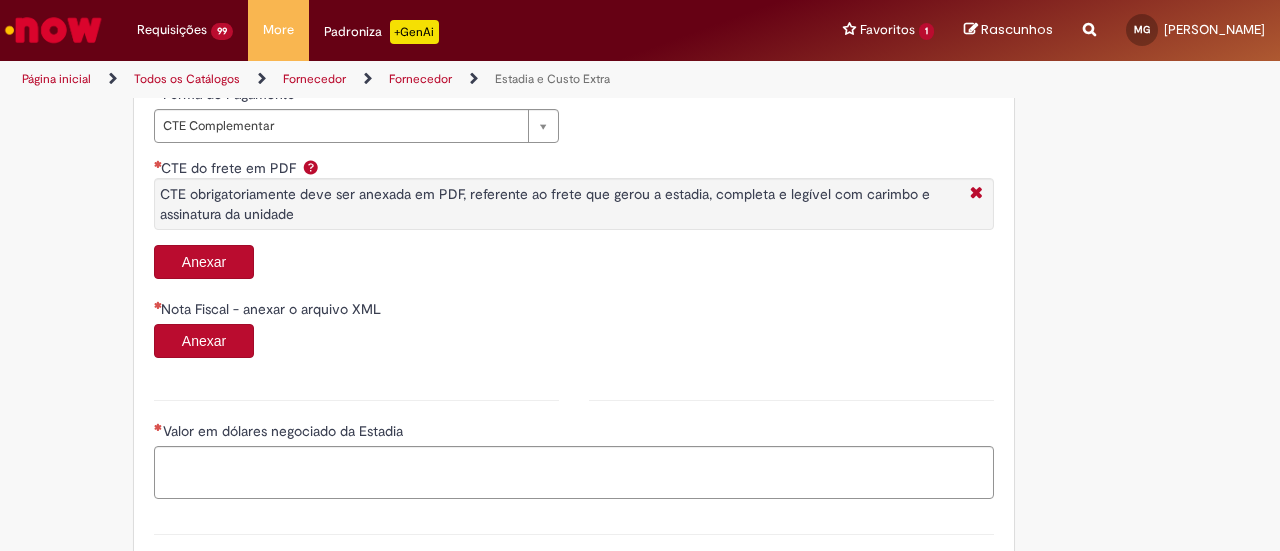 click on "Anexar" at bounding box center (204, 262) 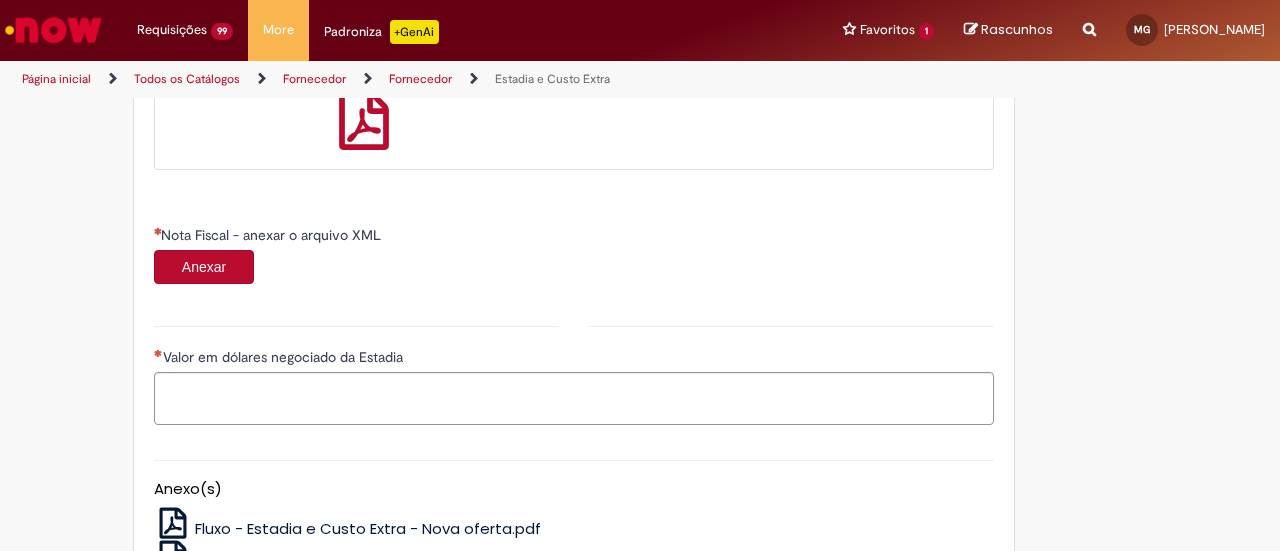 scroll, scrollTop: 1200, scrollLeft: 0, axis: vertical 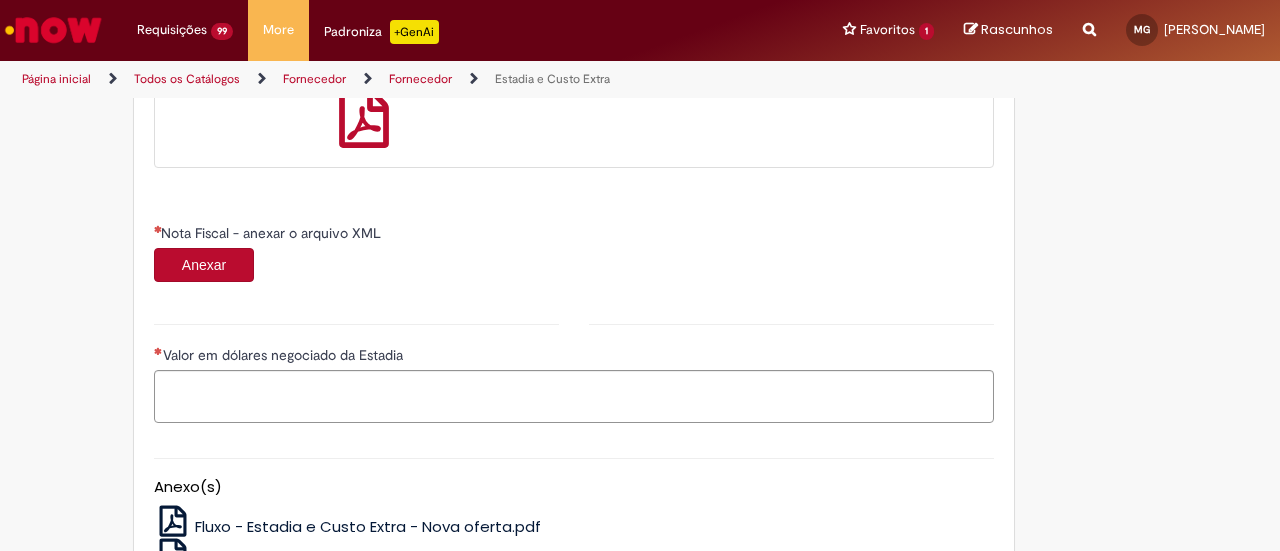 click on "Anexar" at bounding box center [204, 265] 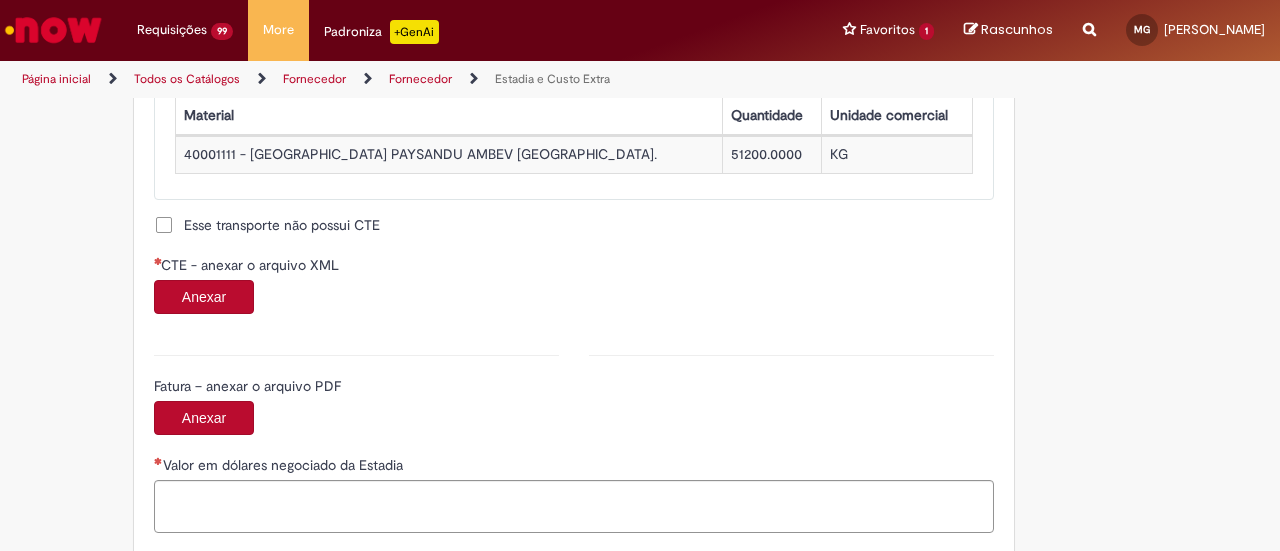 scroll, scrollTop: 2000, scrollLeft: 0, axis: vertical 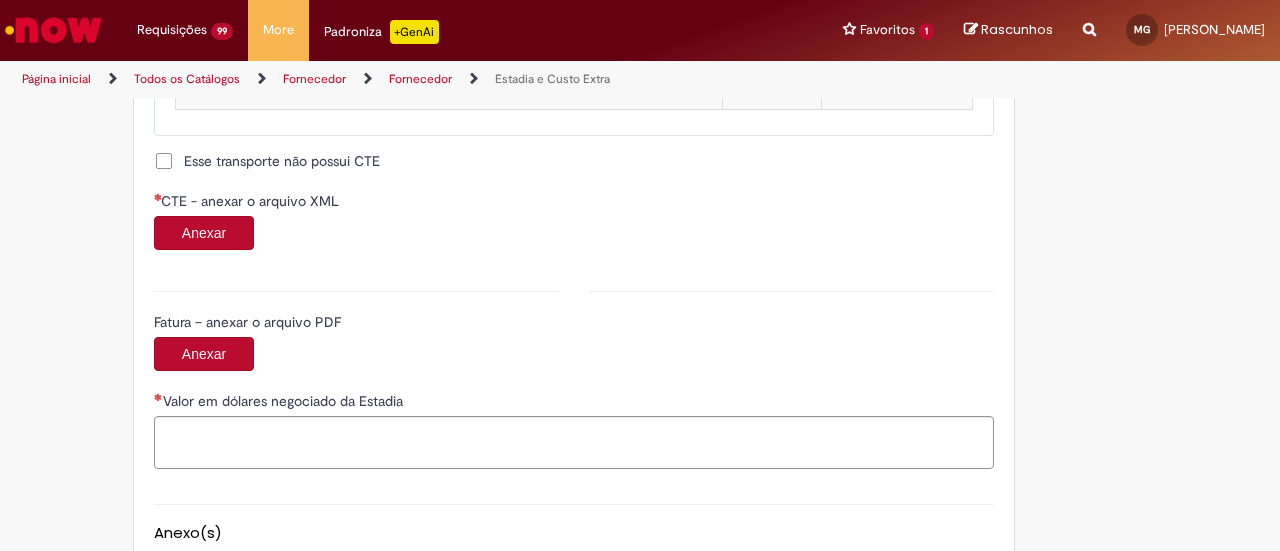 click on "Anexar" at bounding box center (204, 233) 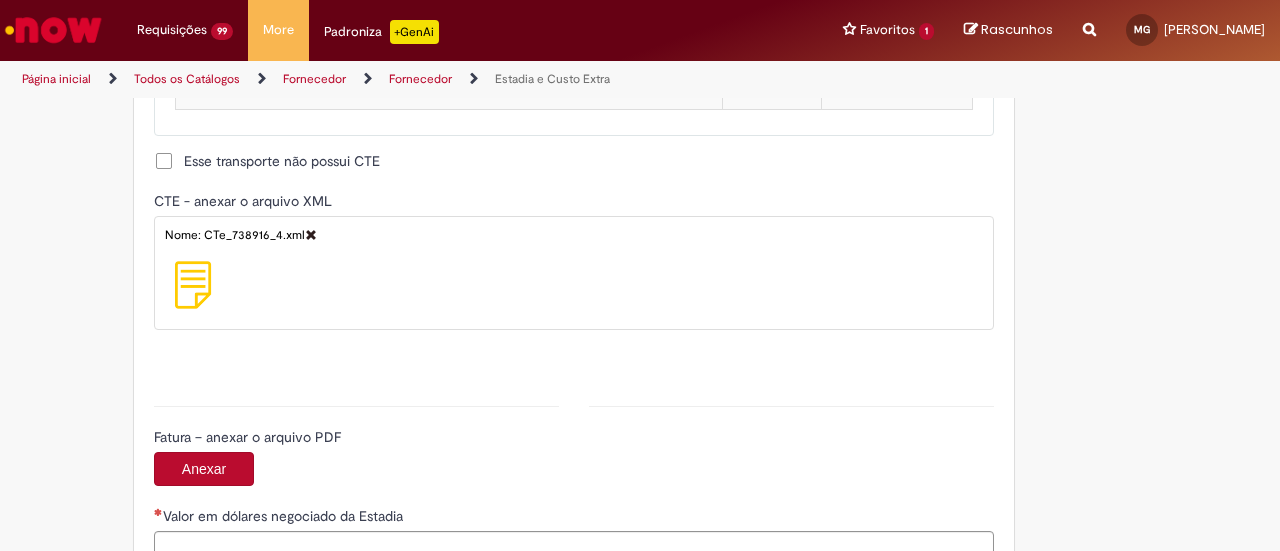 type on "**********" 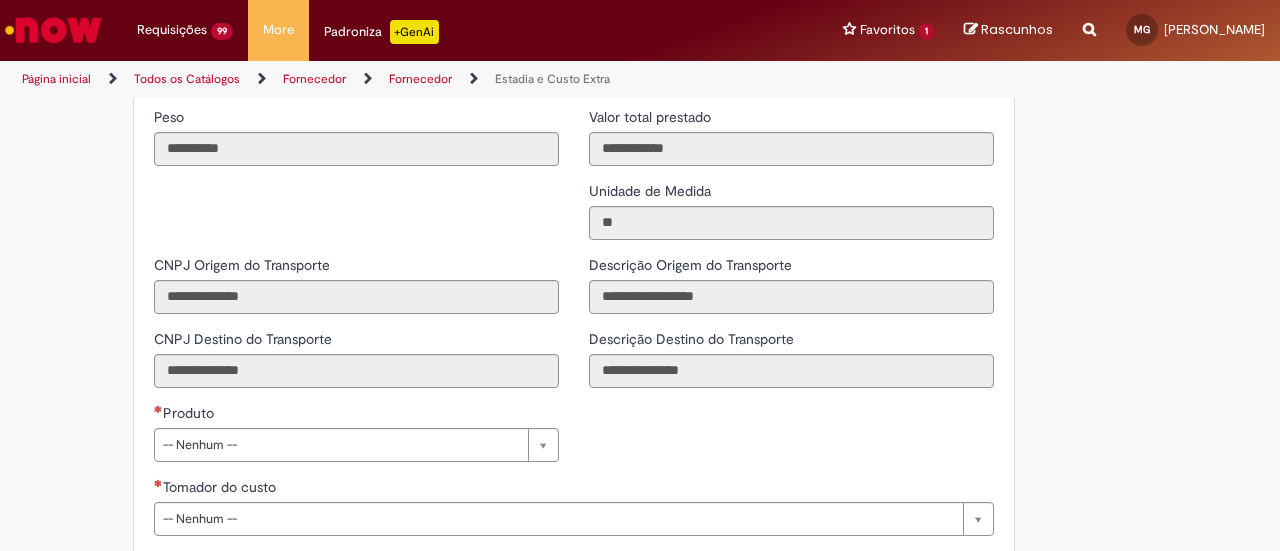scroll, scrollTop: 2600, scrollLeft: 0, axis: vertical 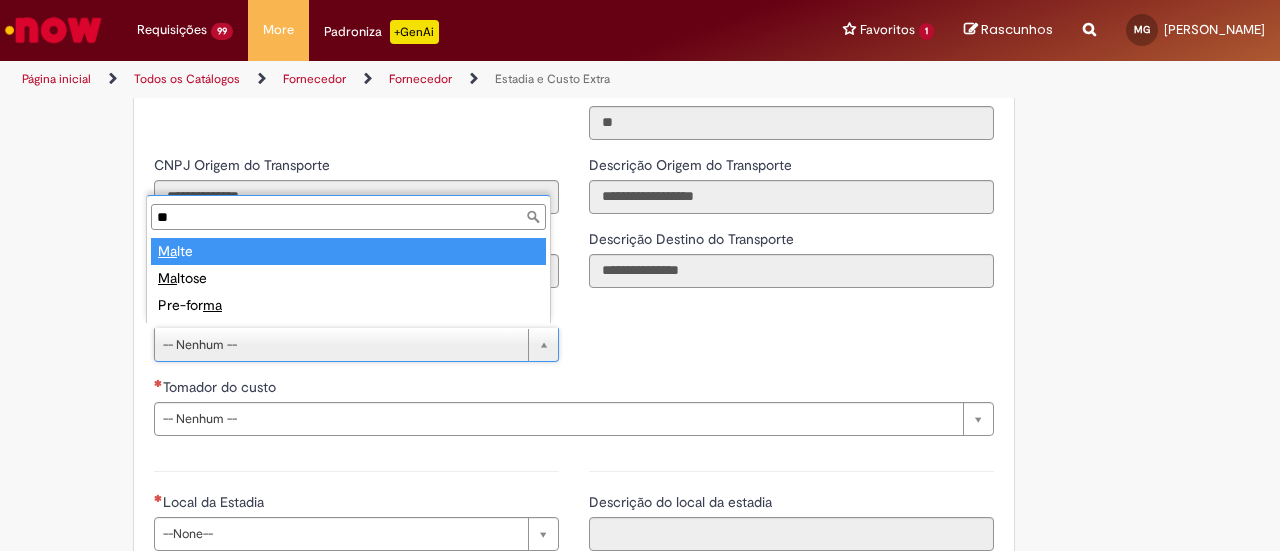 type on "**" 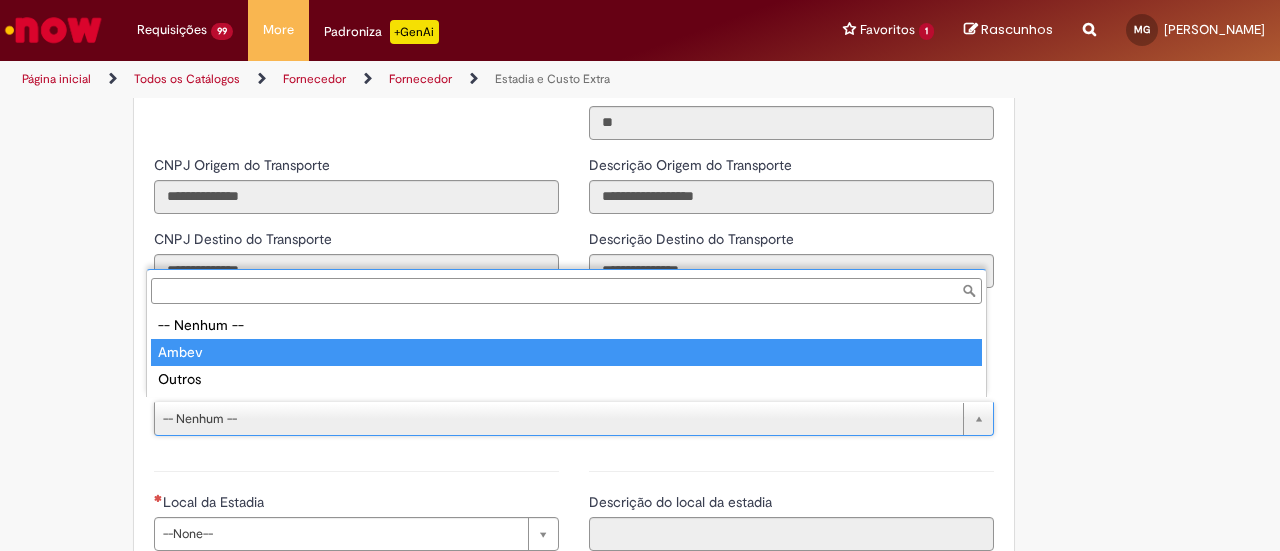 type on "*****" 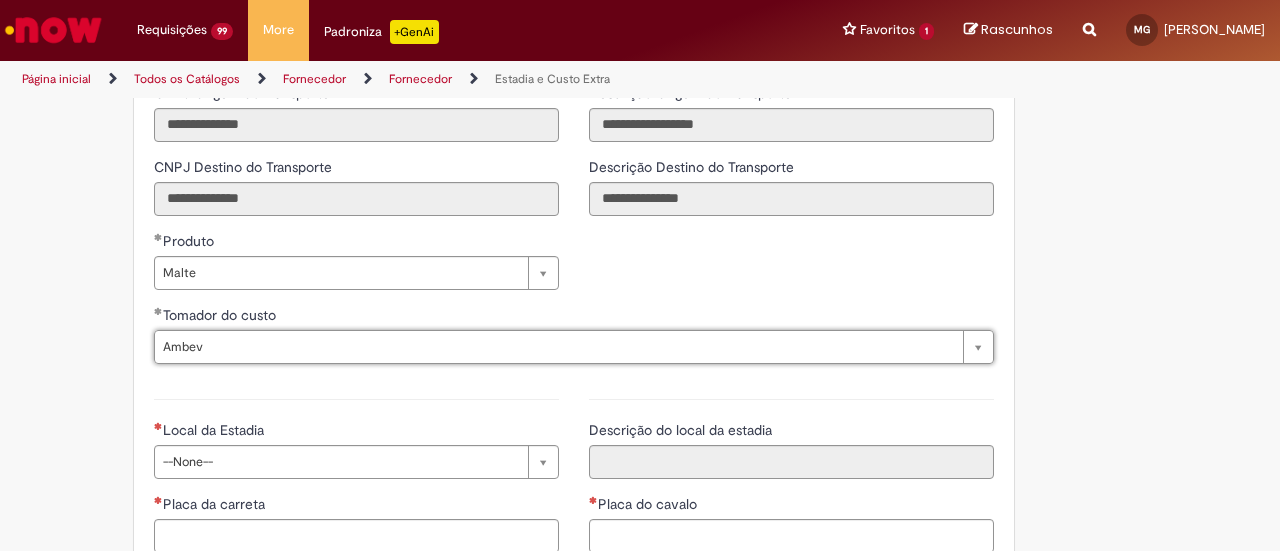 scroll, scrollTop: 2800, scrollLeft: 0, axis: vertical 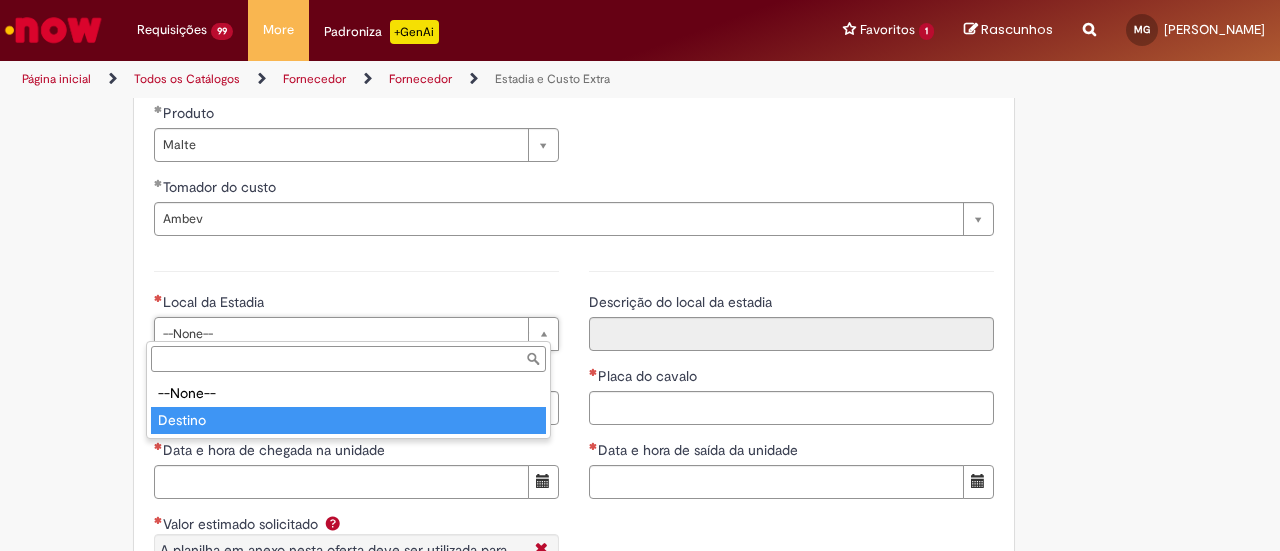 type on "*******" 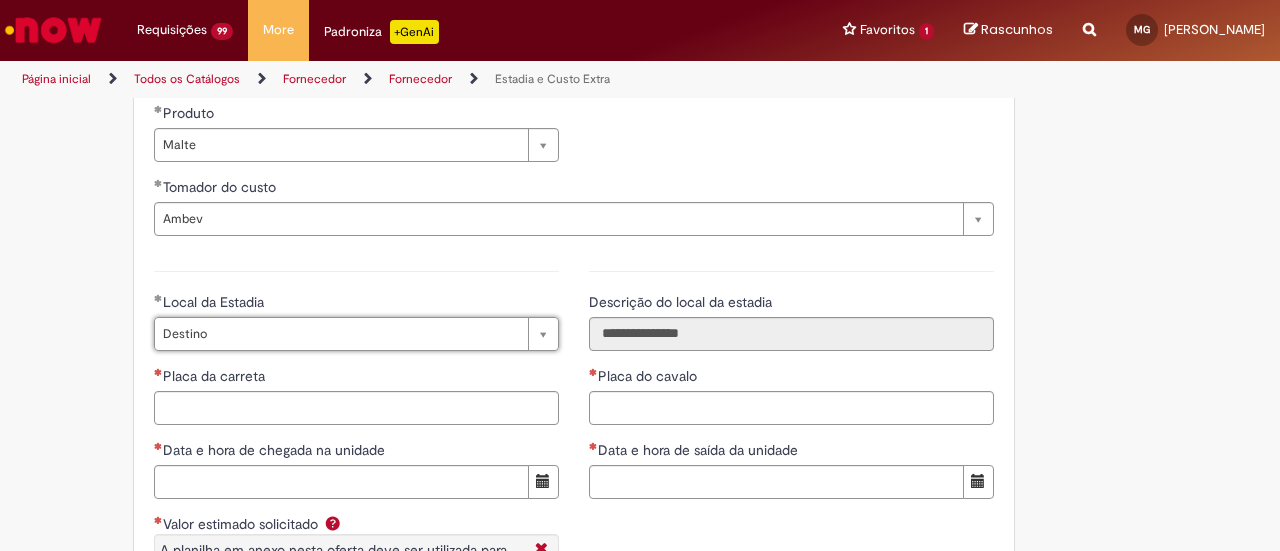 scroll, scrollTop: 2900, scrollLeft: 0, axis: vertical 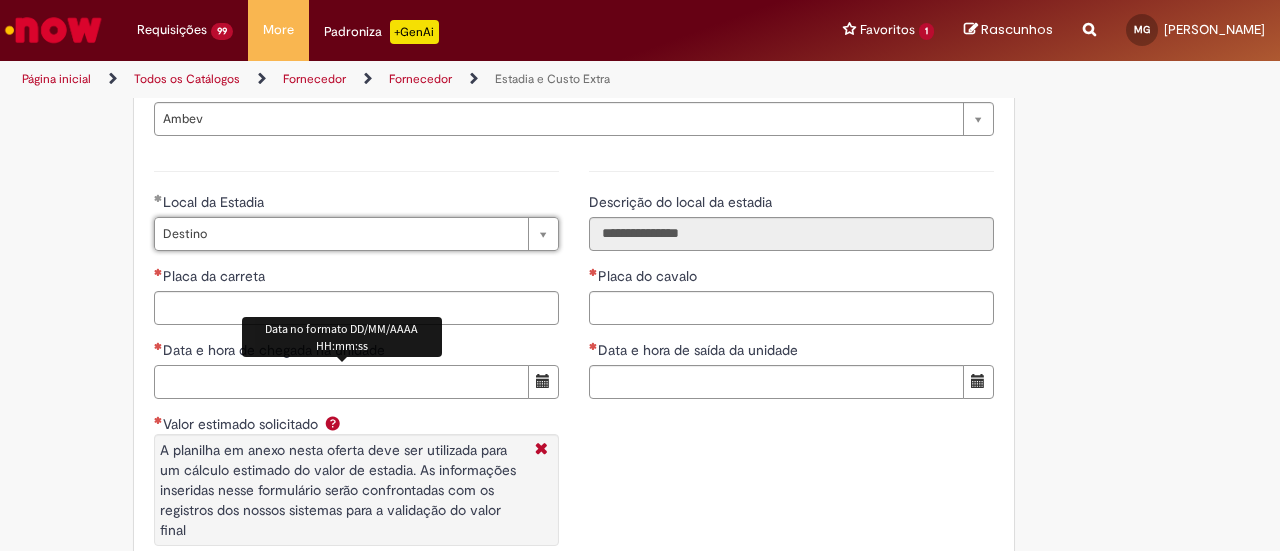 click on "Data e hora de chegada na unidade" at bounding box center [341, 382] 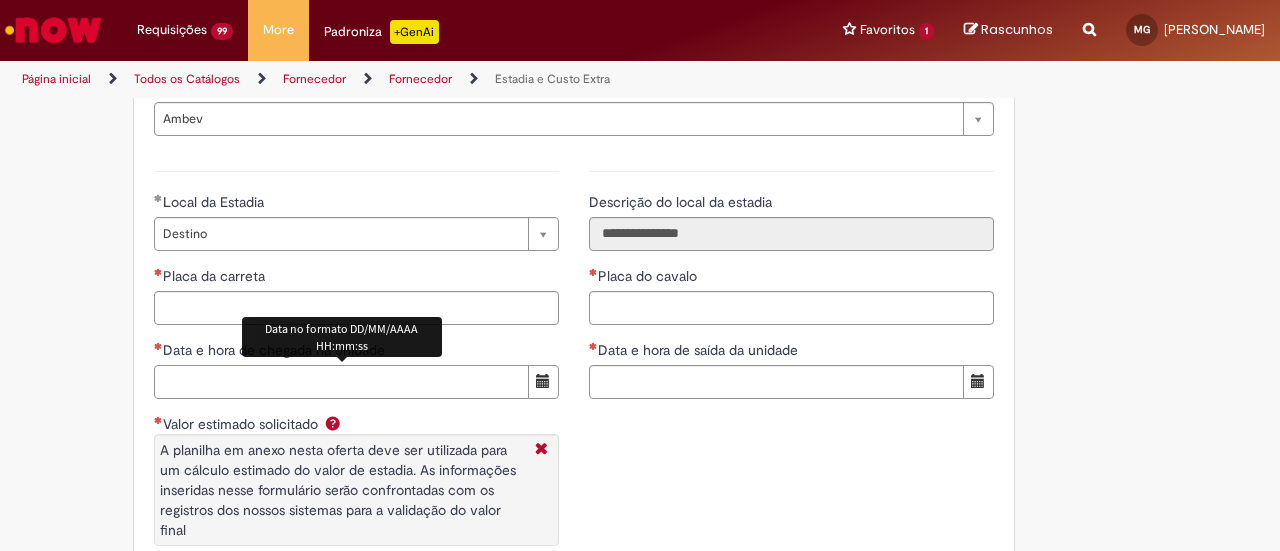 paste on "**********" 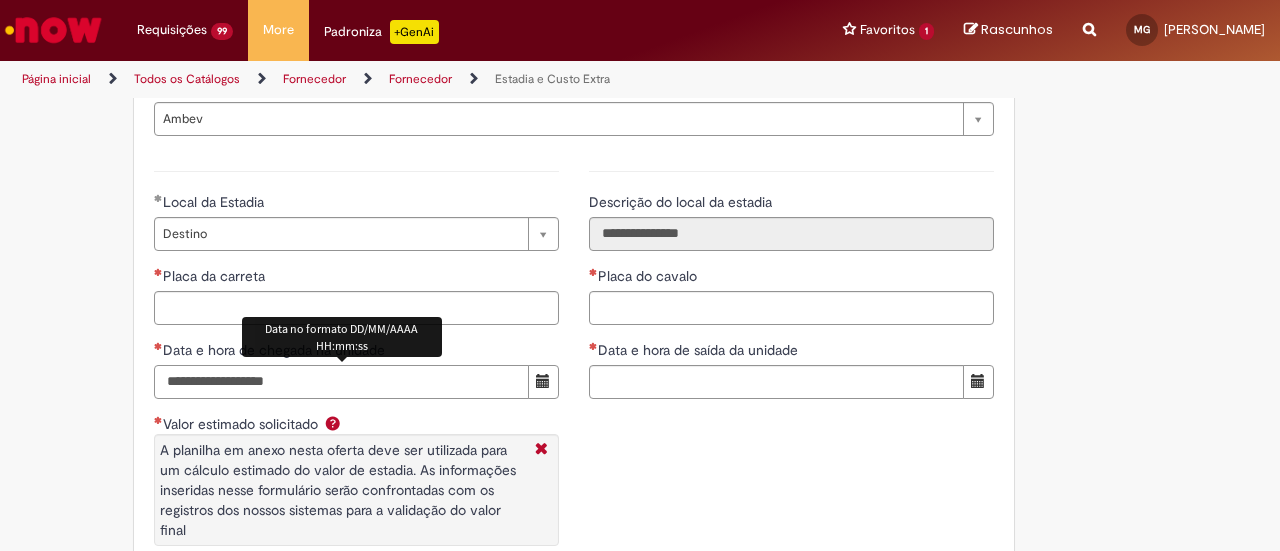 type on "**********" 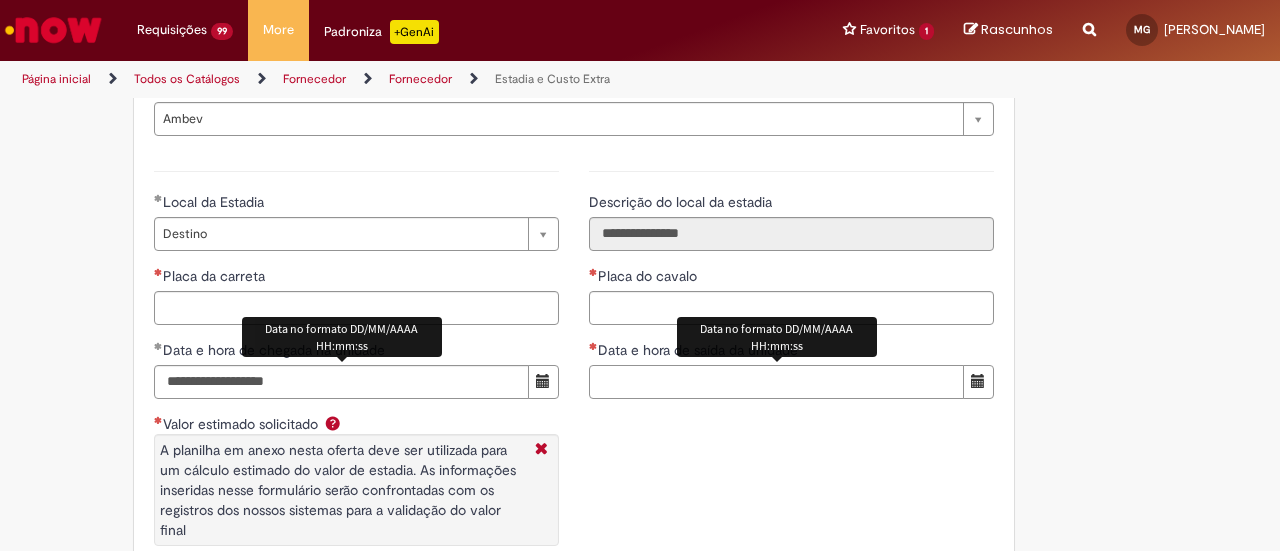 click on "Data e hora de saída da unidade" at bounding box center [776, 382] 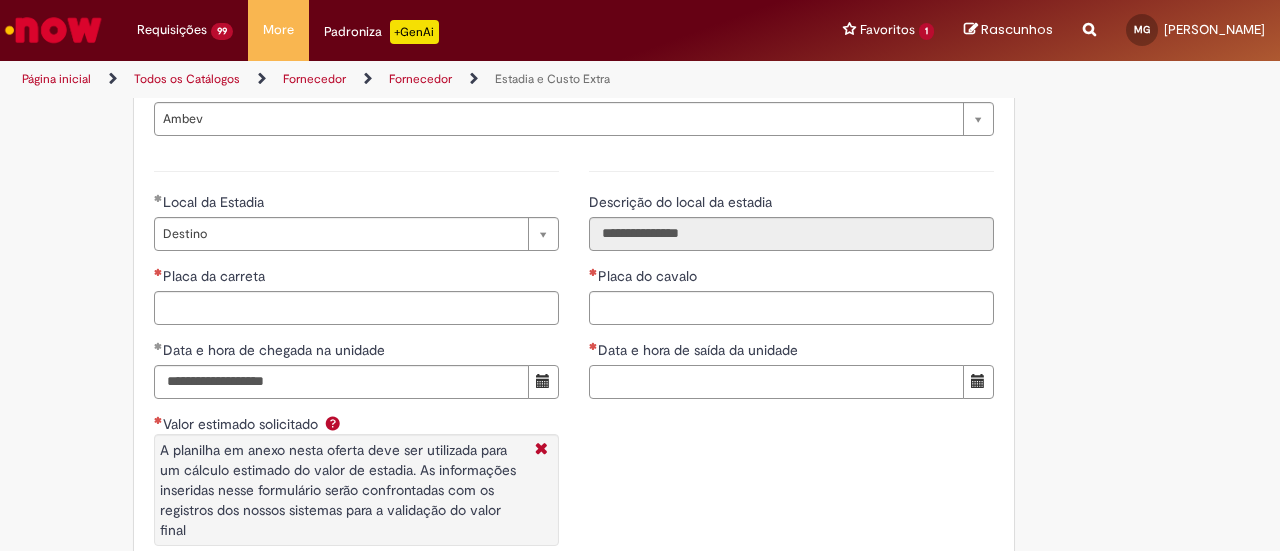 paste on "**********" 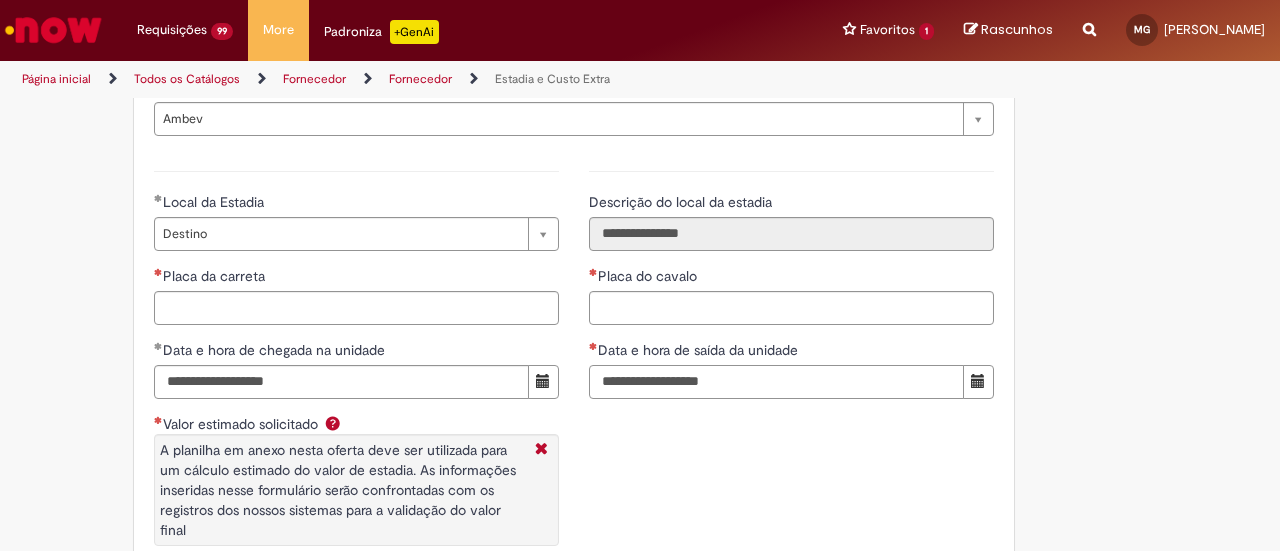 type on "**********" 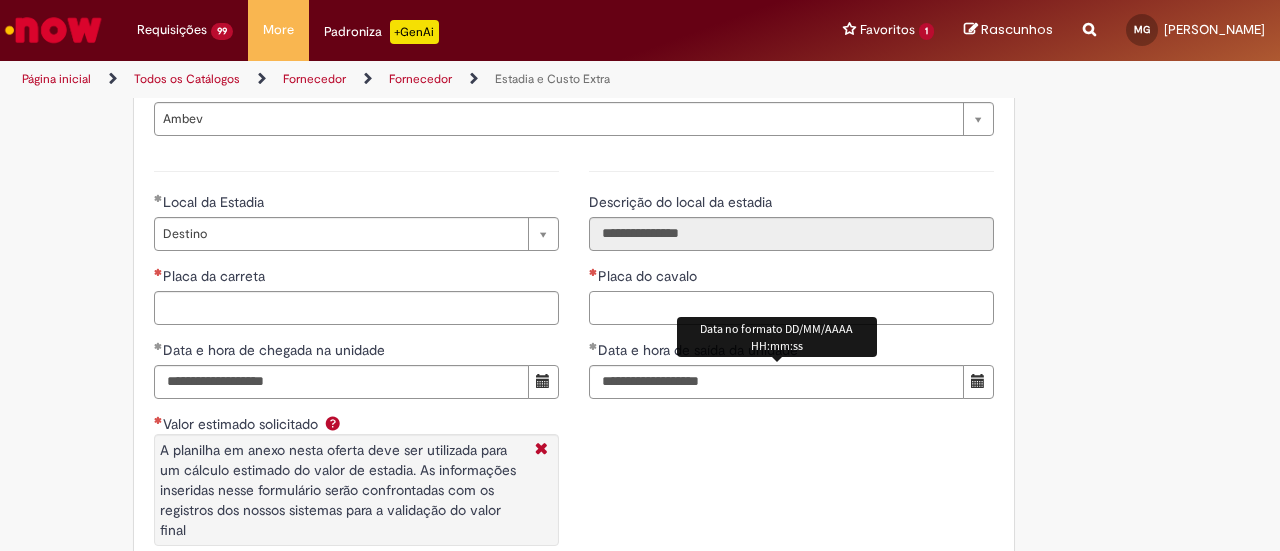 click on "Placa do cavalo" at bounding box center [791, 308] 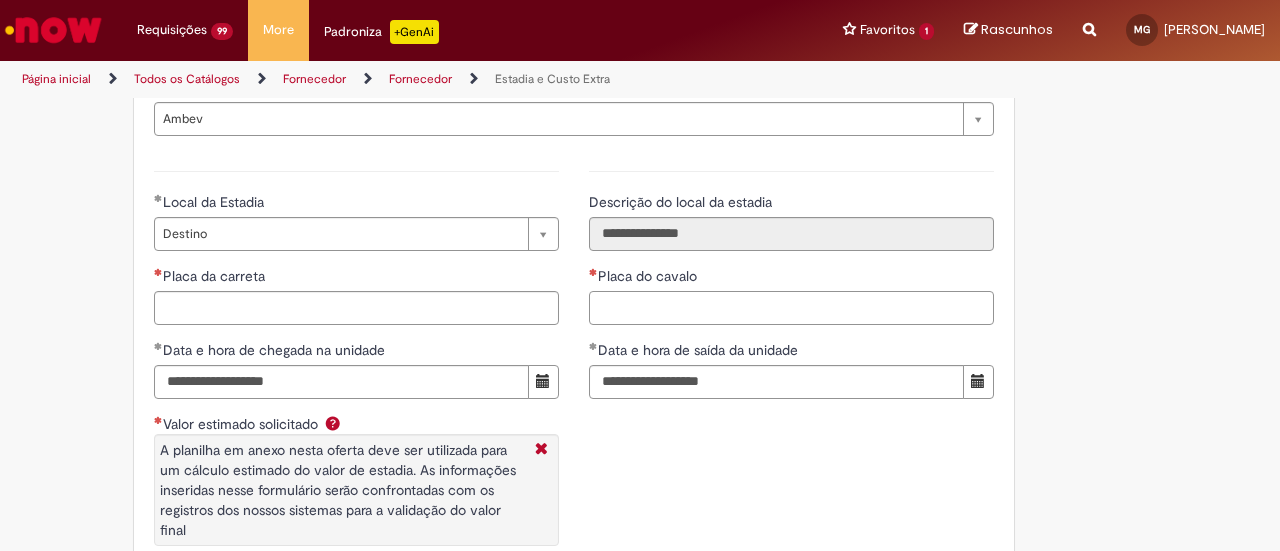 paste on "*******" 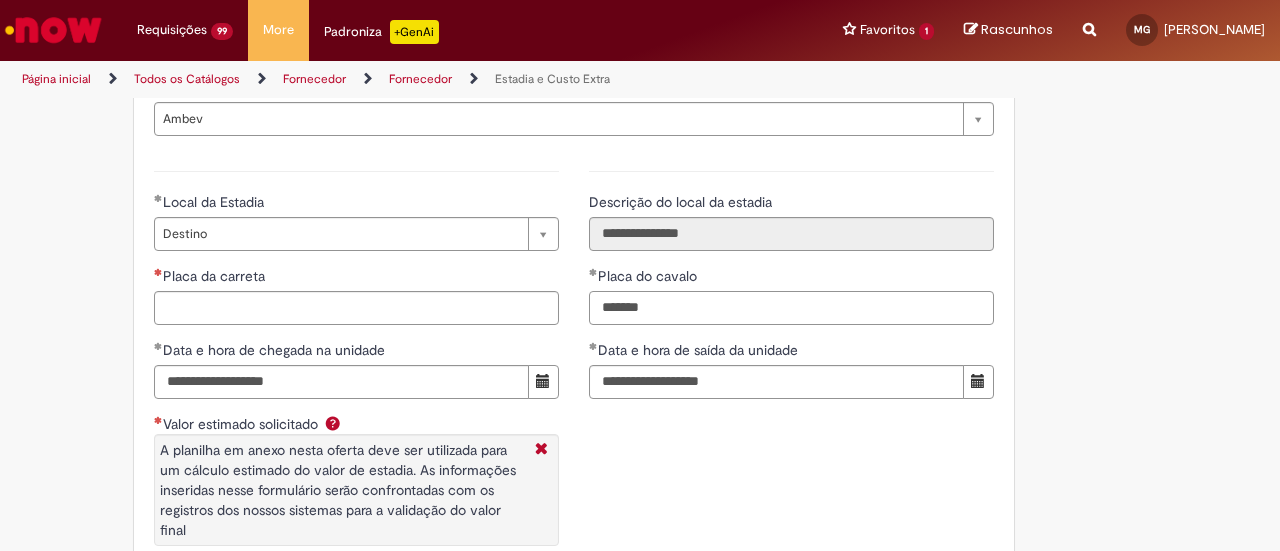 type on "*******" 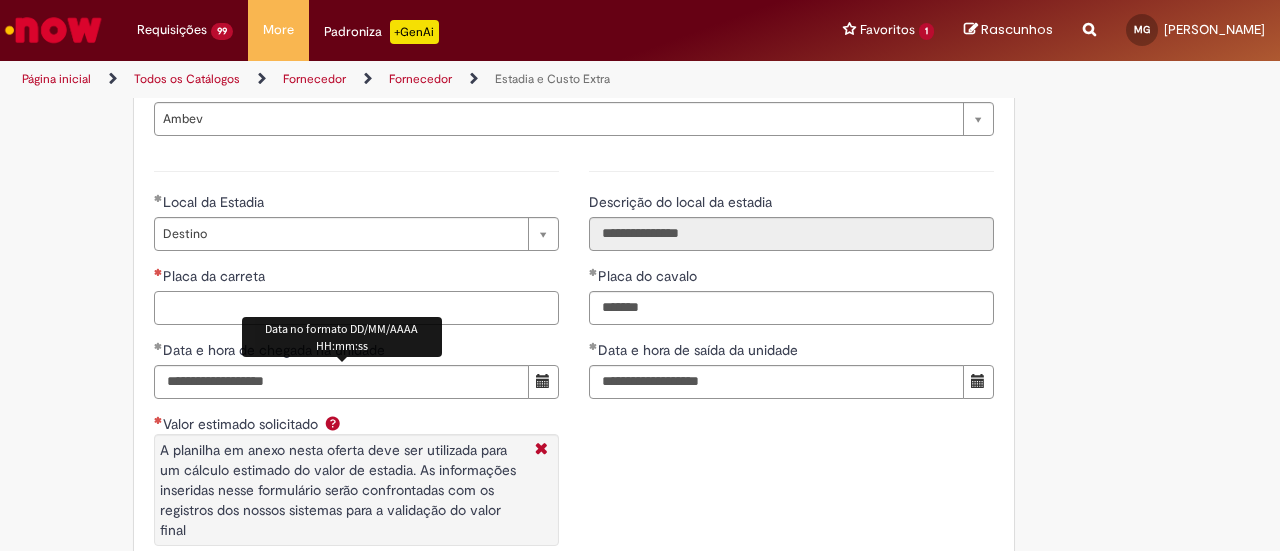 click on "Placa da carreta" at bounding box center [356, 308] 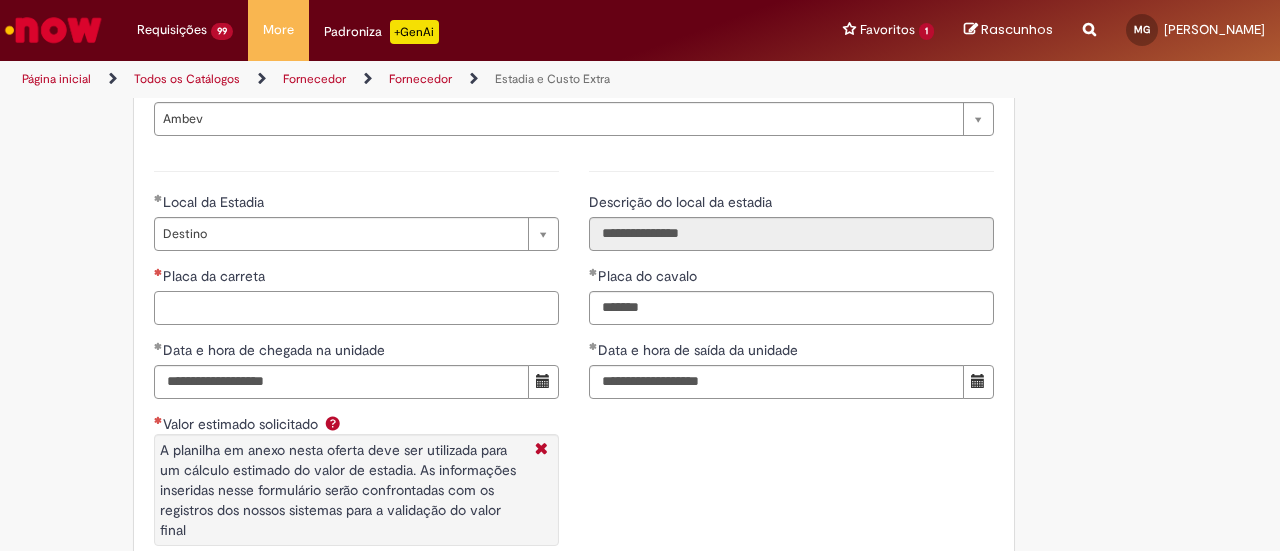 paste on "*******" 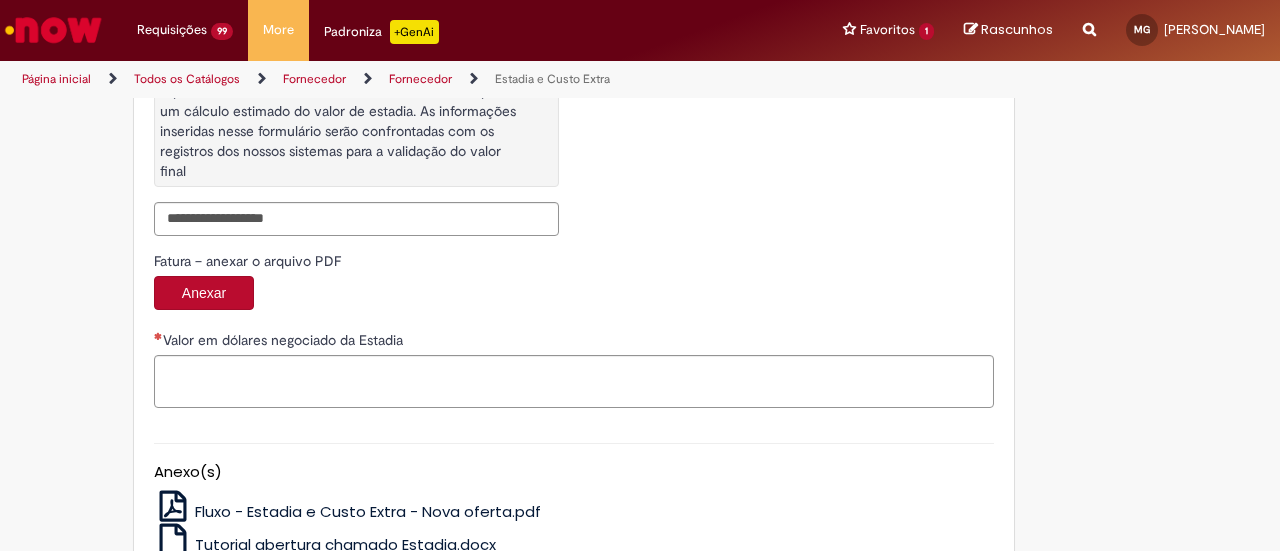 scroll, scrollTop: 3300, scrollLeft: 0, axis: vertical 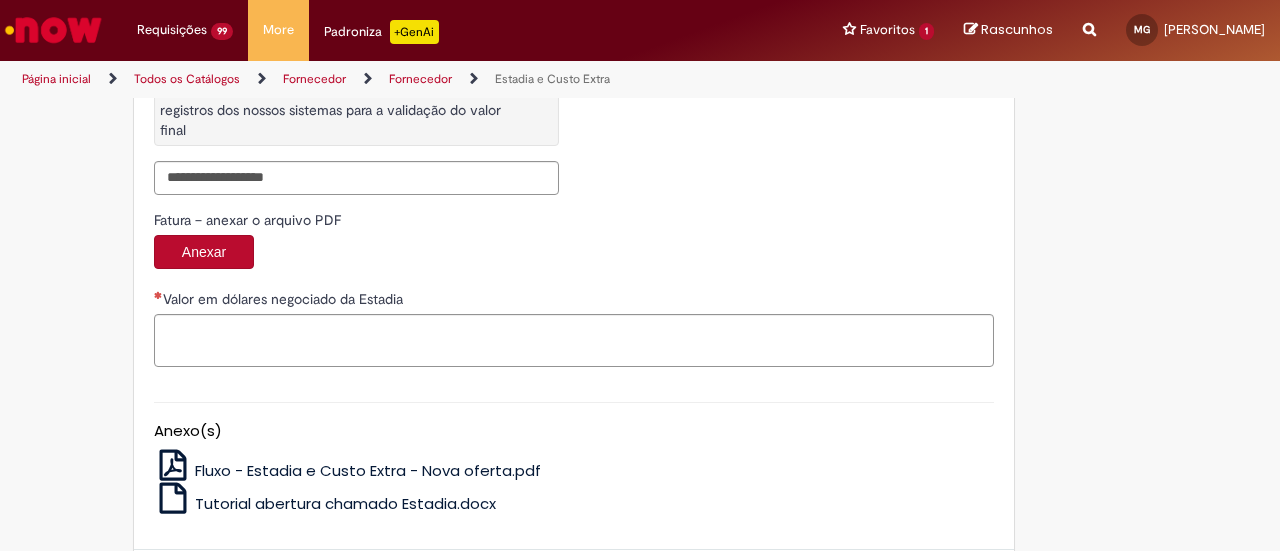 type on "*******" 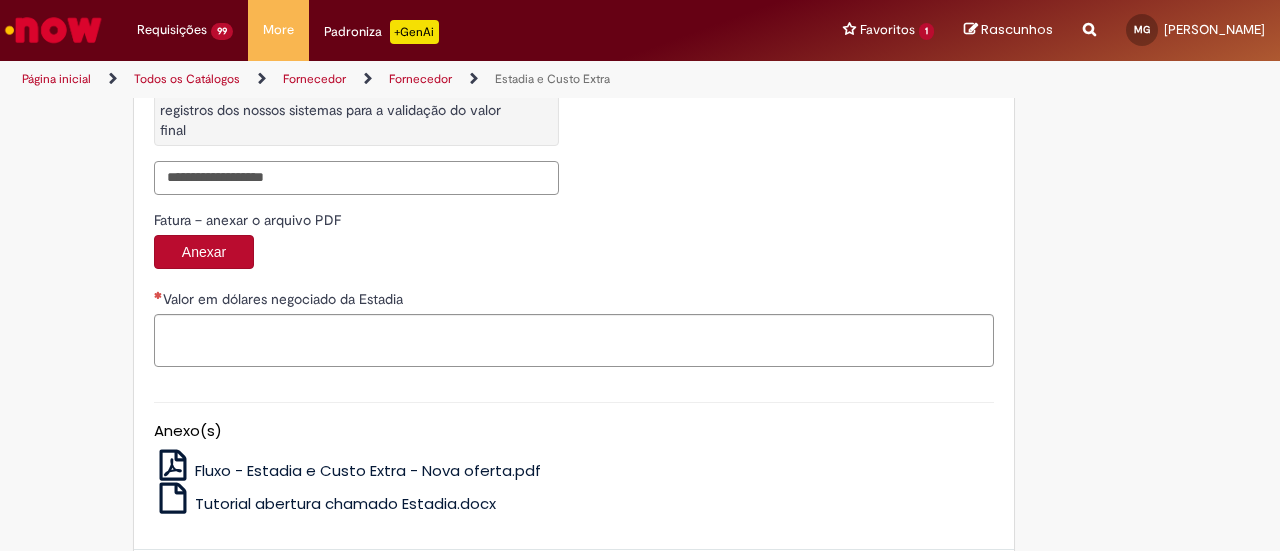 click on "Valor estimado solicitado A planilha em anexo nesta oferta deve ser utilizada para um cálculo estimado do valor de estadia. As informações inseridas nesse formulário serão confrontadas com os registros dos nossos sistemas para a validação do valor final" at bounding box center [356, 178] 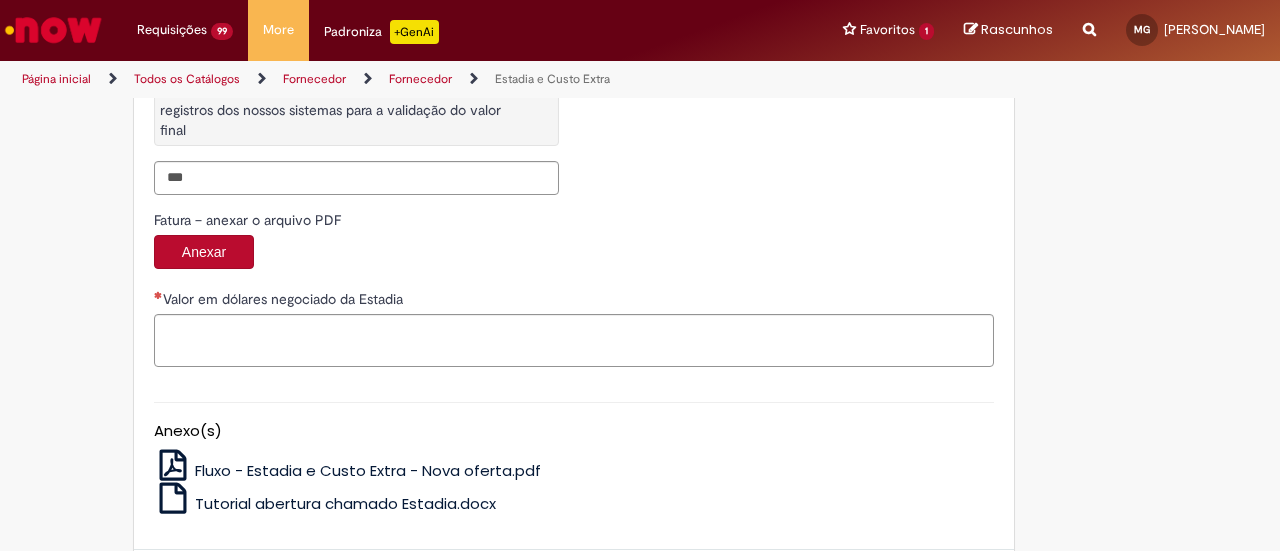 type on "*********" 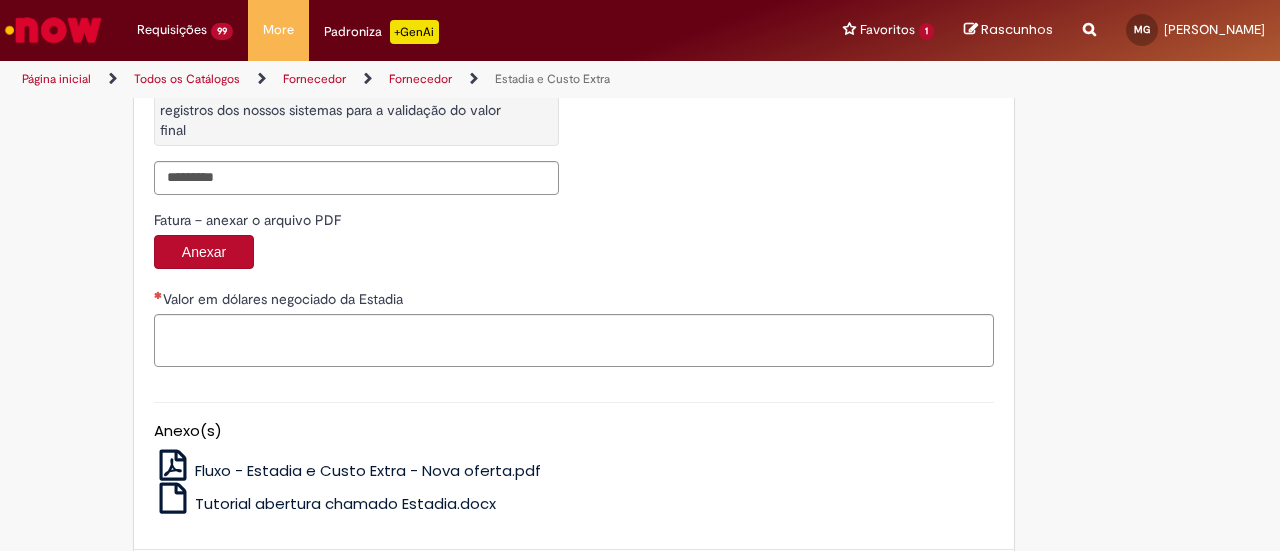 click on "Fatura – anexar o arquivo PDF" at bounding box center [574, 222] 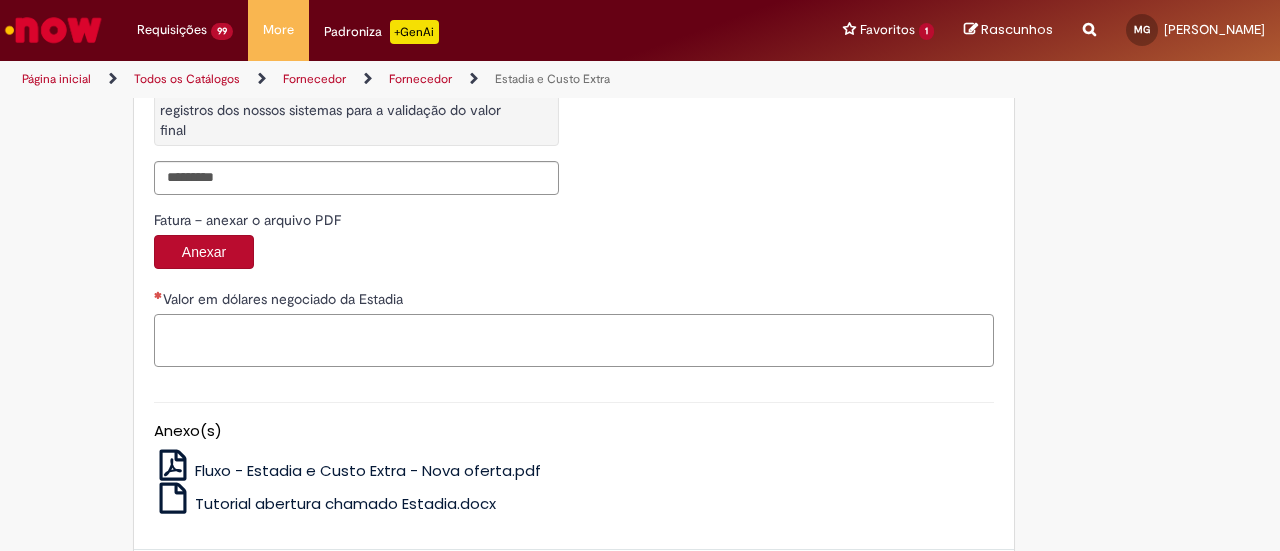 click on "Valor em dólares negociado da Estadia" at bounding box center [574, 340] 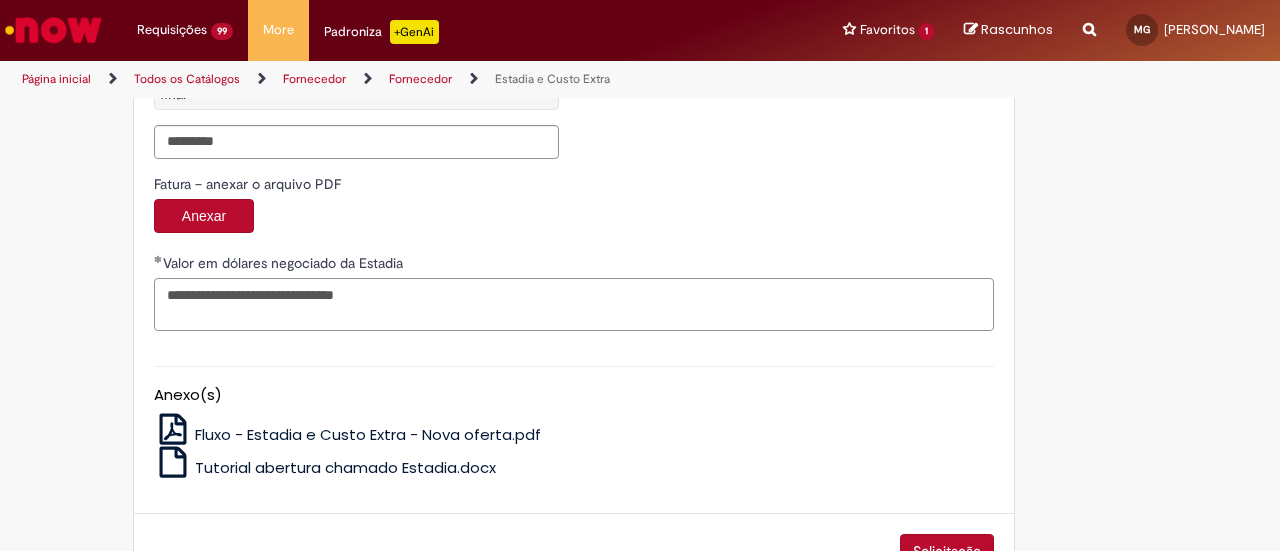 scroll, scrollTop: 3388, scrollLeft: 0, axis: vertical 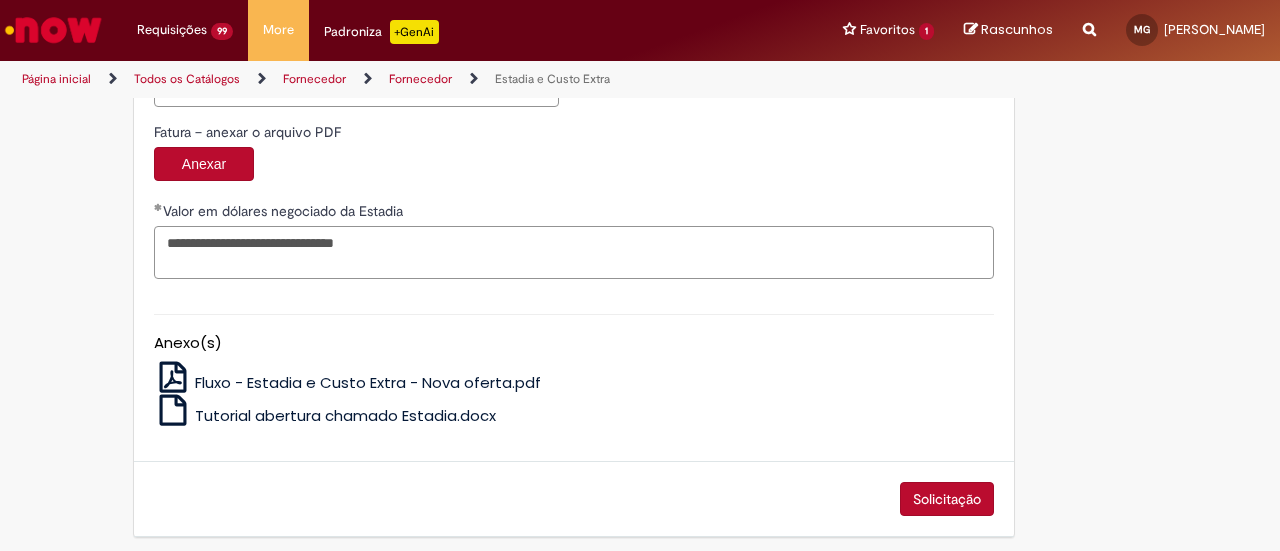 type on "**********" 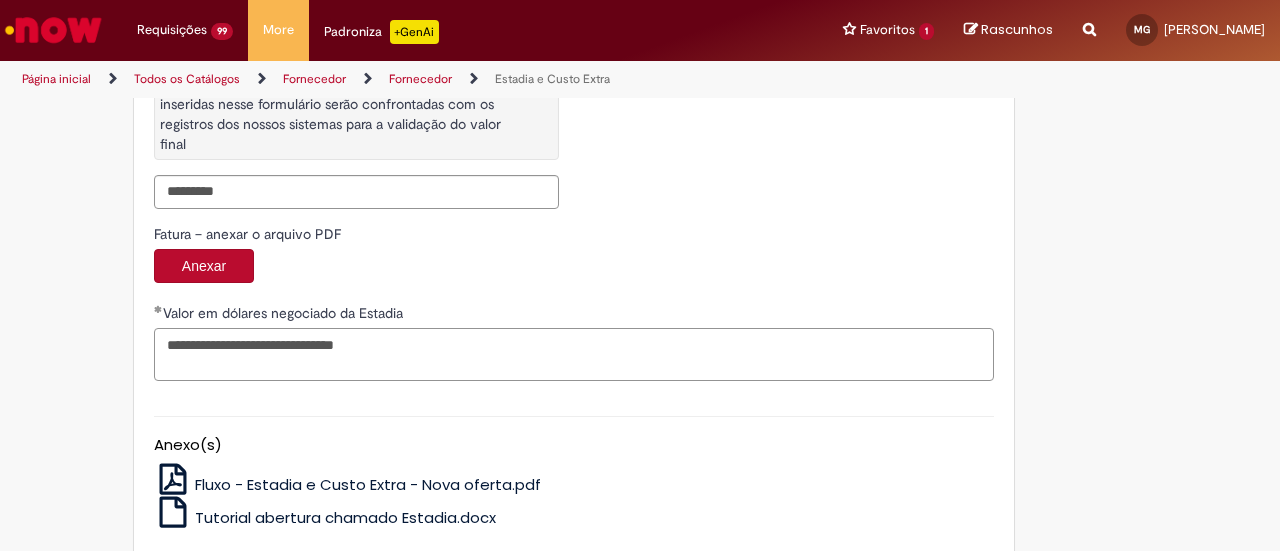 scroll, scrollTop: 3188, scrollLeft: 0, axis: vertical 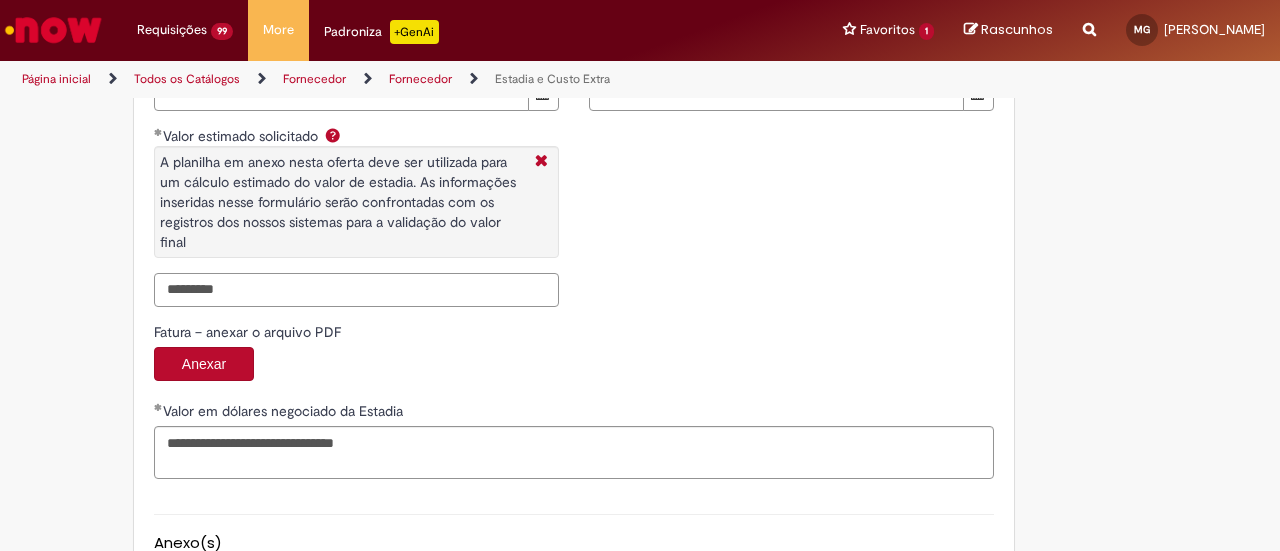 click on "*********" at bounding box center (356, 290) 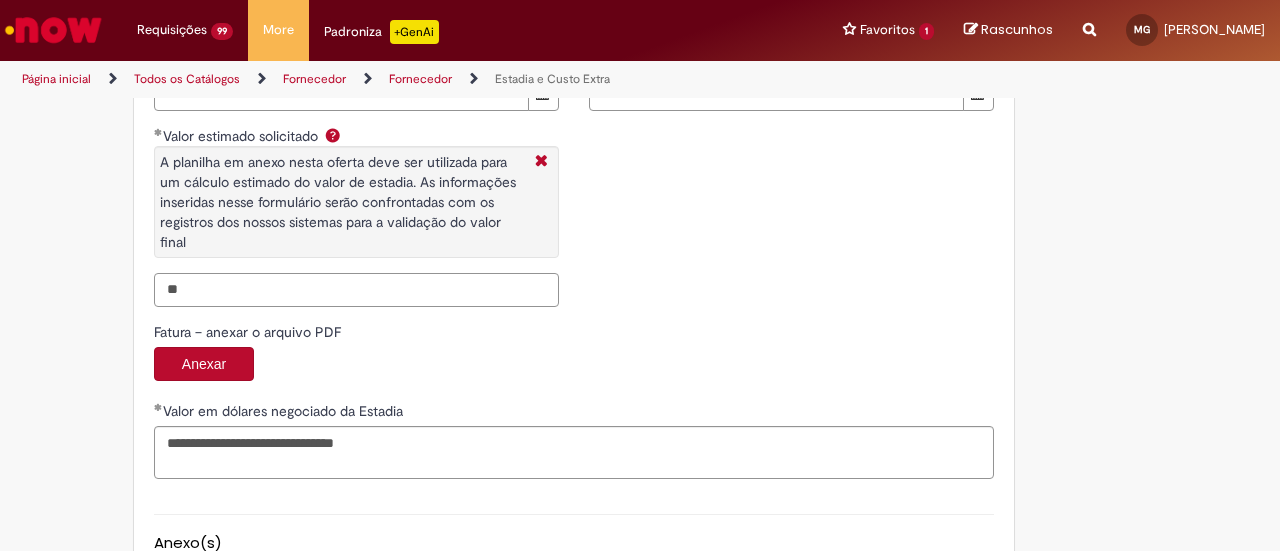 type on "*" 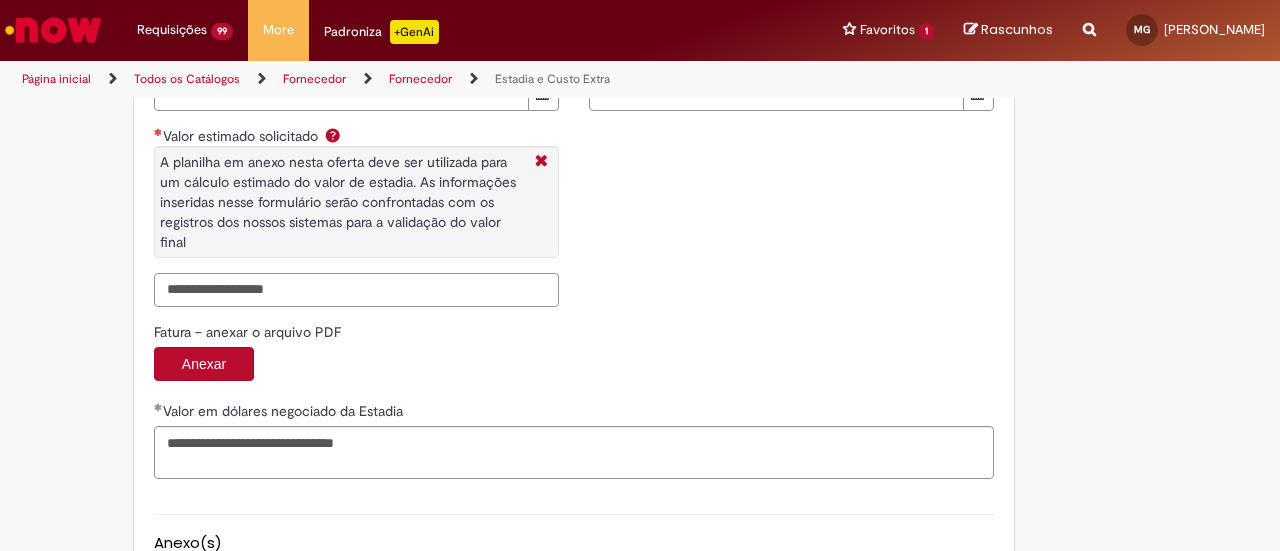 paste on "**********" 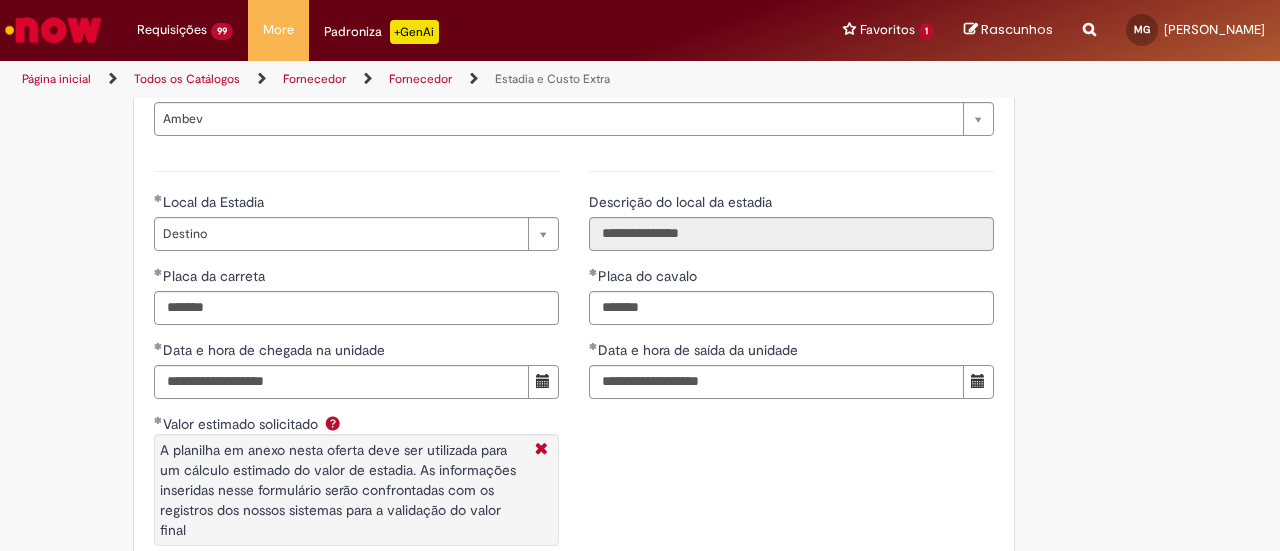 scroll, scrollTop: 2888, scrollLeft: 0, axis: vertical 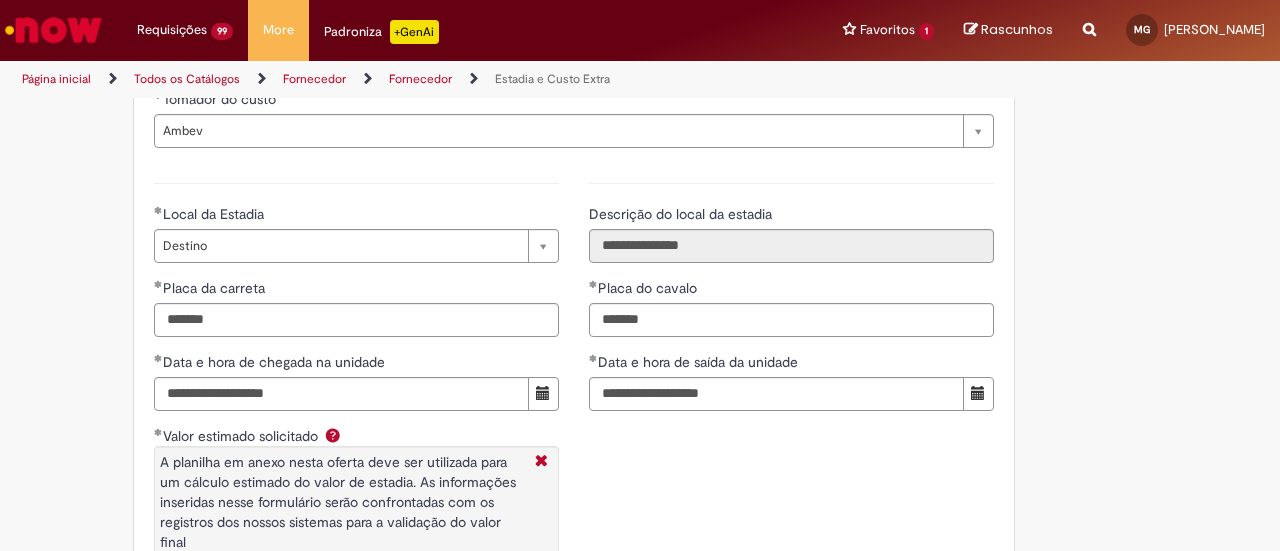 type on "**********" 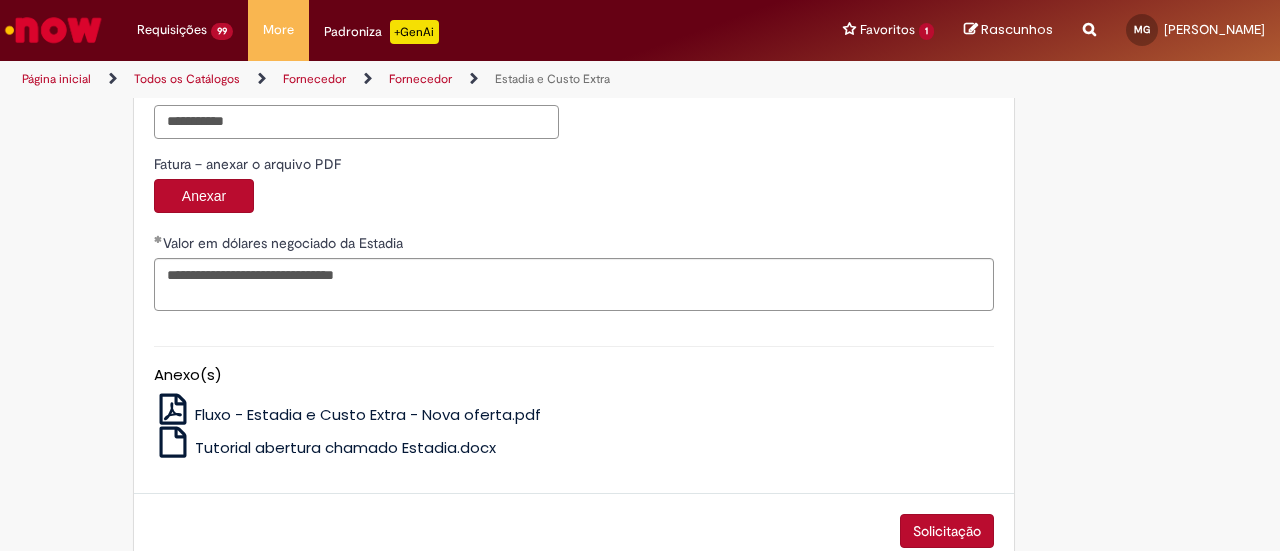 scroll, scrollTop: 3388, scrollLeft: 0, axis: vertical 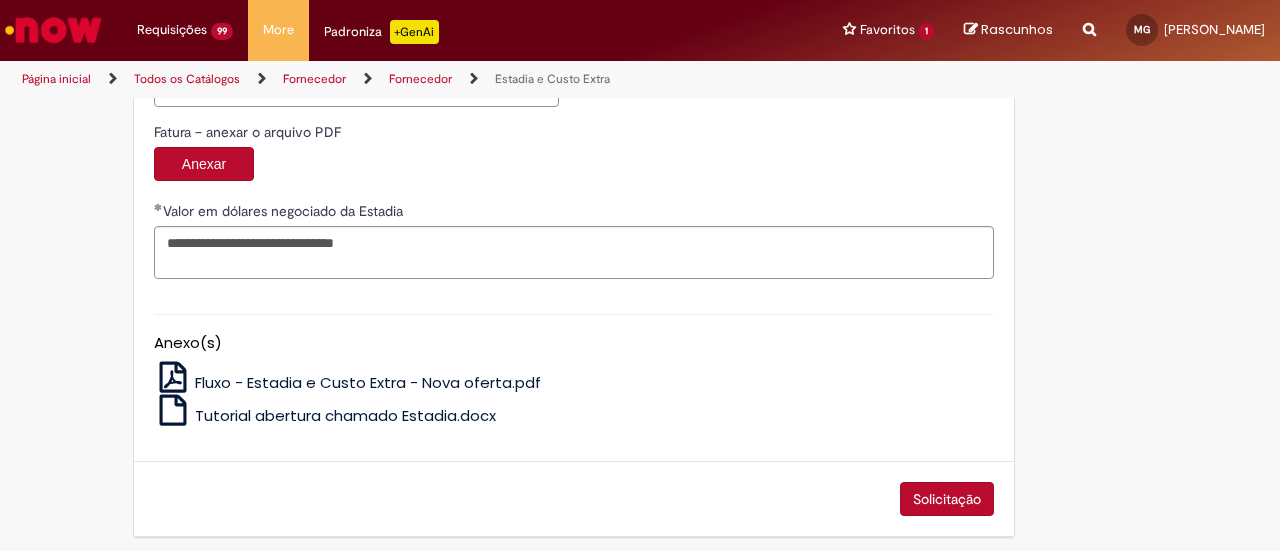 click on "Solicitação" at bounding box center (947, 499) 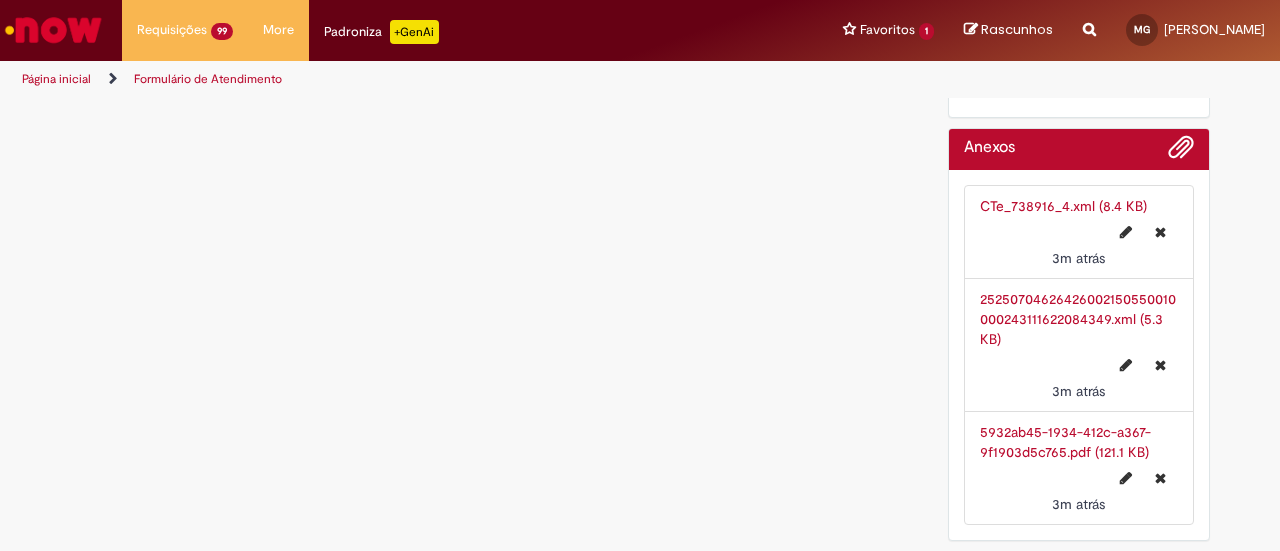 scroll, scrollTop: 0, scrollLeft: 0, axis: both 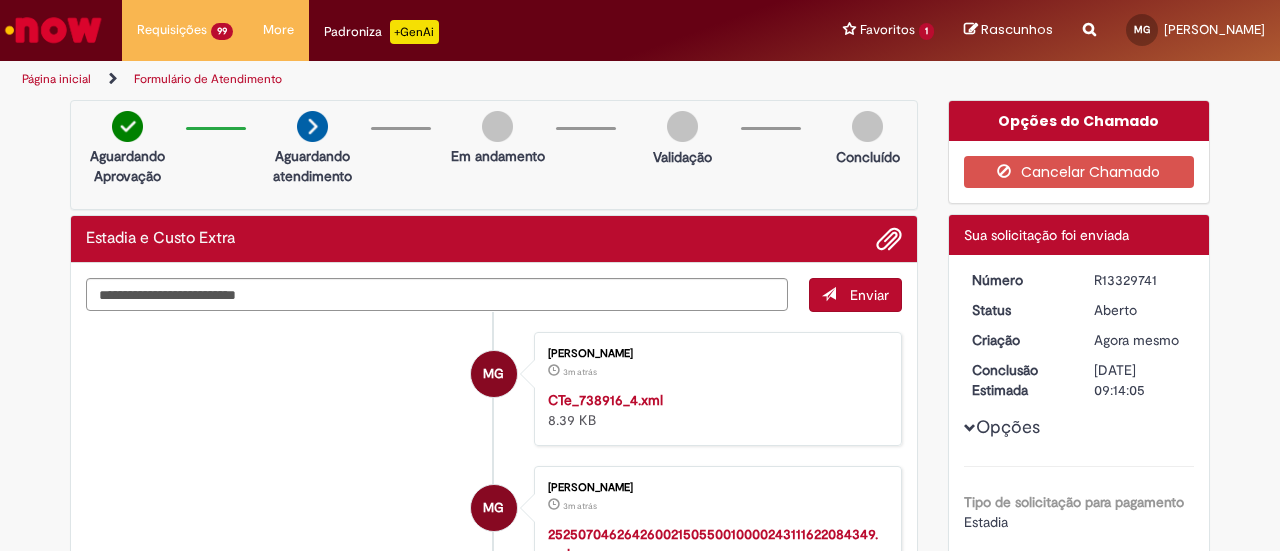 click on "R13329741" at bounding box center [1140, 280] 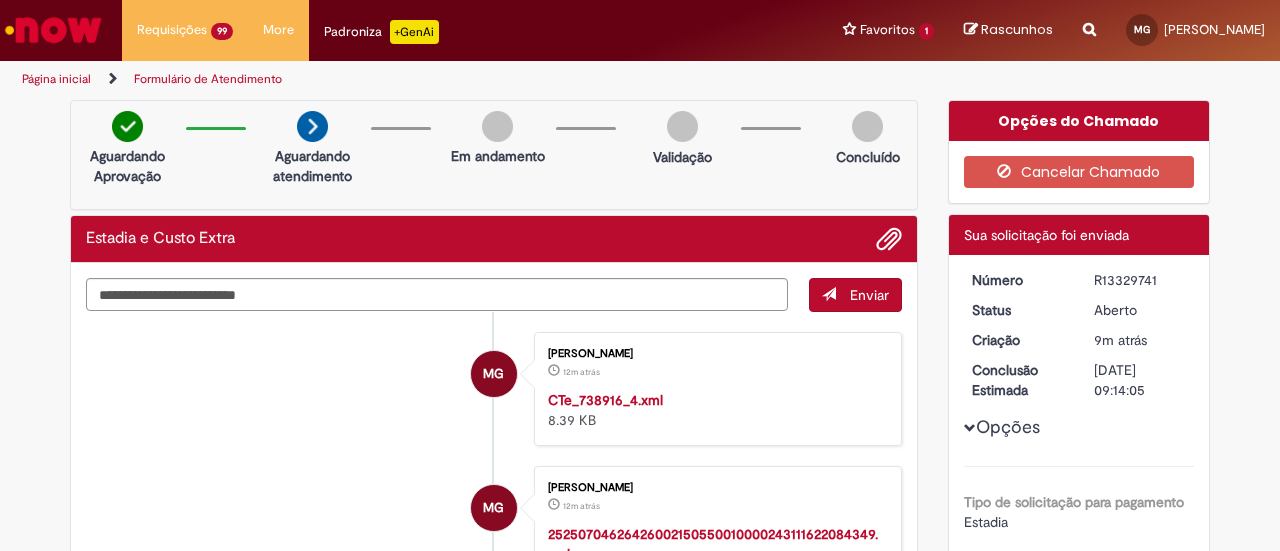 click at bounding box center (53, 30) 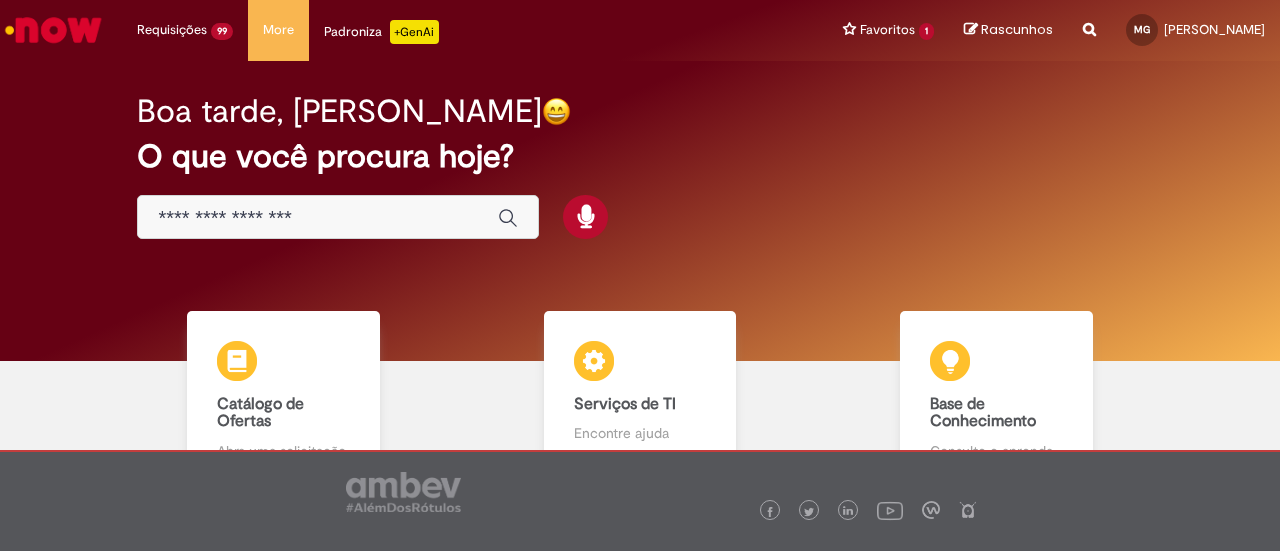 scroll, scrollTop: 0, scrollLeft: 0, axis: both 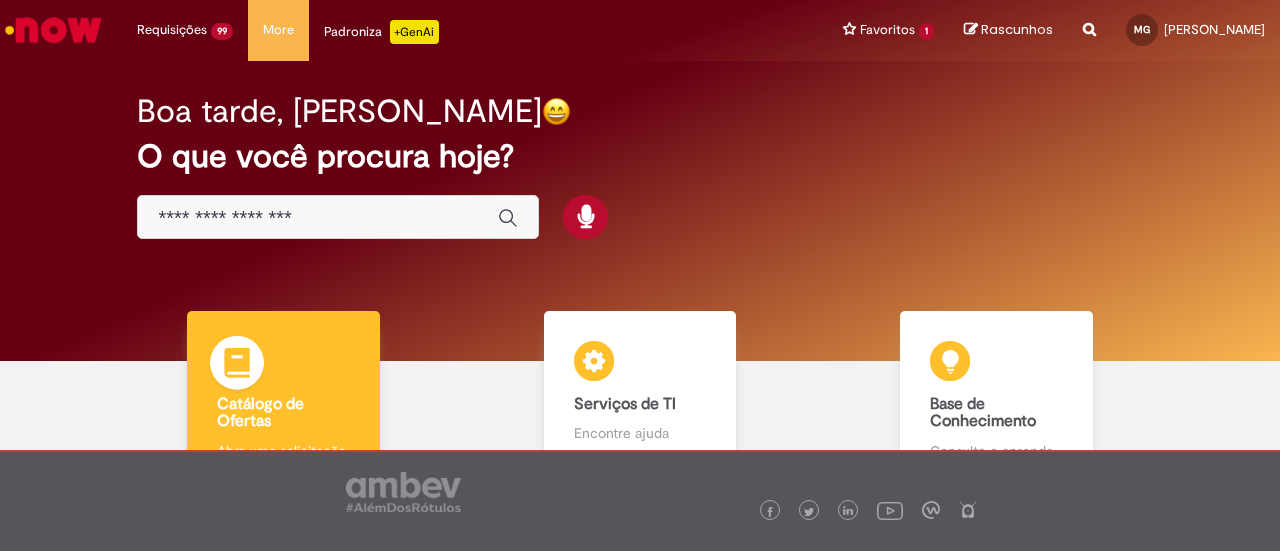 click on "Catálogo de Ofertas" at bounding box center (283, 413) 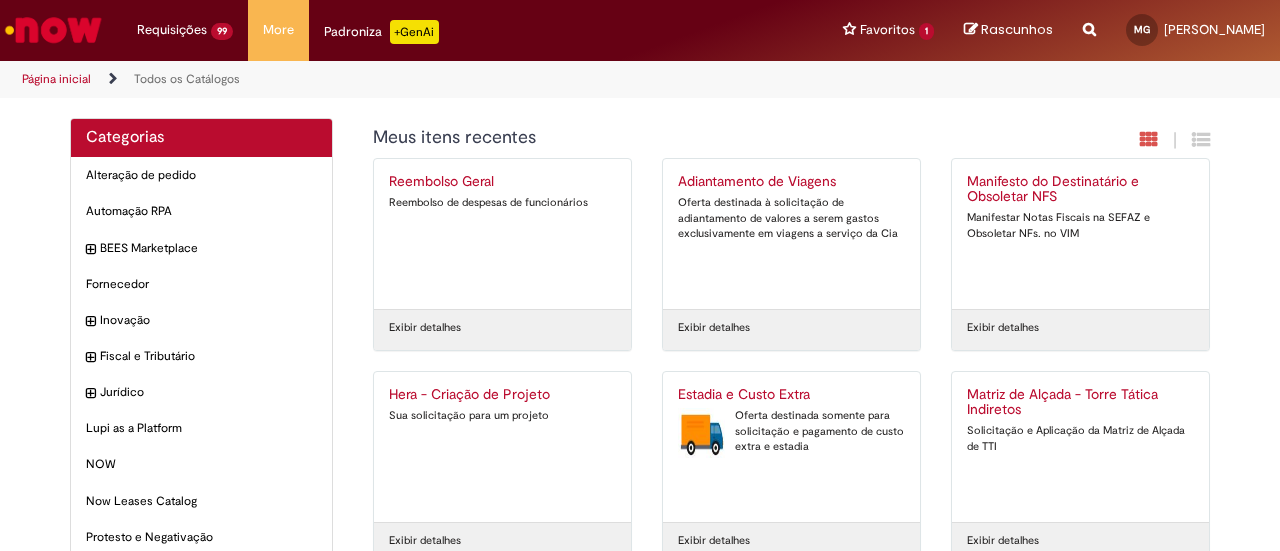 click on "Estadia e Custo Extra
Oferta destinada somente para solicitação e pagamento de custo extra e estadia" at bounding box center [791, 447] 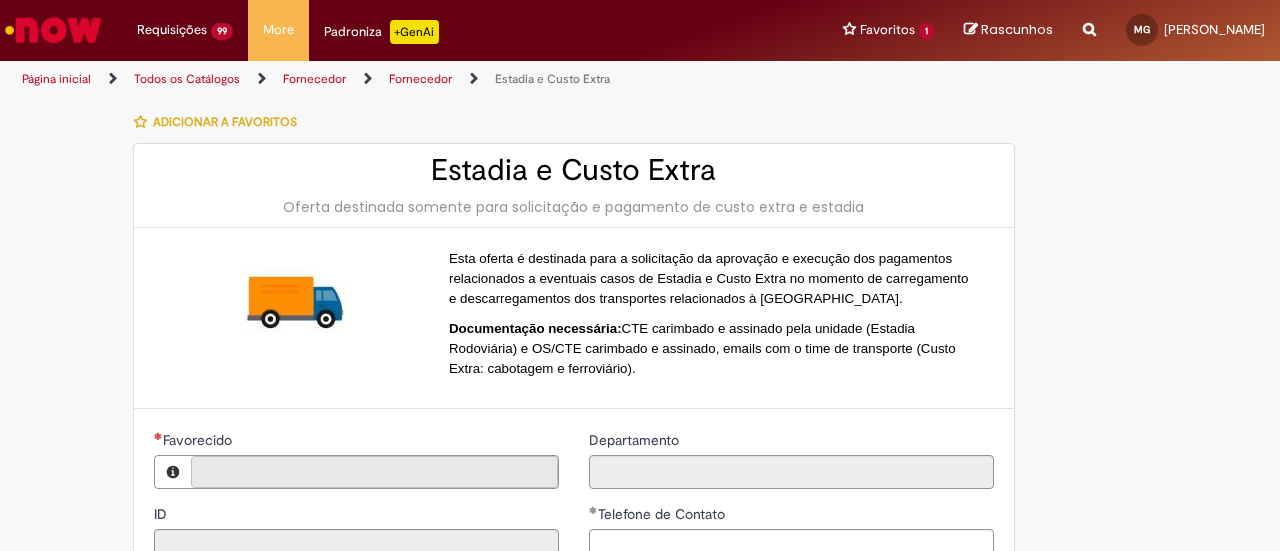 type on "**********" 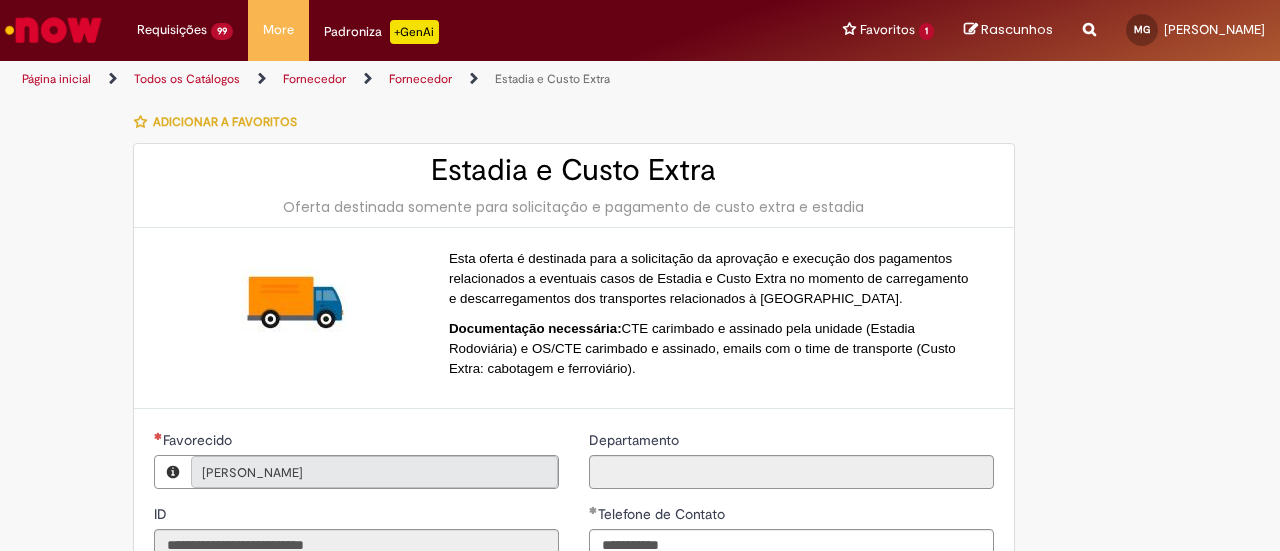 type on "**********" 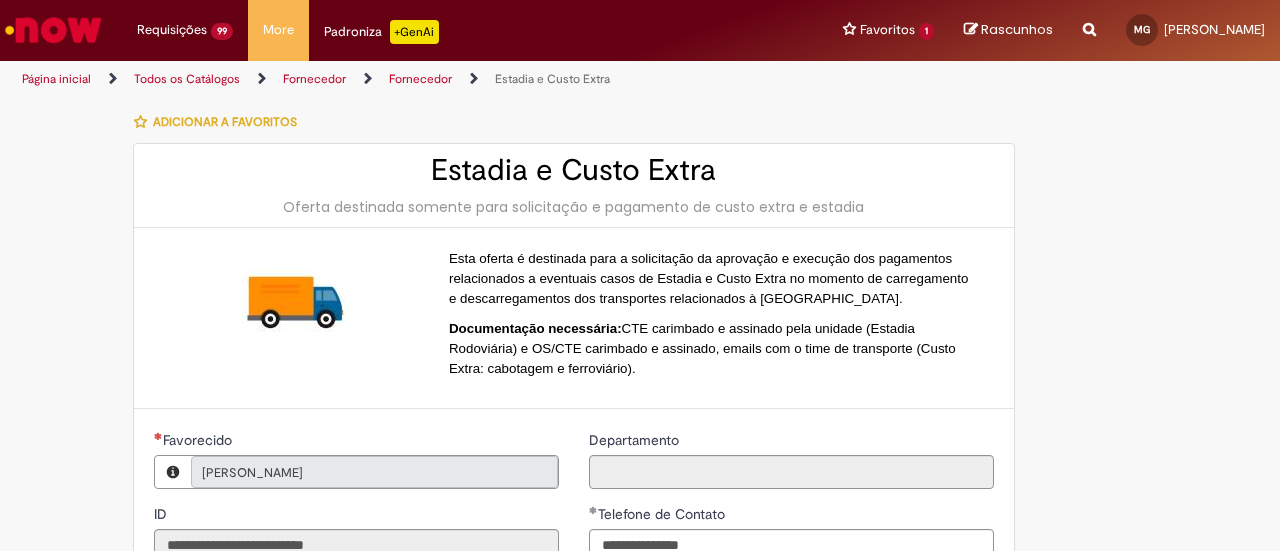 type on "**********" 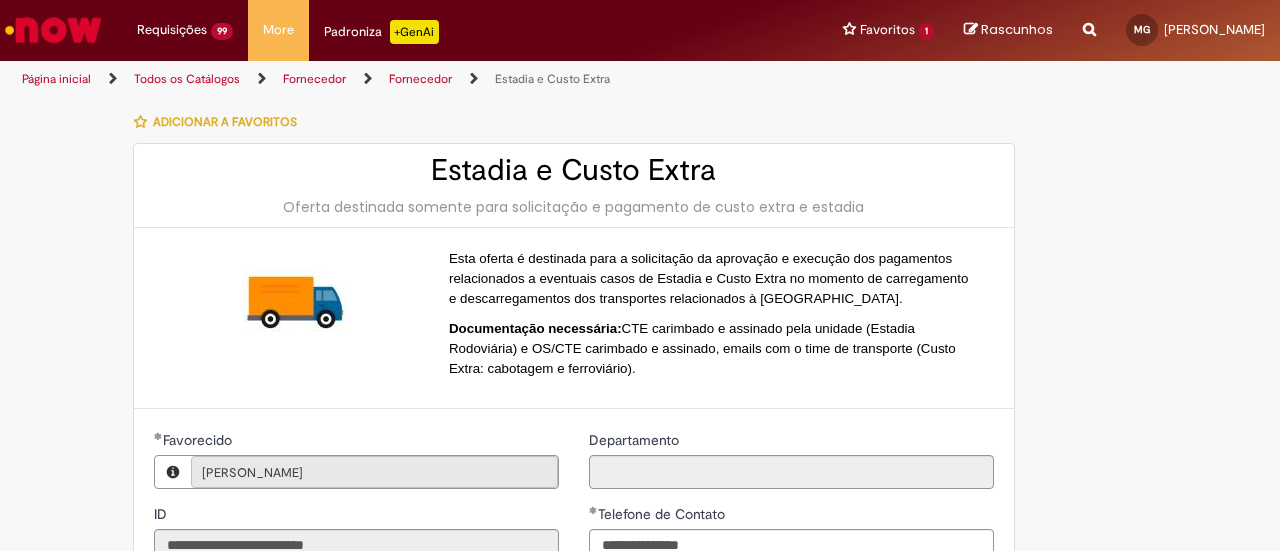 scroll, scrollTop: 400, scrollLeft: 0, axis: vertical 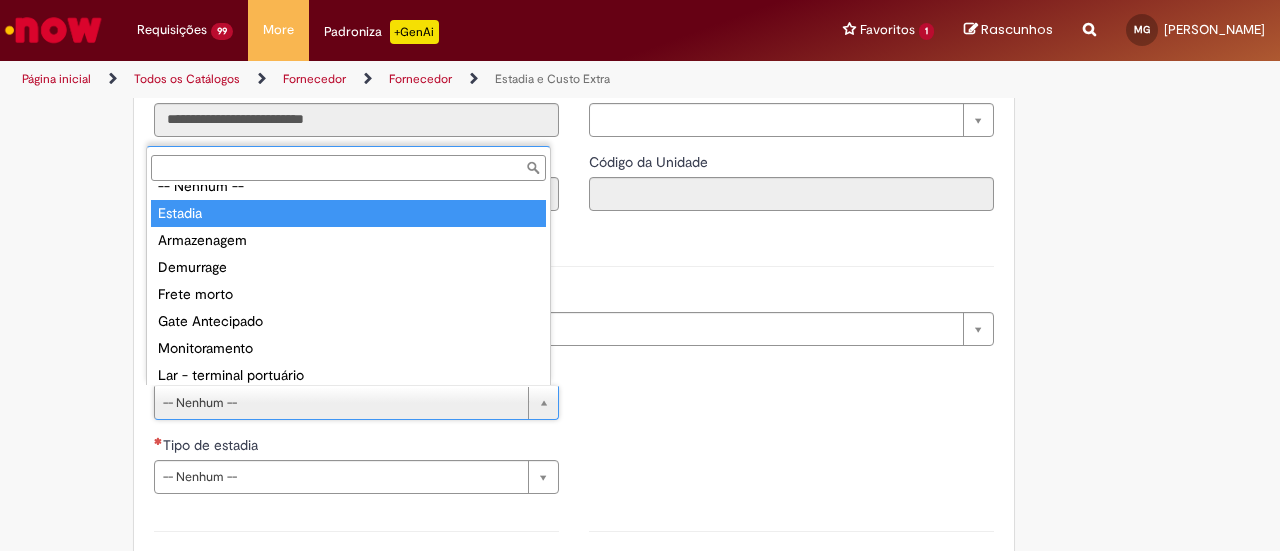 type on "*******" 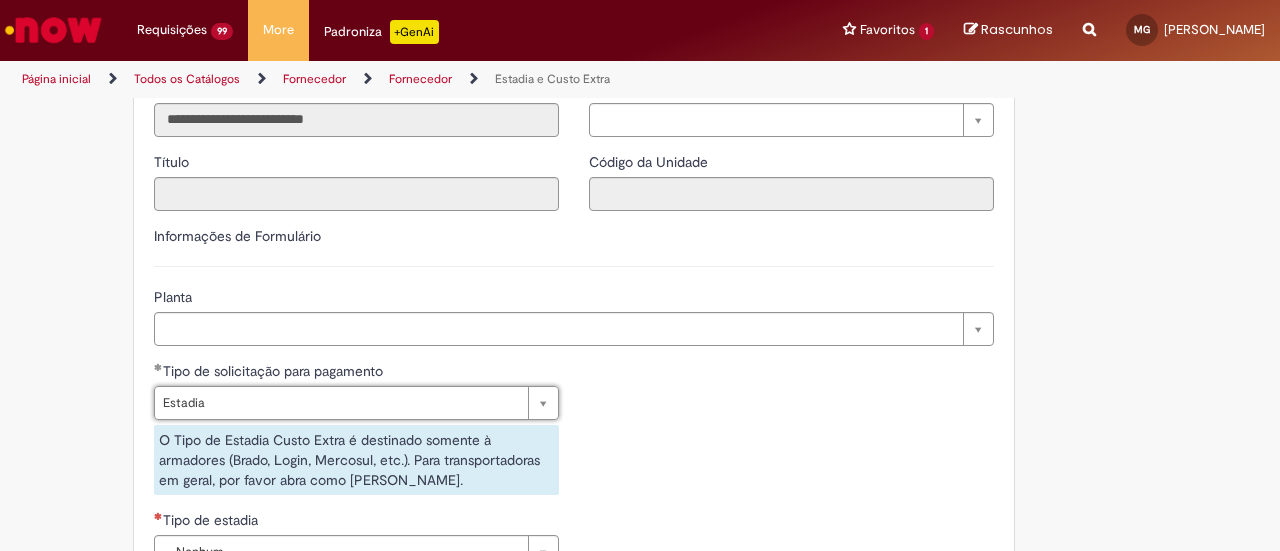 scroll, scrollTop: 700, scrollLeft: 0, axis: vertical 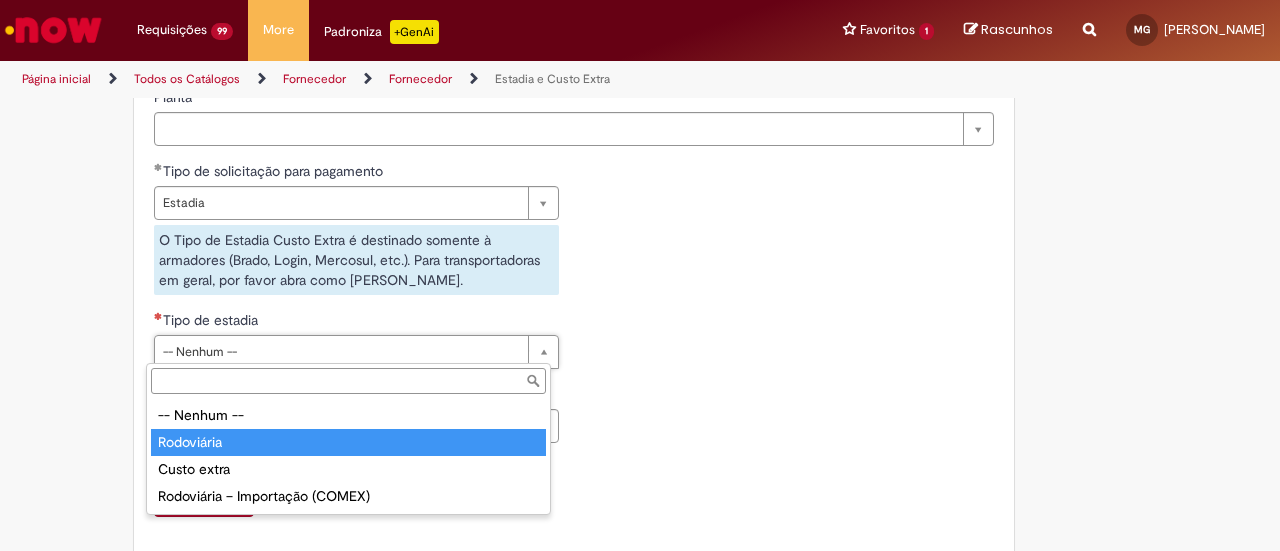 type on "**********" 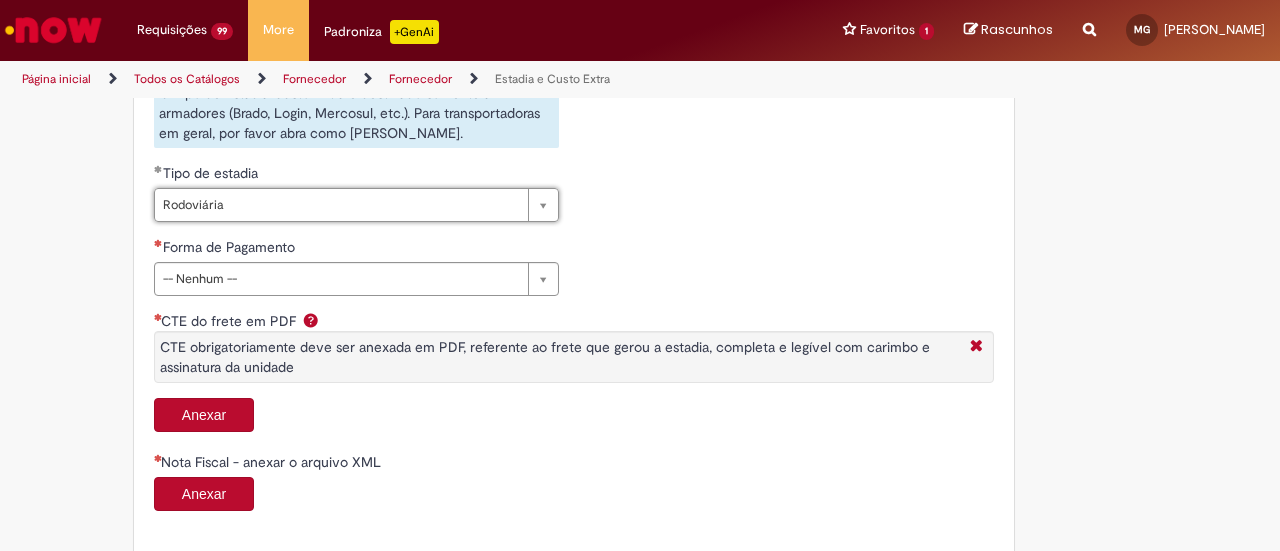 scroll, scrollTop: 900, scrollLeft: 0, axis: vertical 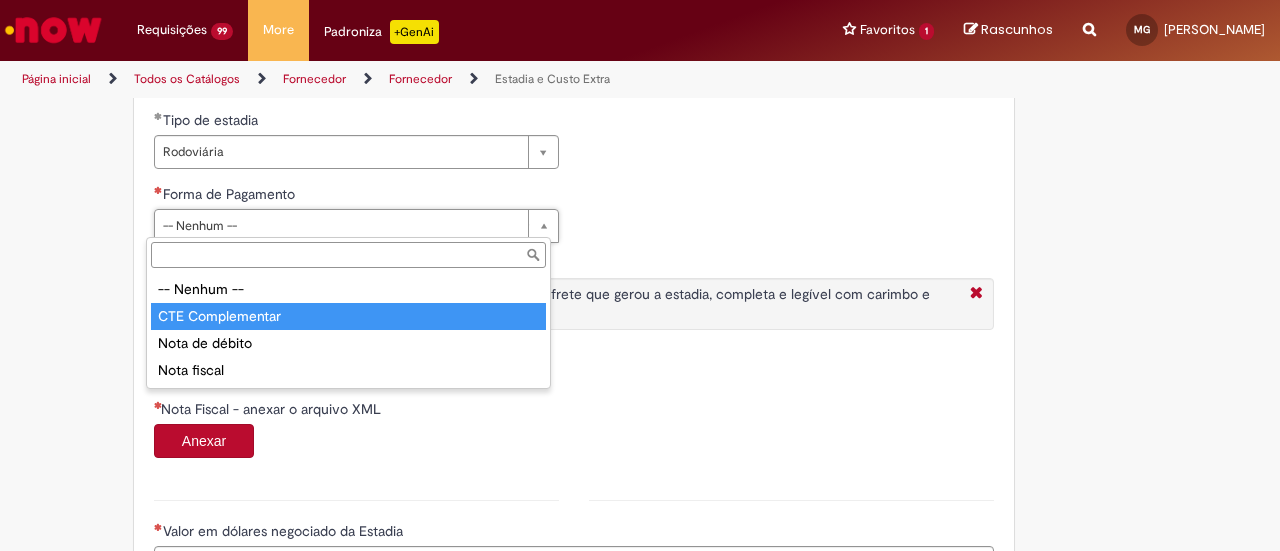 type on "**********" 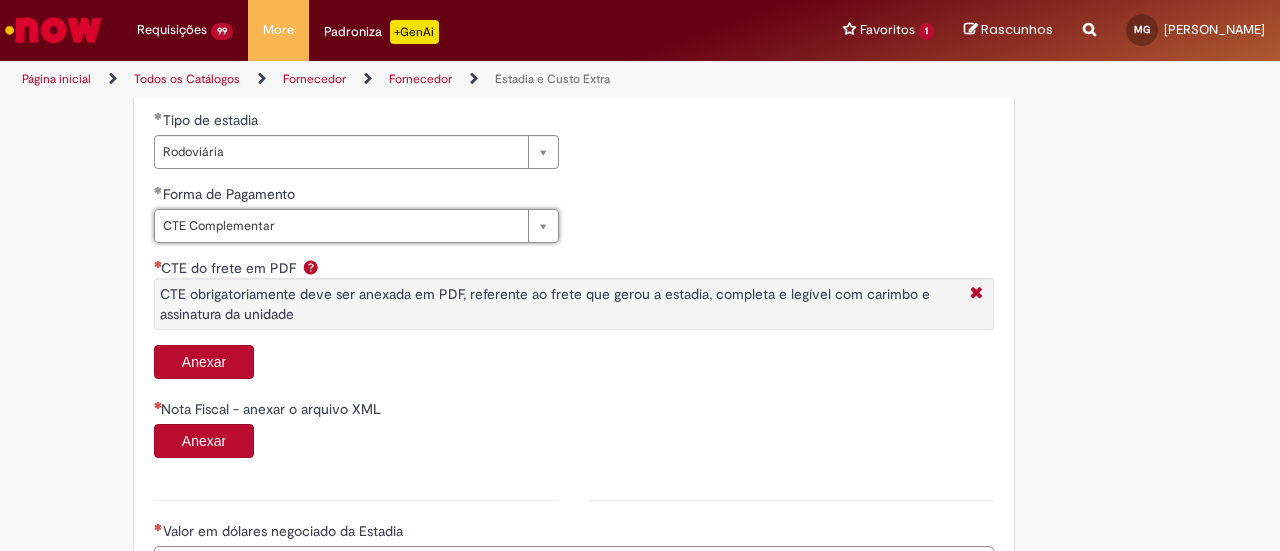 click on "Anexar" at bounding box center (204, 362) 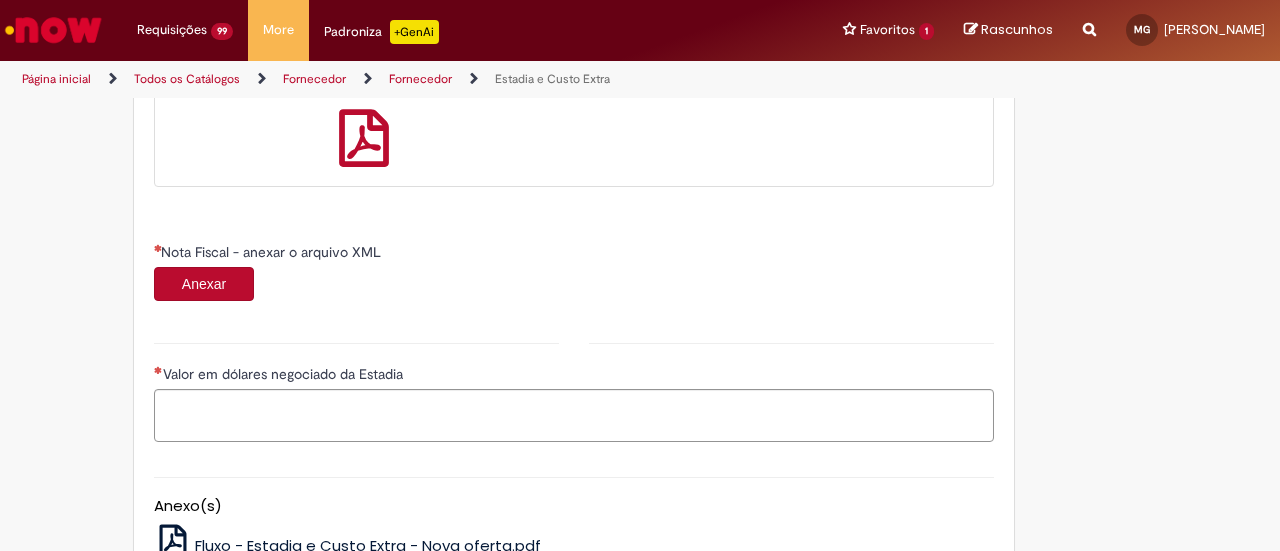 scroll, scrollTop: 1200, scrollLeft: 0, axis: vertical 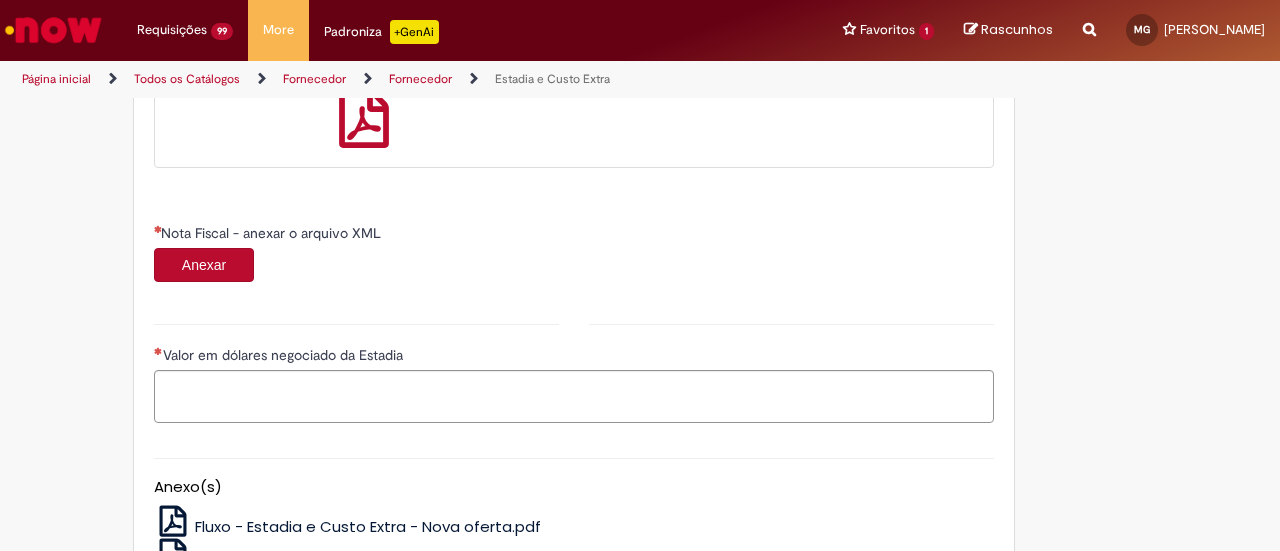 click on "Anexar" at bounding box center [204, 265] 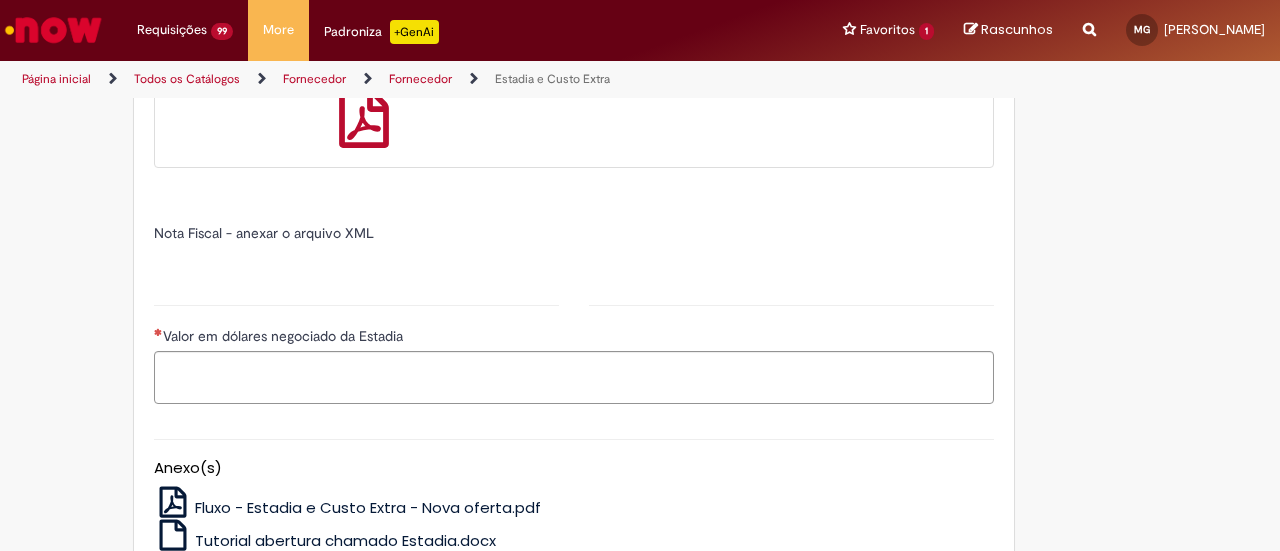 type on "*****" 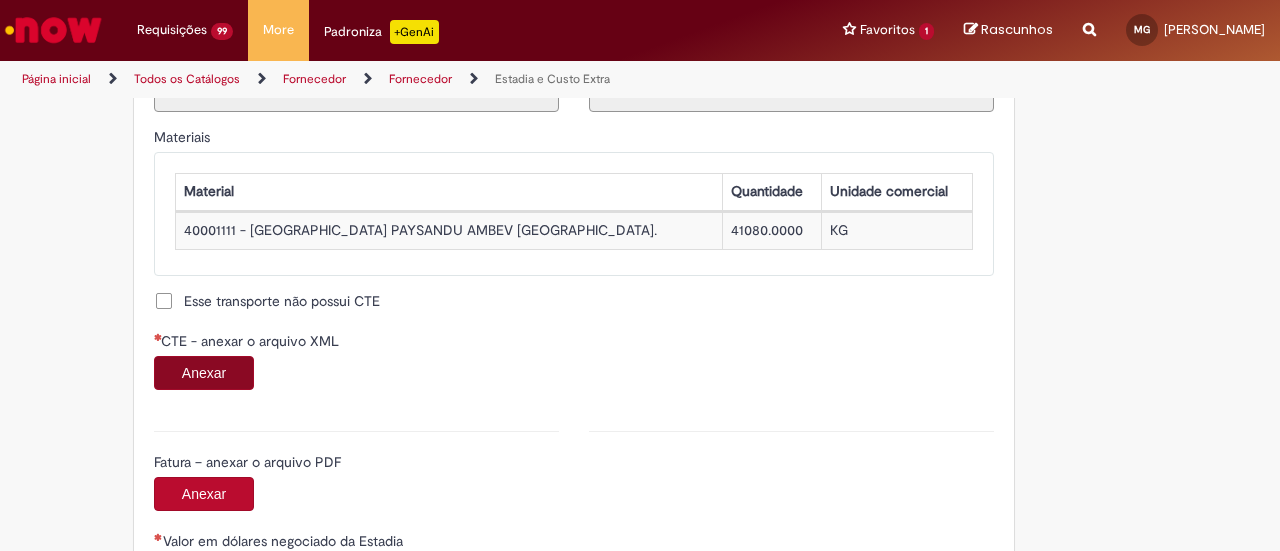 scroll, scrollTop: 2000, scrollLeft: 0, axis: vertical 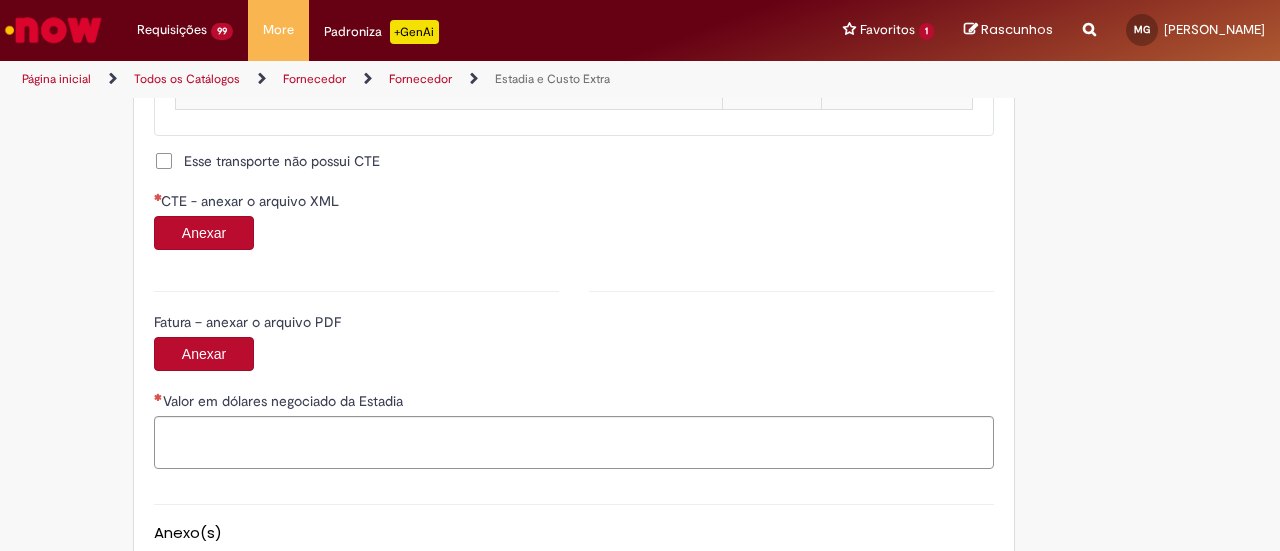 click on "Anexar" at bounding box center (204, 233) 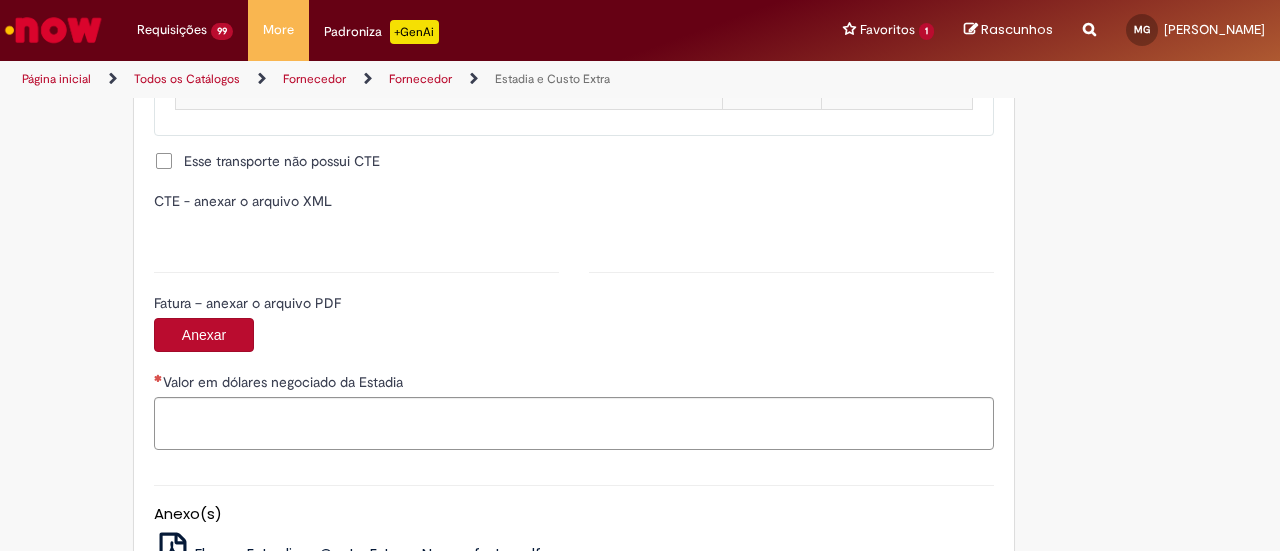 type on "**********" 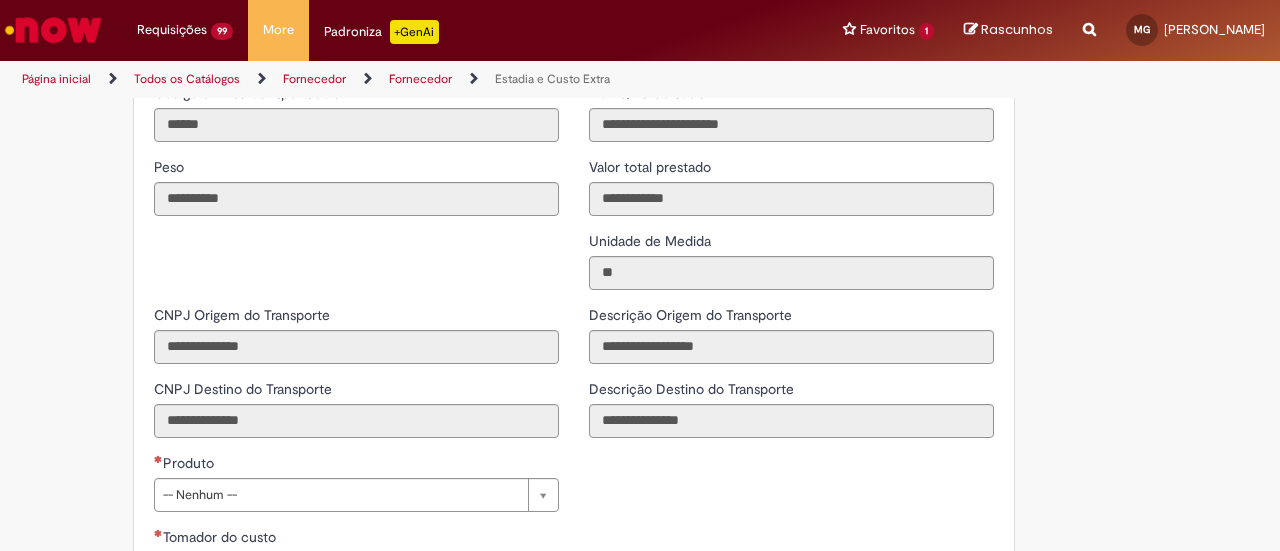 scroll, scrollTop: 2800, scrollLeft: 0, axis: vertical 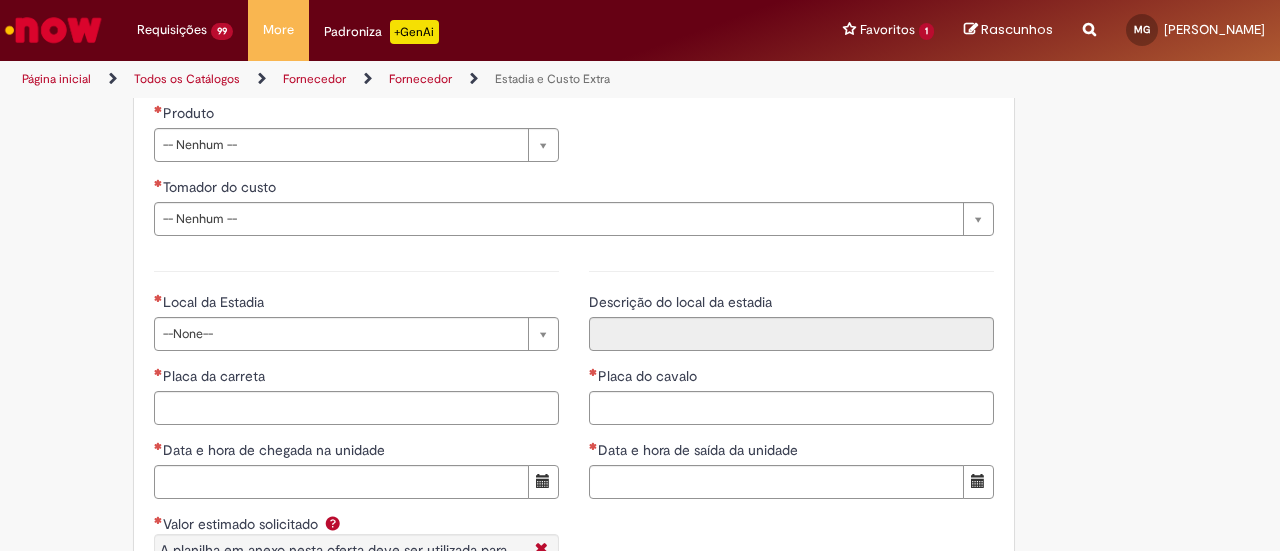 click on "Produto" at bounding box center (356, 115) 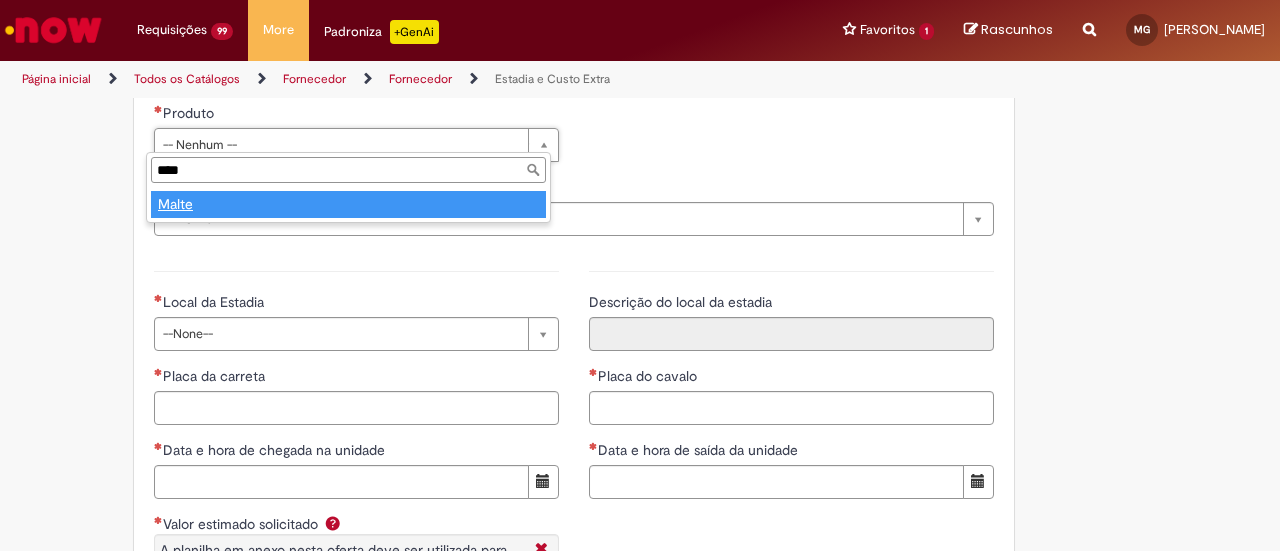 type on "*****" 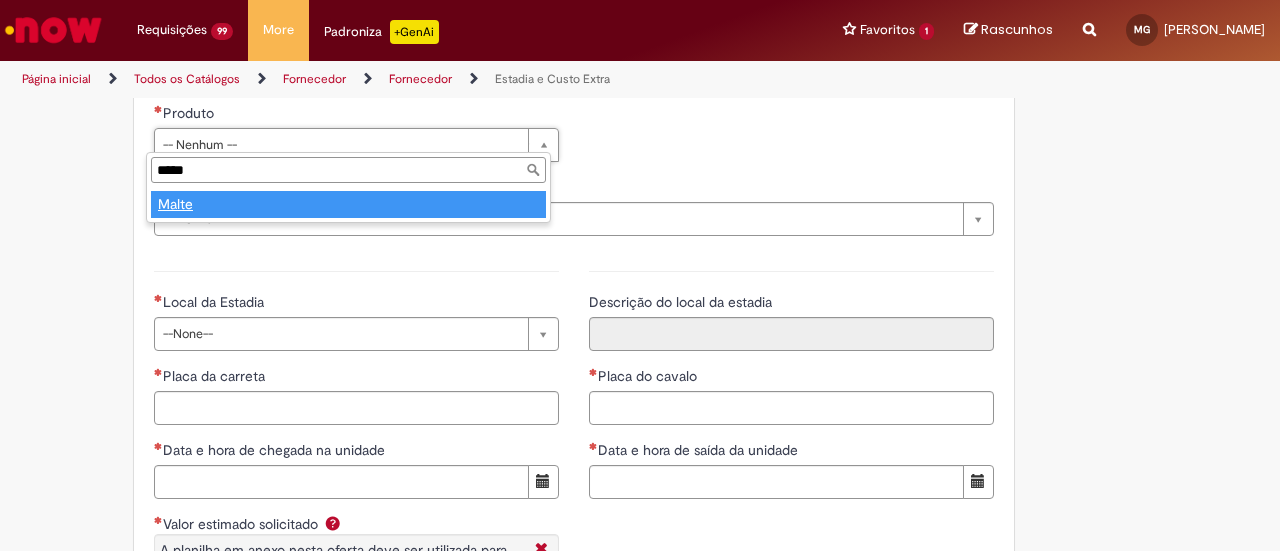 type on "*****" 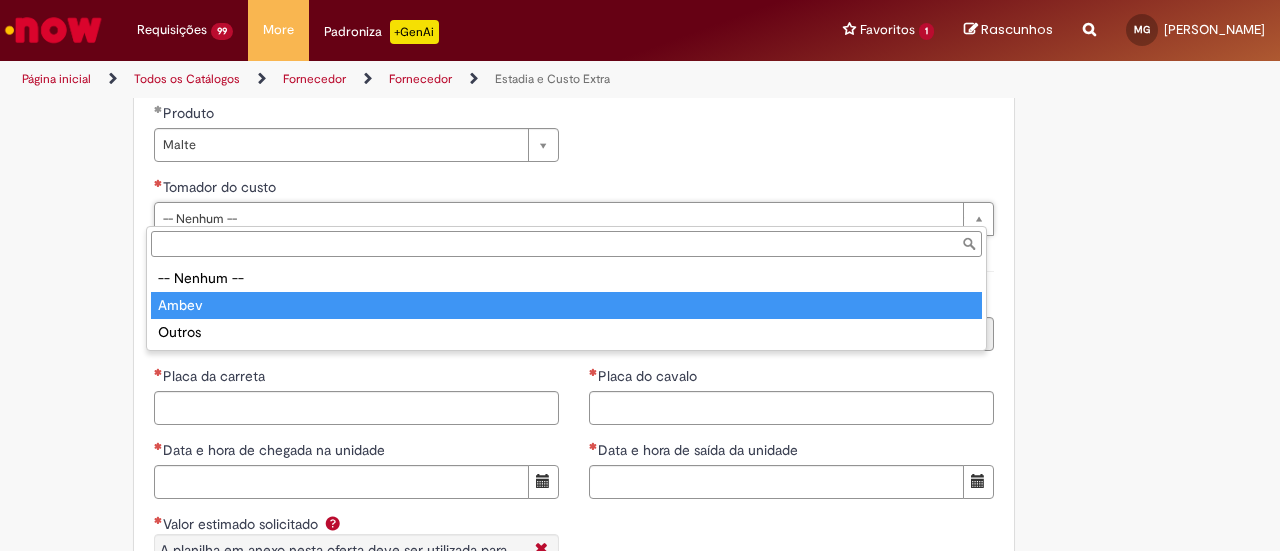 type on "*****" 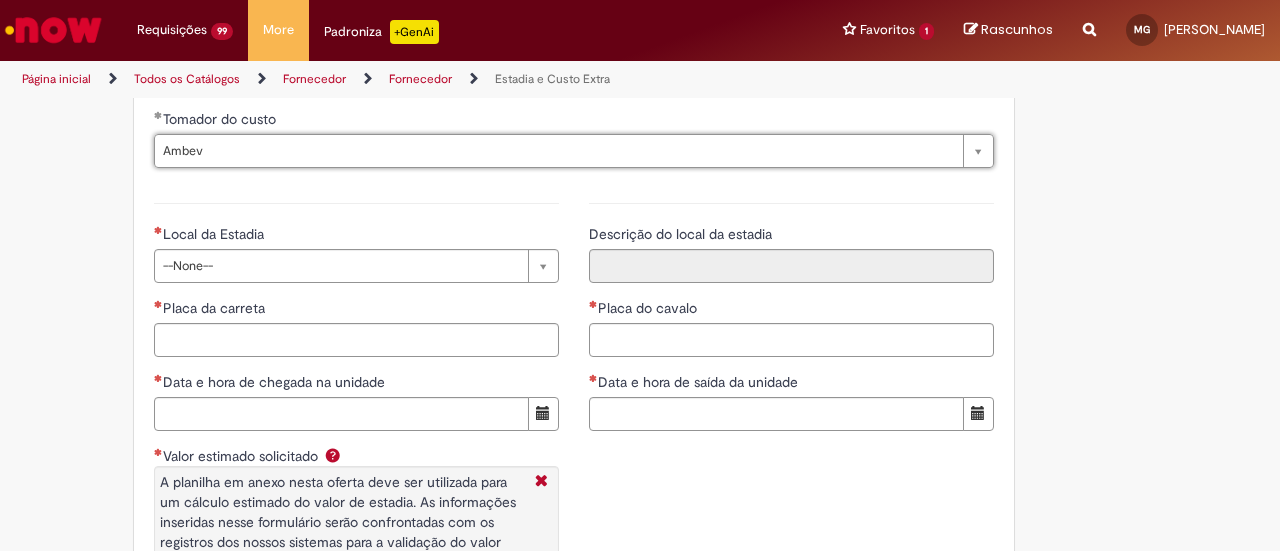 scroll, scrollTop: 2900, scrollLeft: 0, axis: vertical 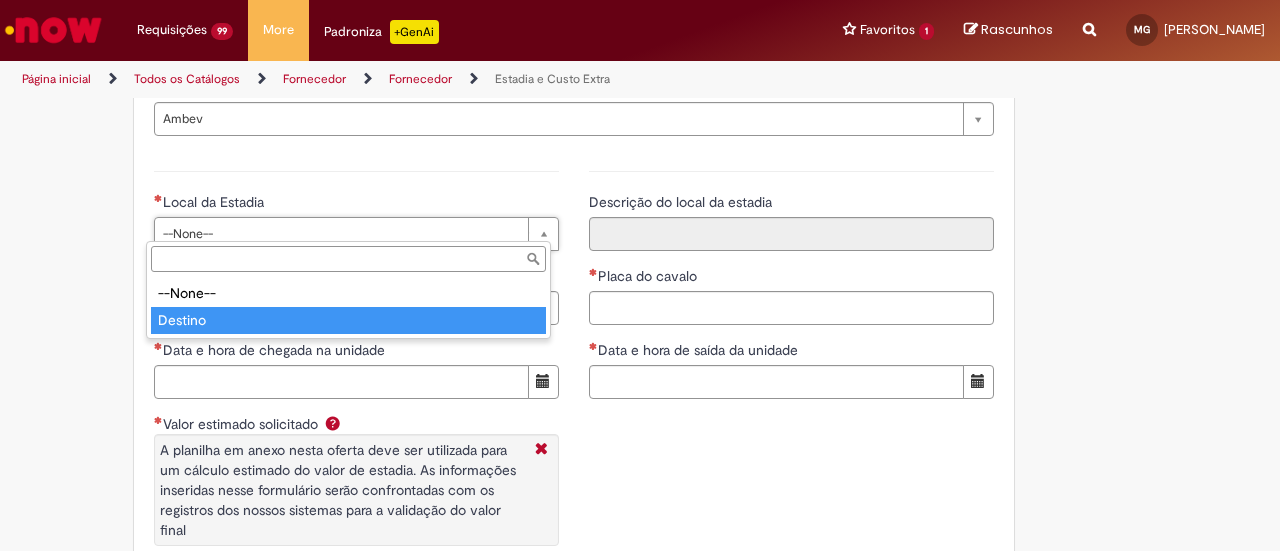type on "*******" 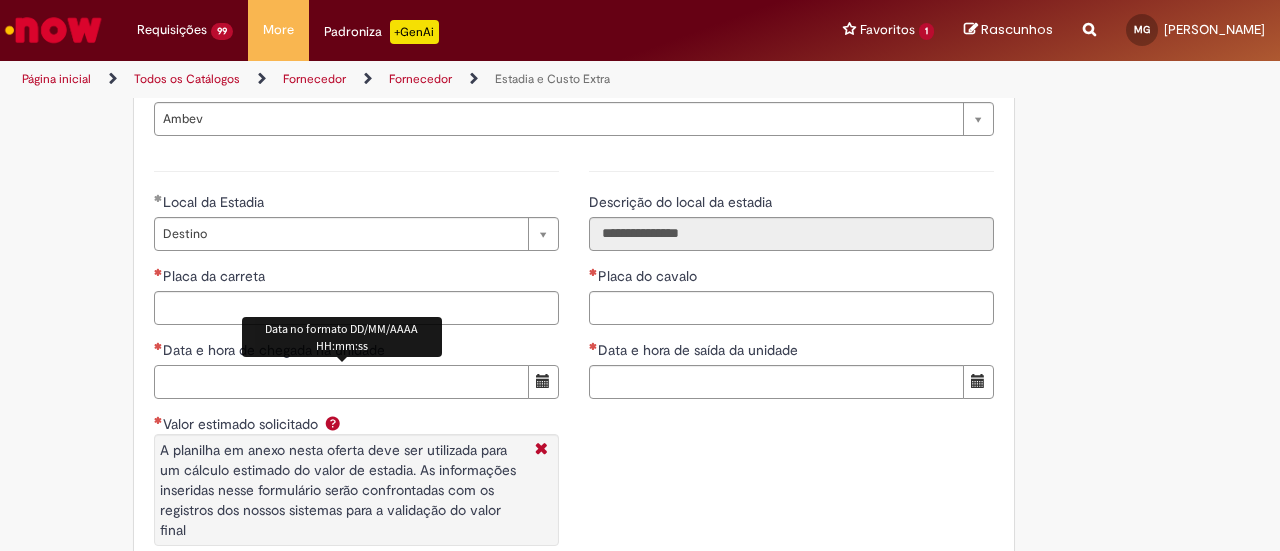 click on "Data e hora de chegada na unidade" at bounding box center [341, 382] 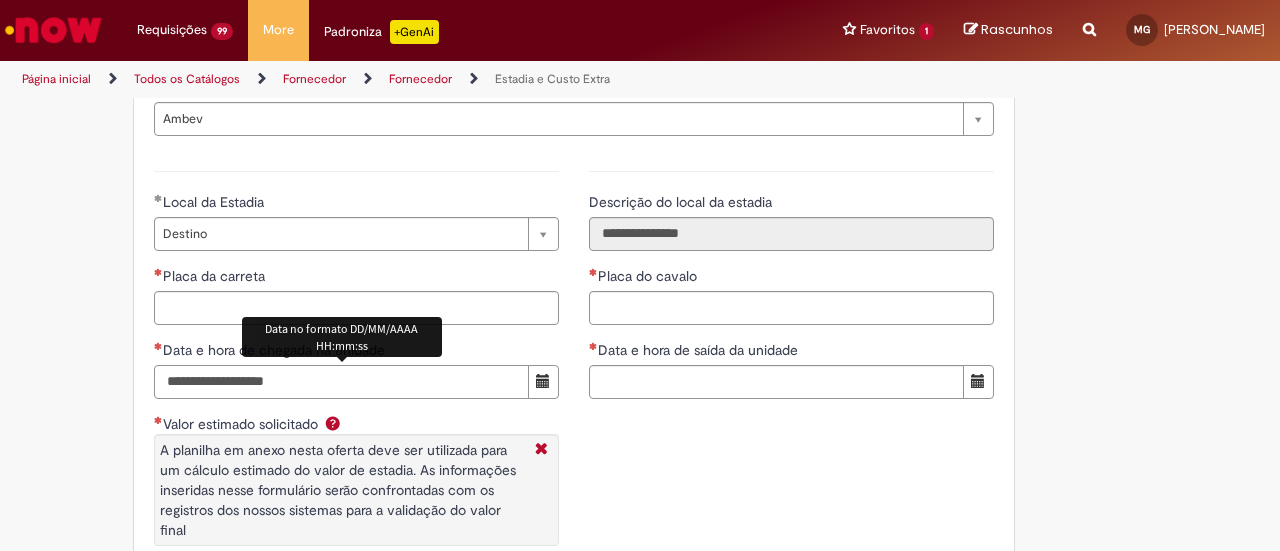 type on "**********" 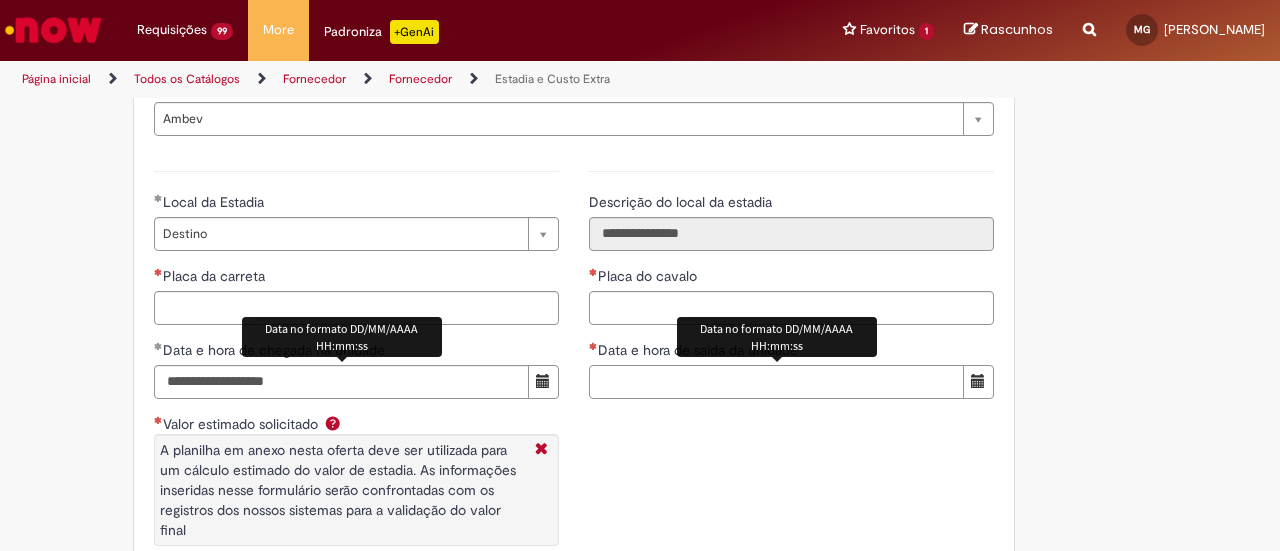 click on "Data e hora de saída da unidade" at bounding box center (776, 382) 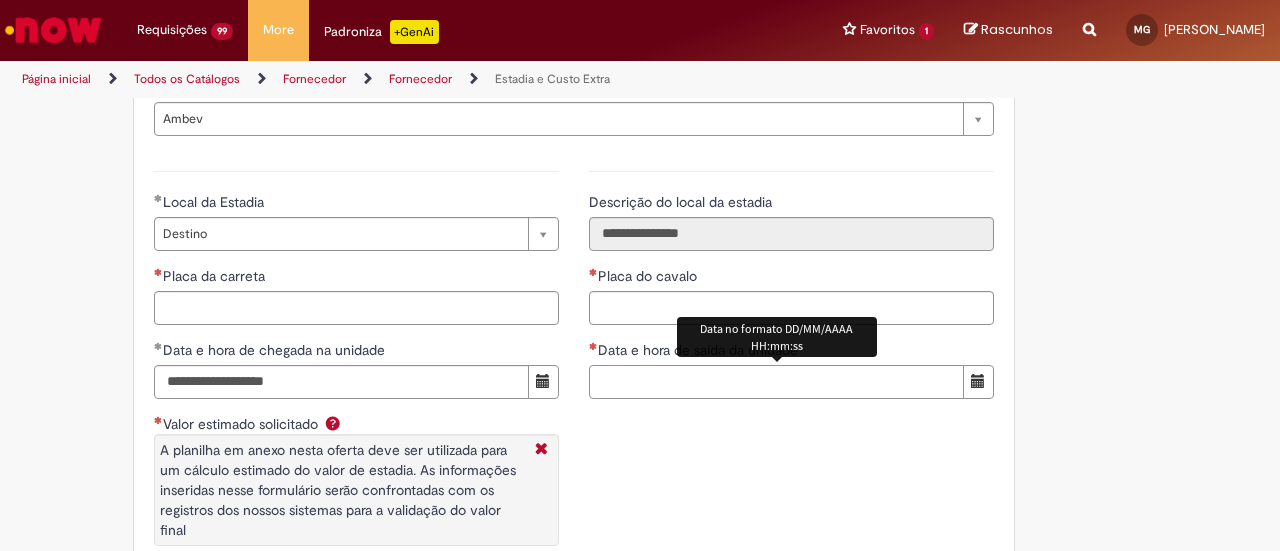 paste on "**********" 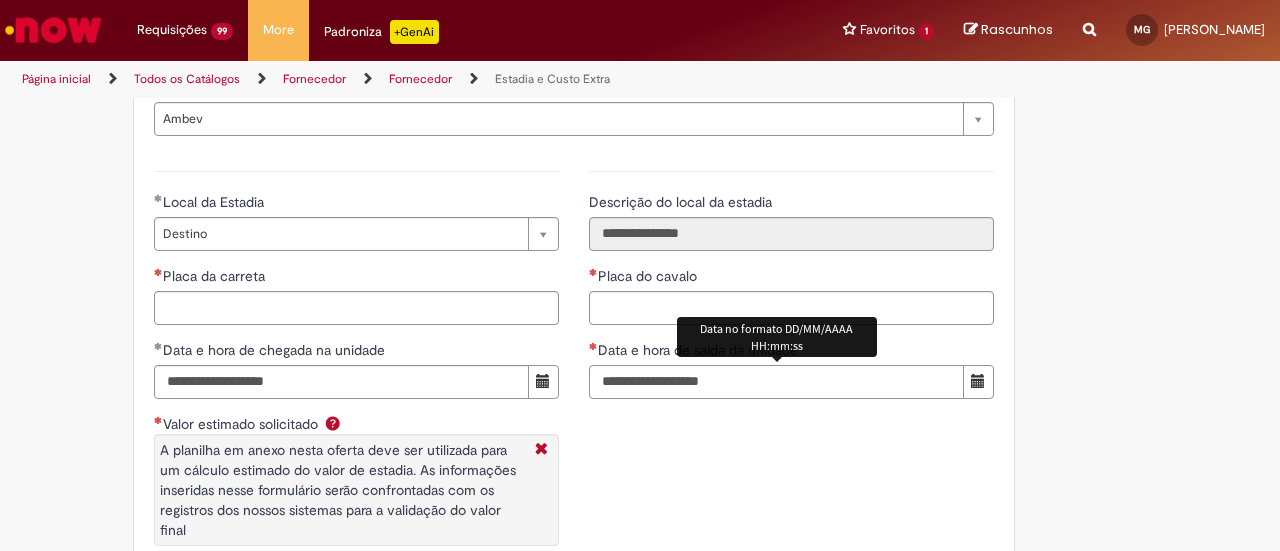 type on "**********" 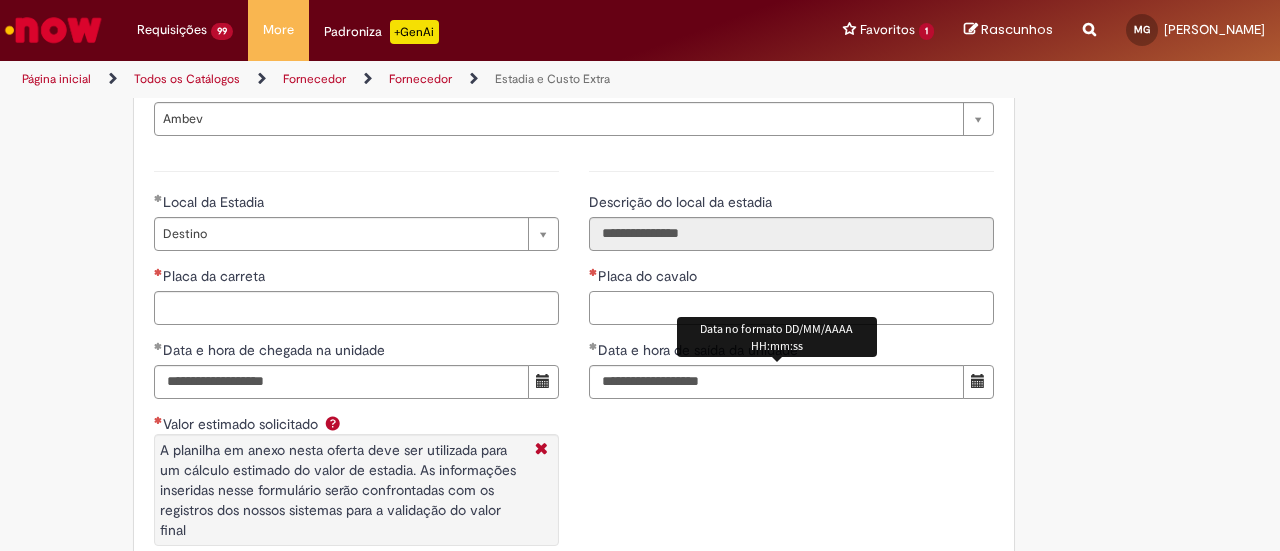 click on "Placa do cavalo" at bounding box center (791, 308) 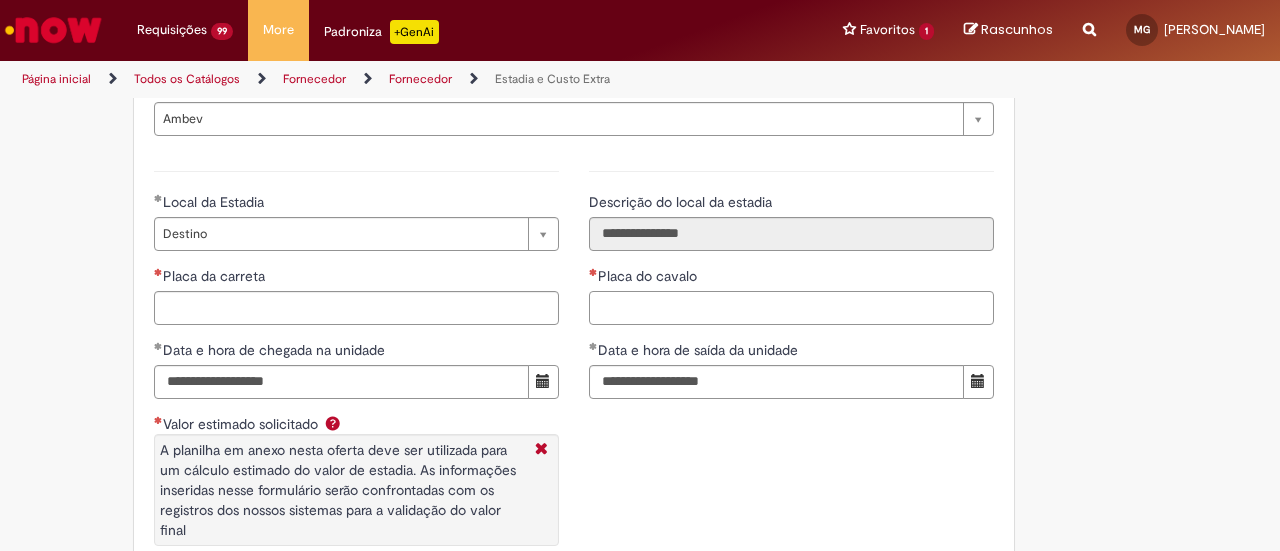 paste on "*******" 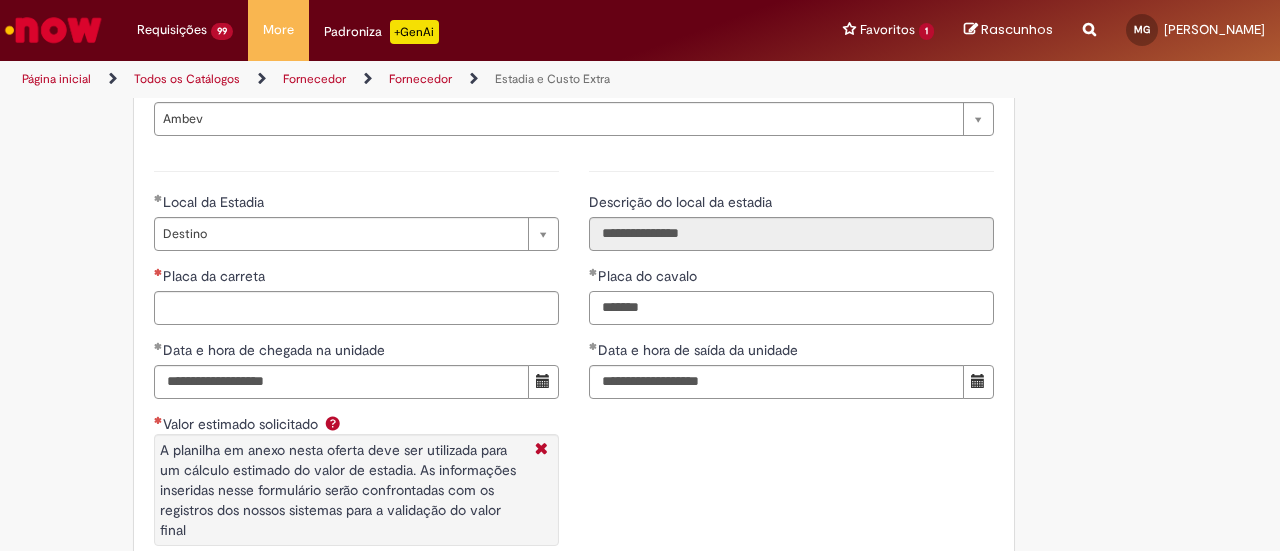 type on "*******" 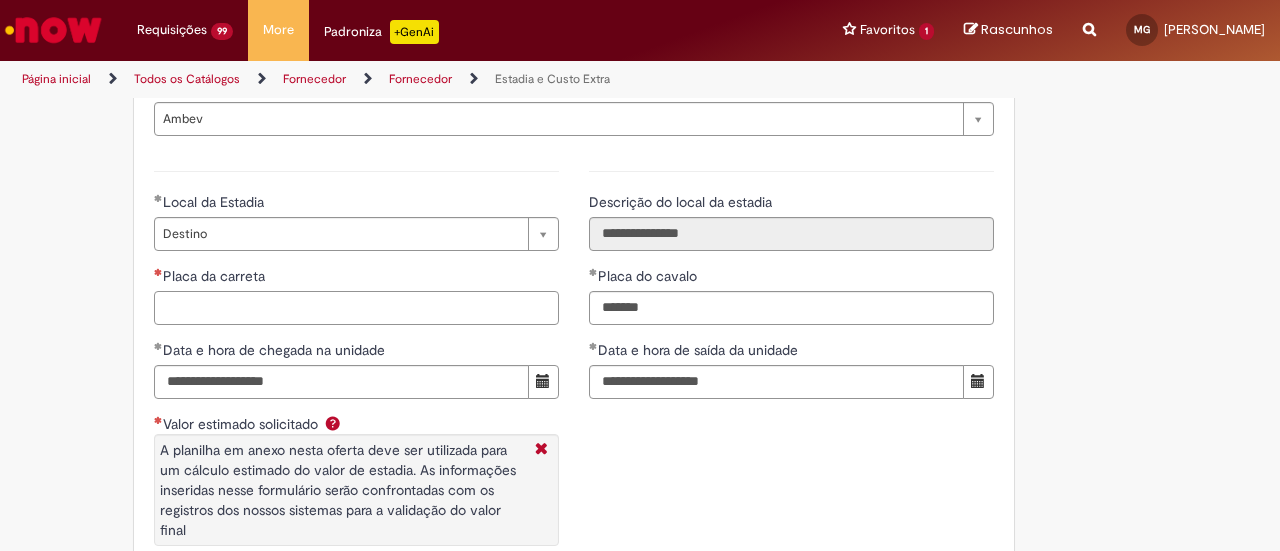 click on "Placa da carreta" at bounding box center (356, 308) 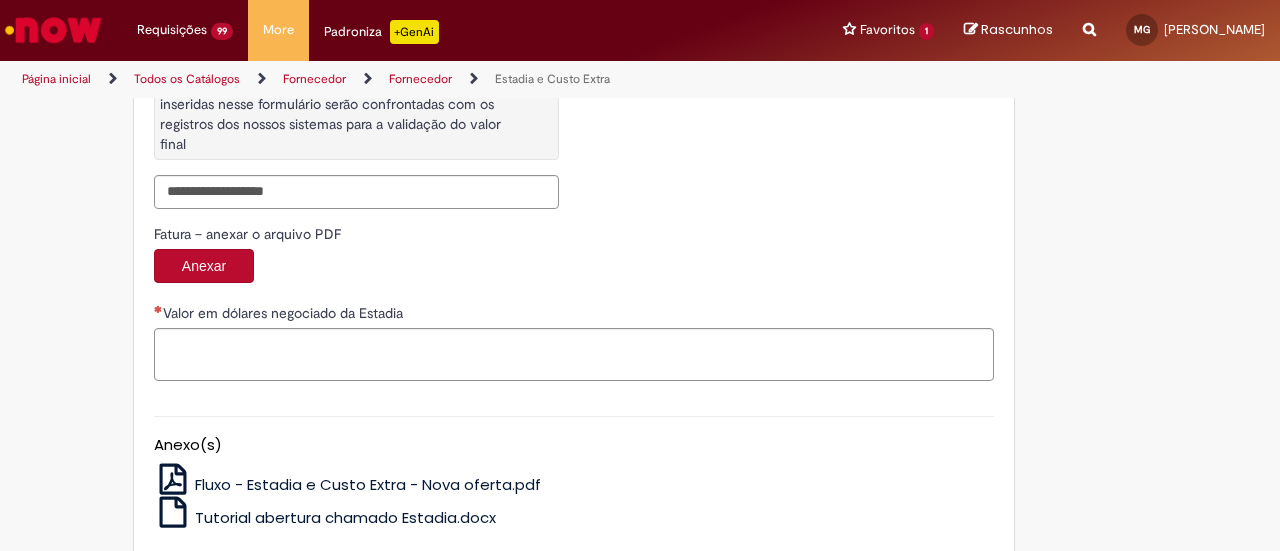 scroll, scrollTop: 3188, scrollLeft: 0, axis: vertical 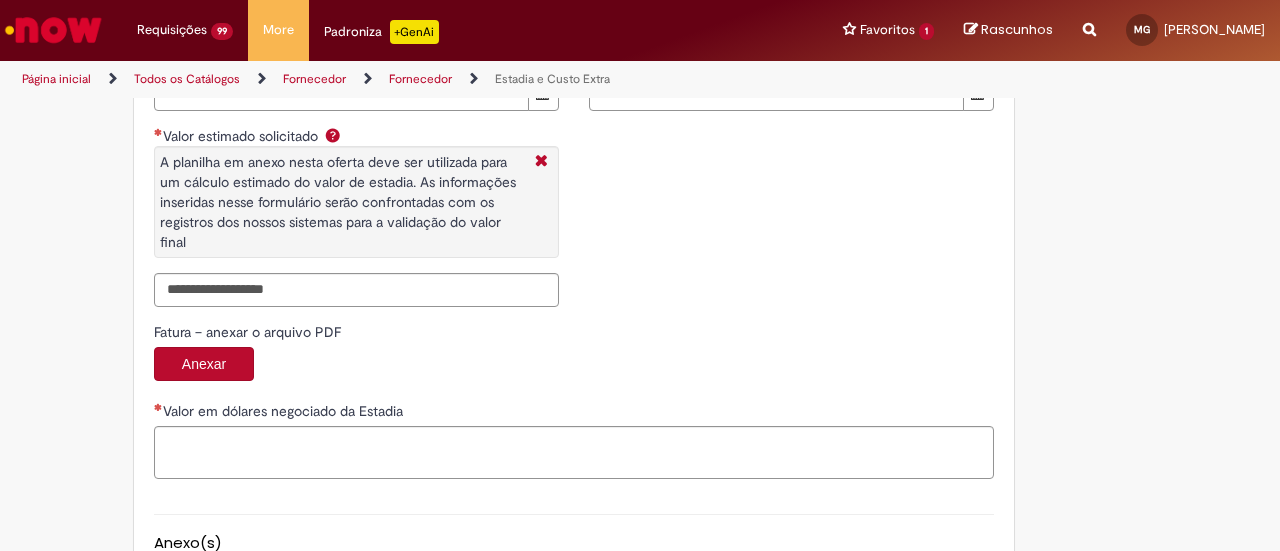 type on "*******" 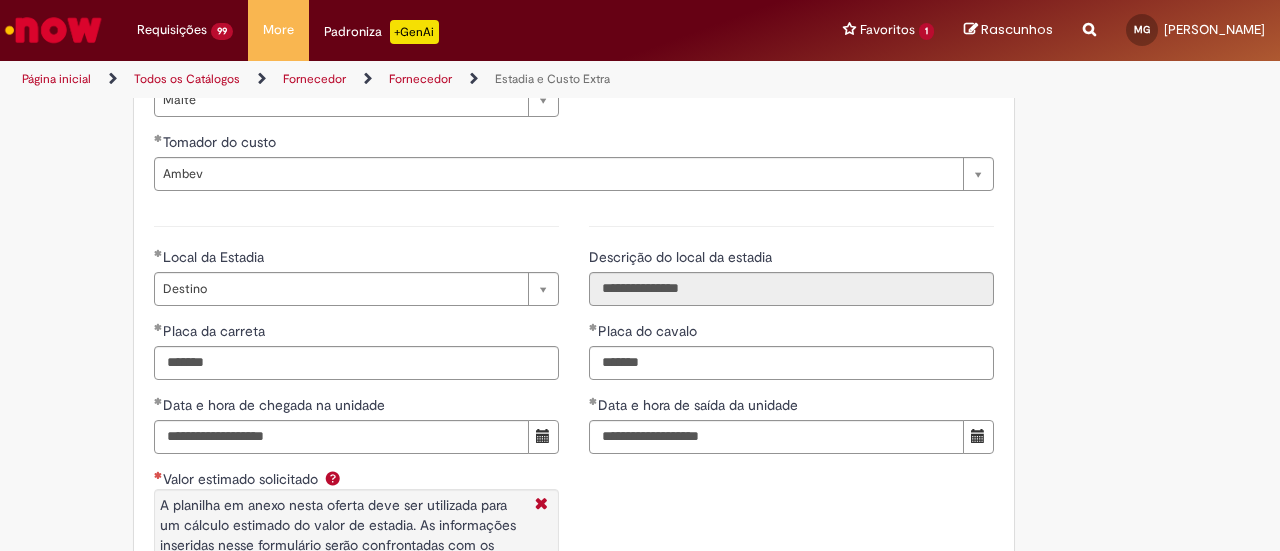 scroll, scrollTop: 2788, scrollLeft: 0, axis: vertical 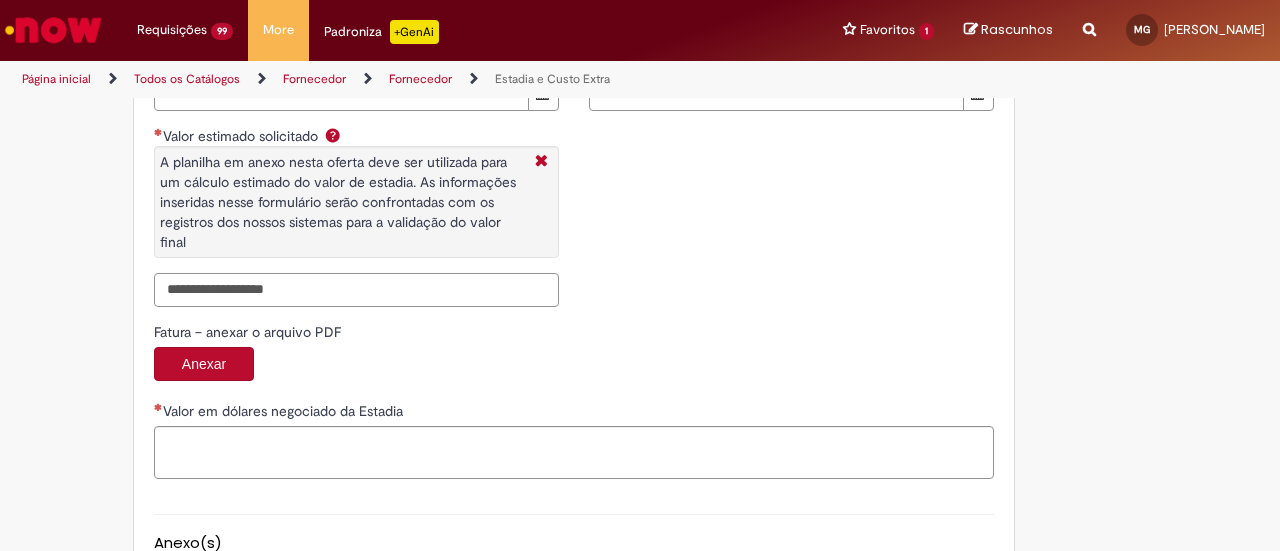 click on "Valor estimado solicitado A planilha em anexo nesta oferta deve ser utilizada para um cálculo estimado do valor de estadia. As informações inseridas nesse formulário serão confrontadas com os registros dos nossos sistemas para a validação do valor final" at bounding box center (356, 290) 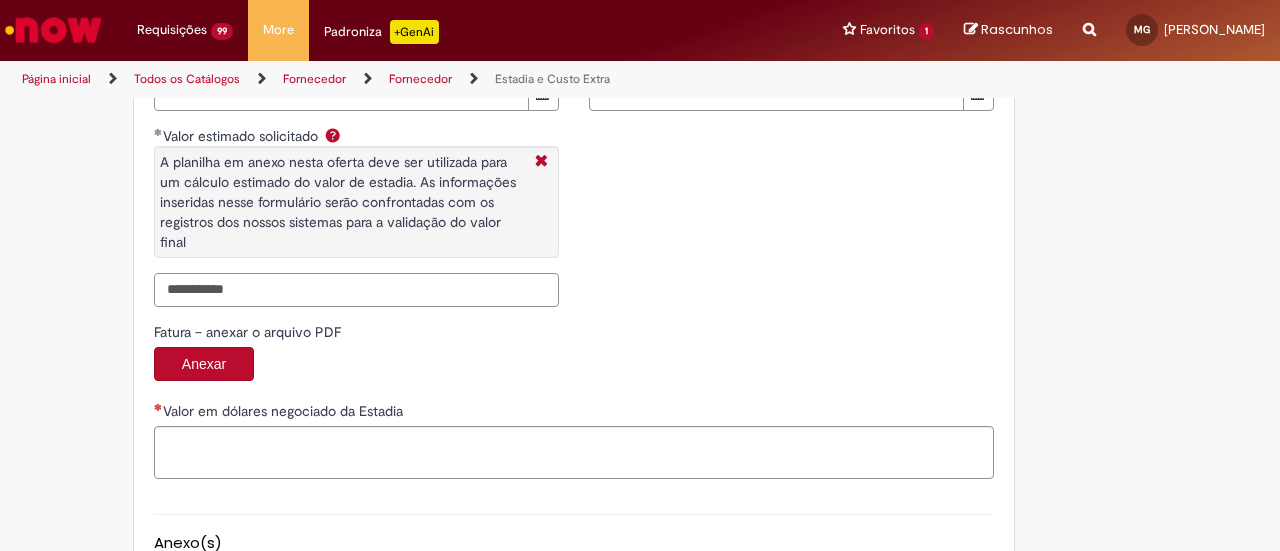 type on "**********" 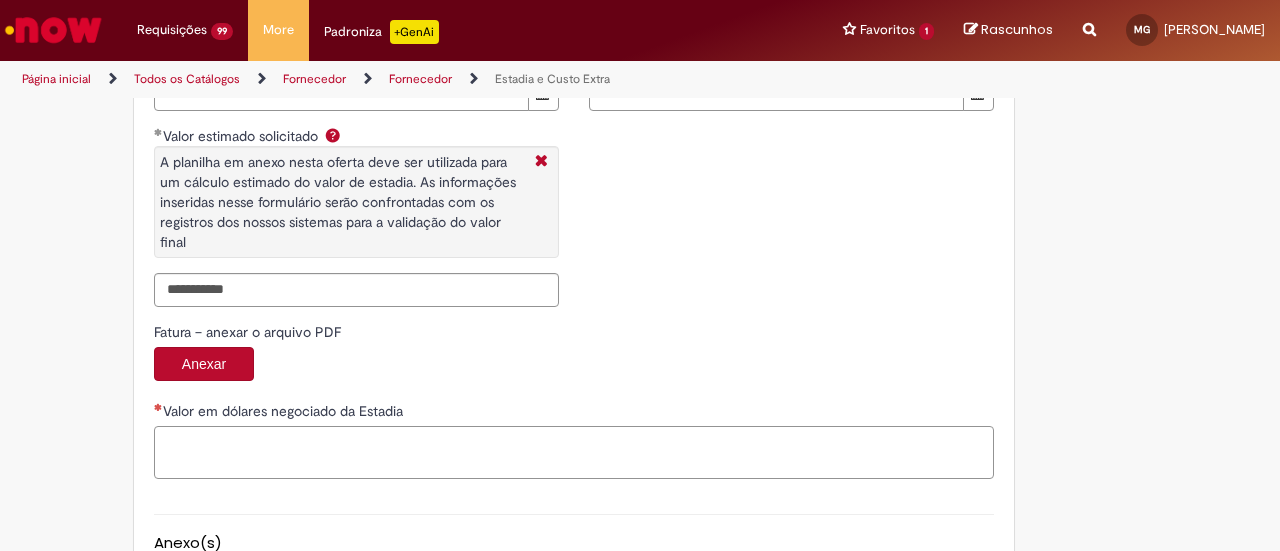 click on "Valor em dólares negociado da Estadia" at bounding box center (574, 452) 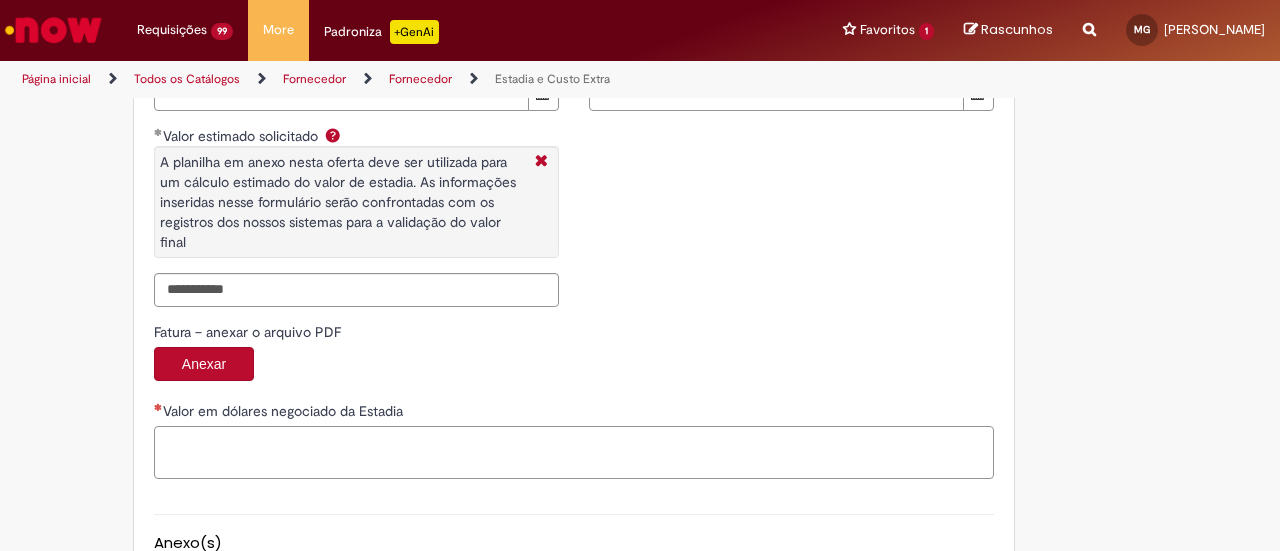 paste on "**********" 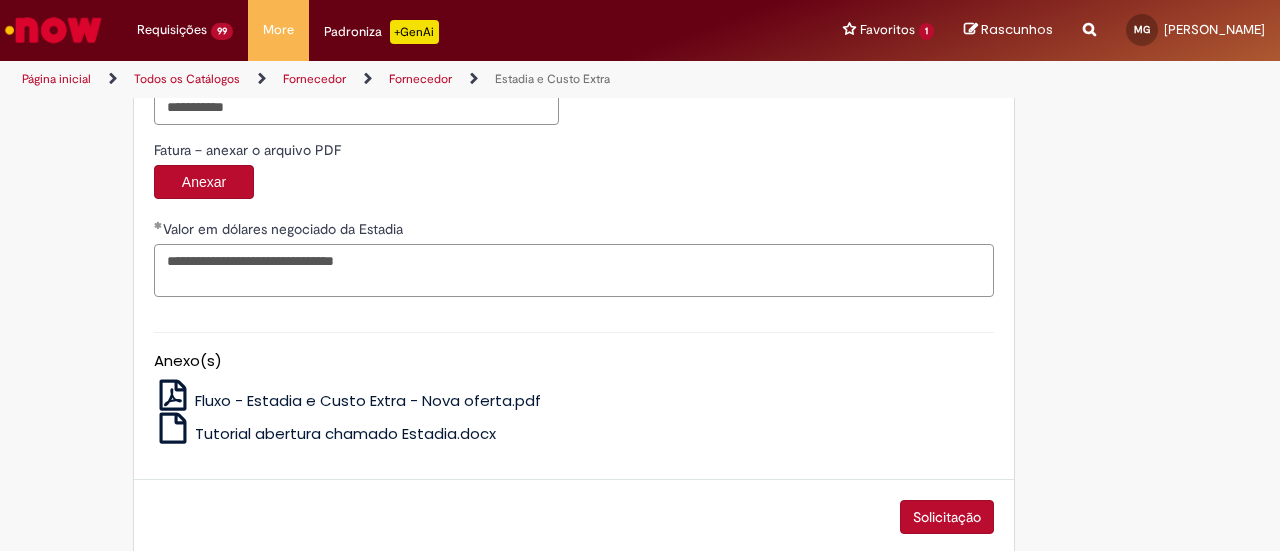 scroll, scrollTop: 3388, scrollLeft: 0, axis: vertical 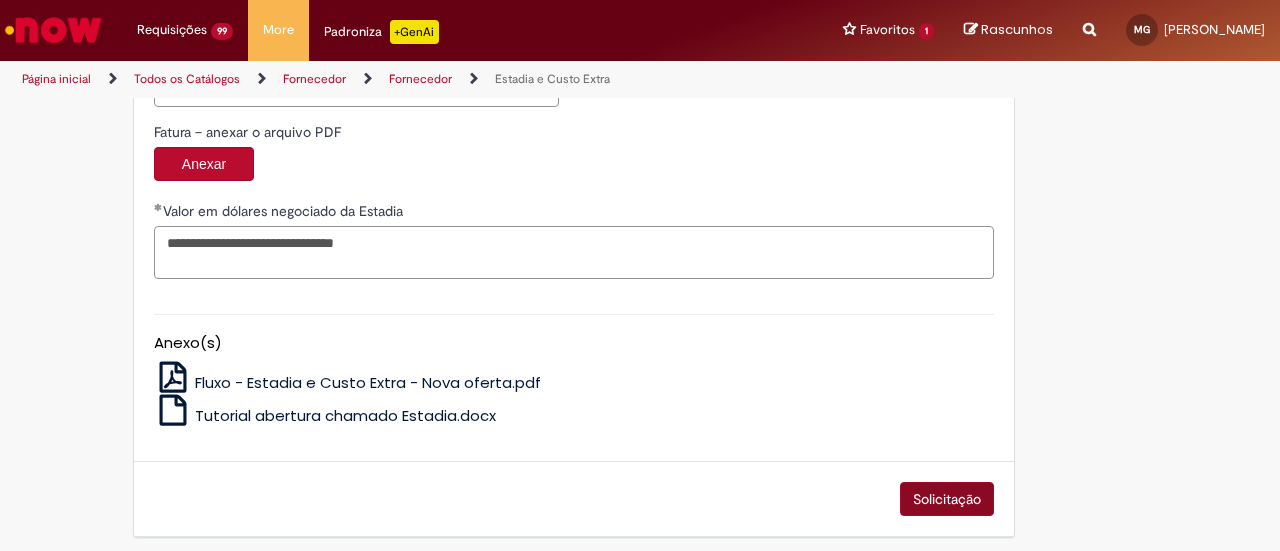 type on "**********" 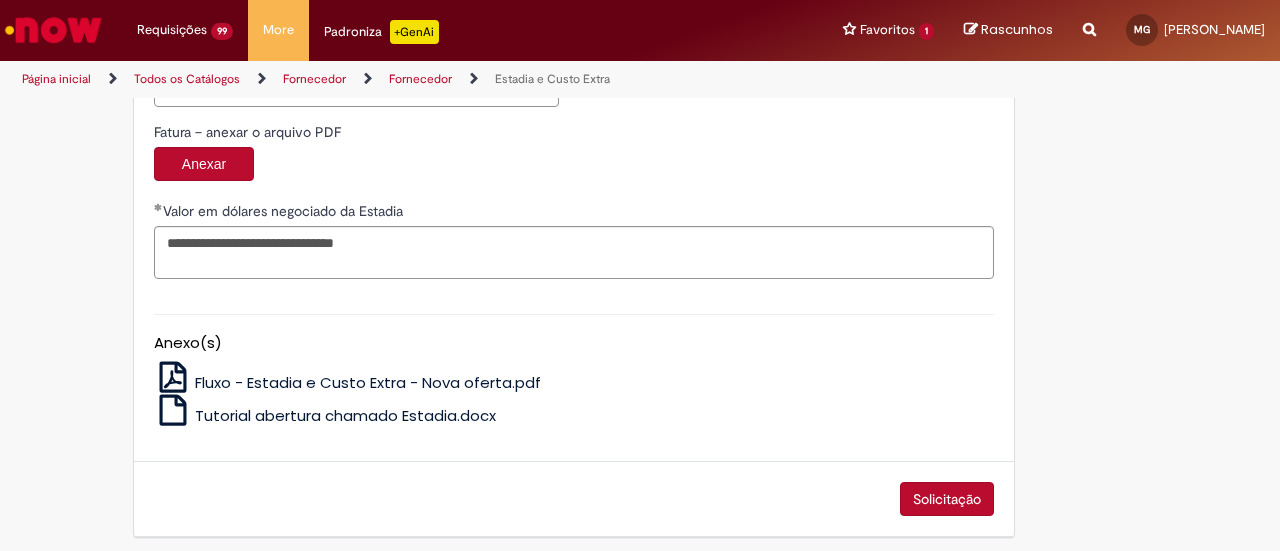click on "Solicitação" at bounding box center [947, 499] 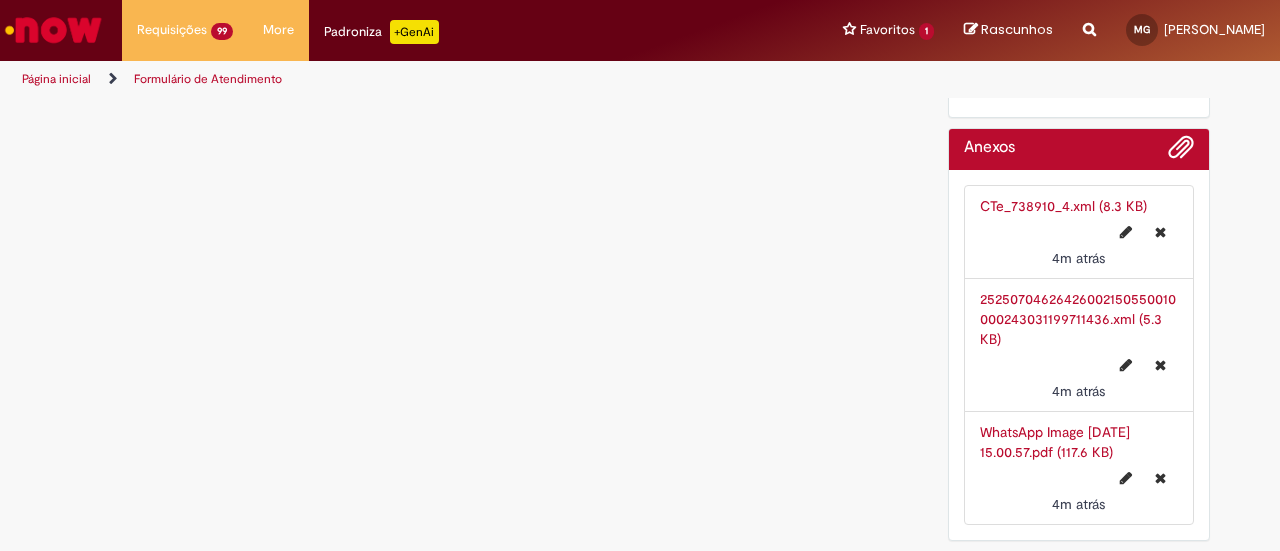 scroll, scrollTop: 0, scrollLeft: 0, axis: both 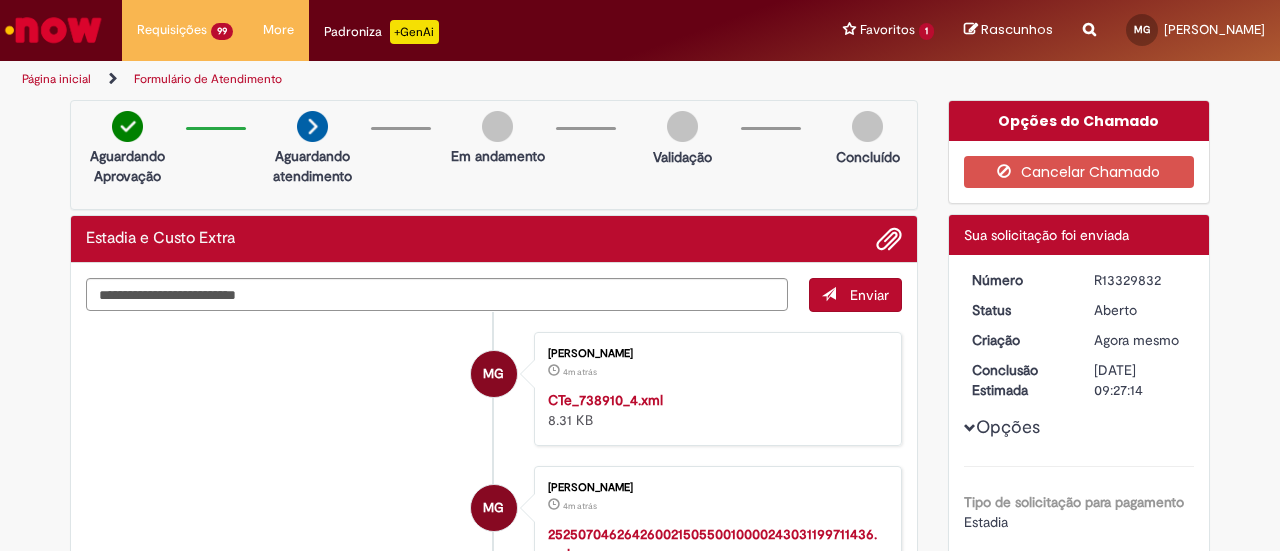 click on "R13329832" at bounding box center (1140, 280) 